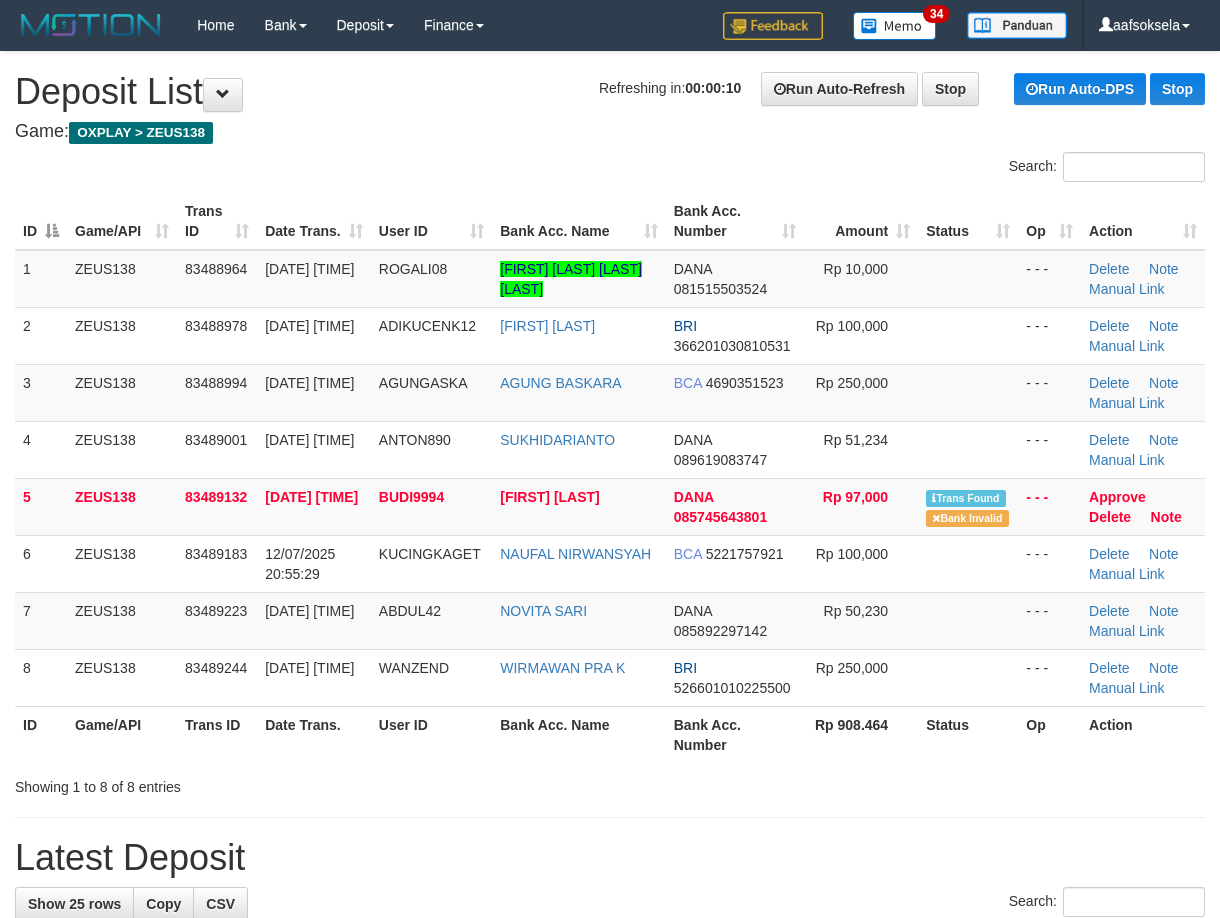 scroll, scrollTop: 0, scrollLeft: 0, axis: both 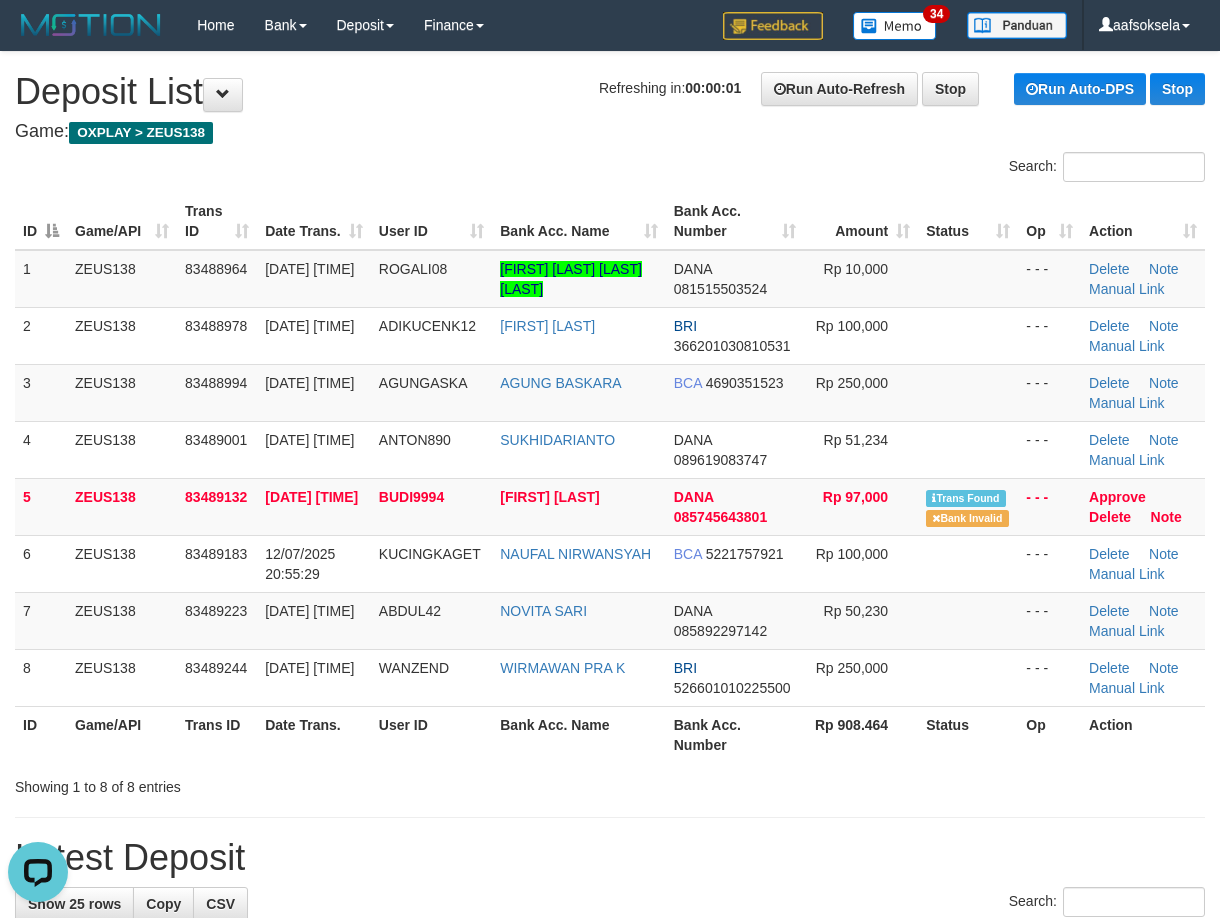 click on "User ID" at bounding box center (431, 734) 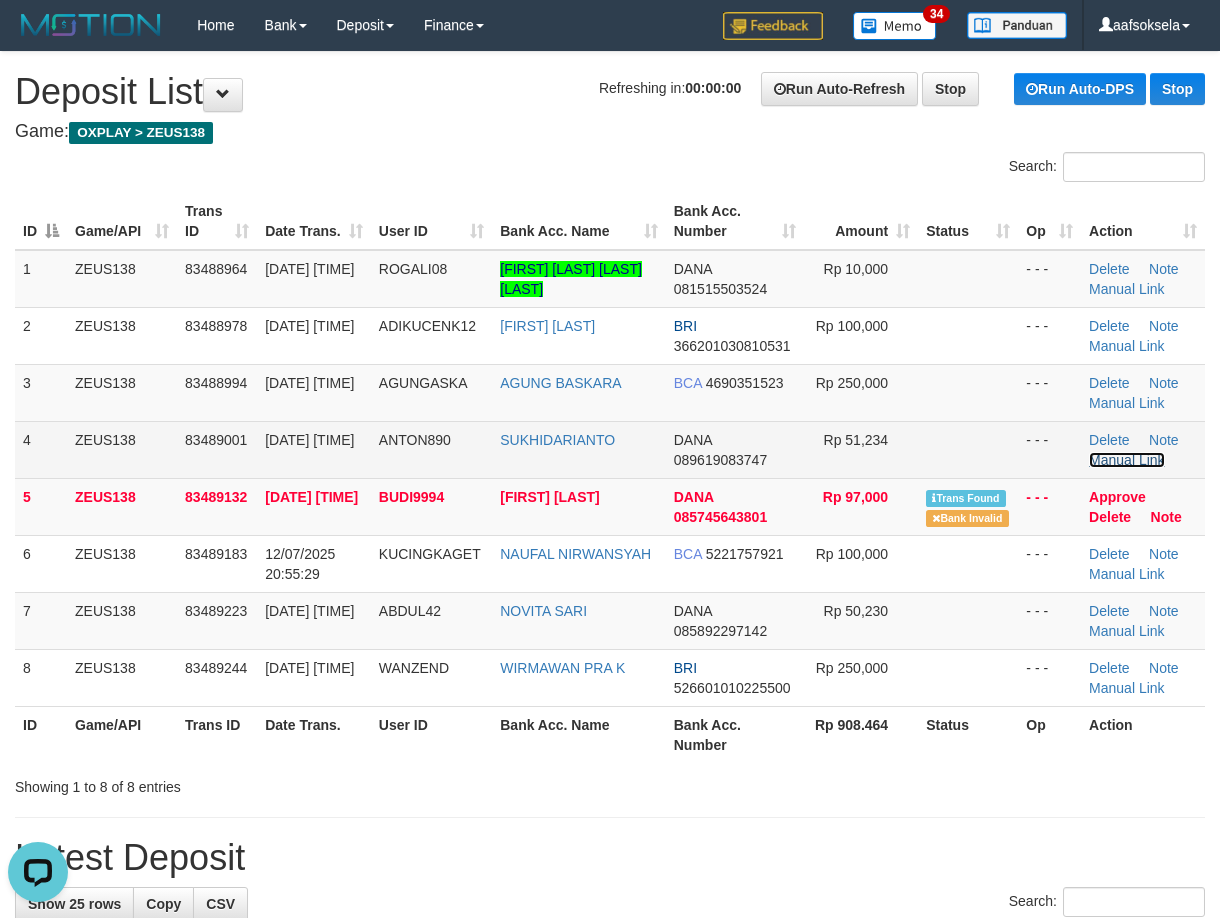 click on "Manual Link" at bounding box center (1127, 460) 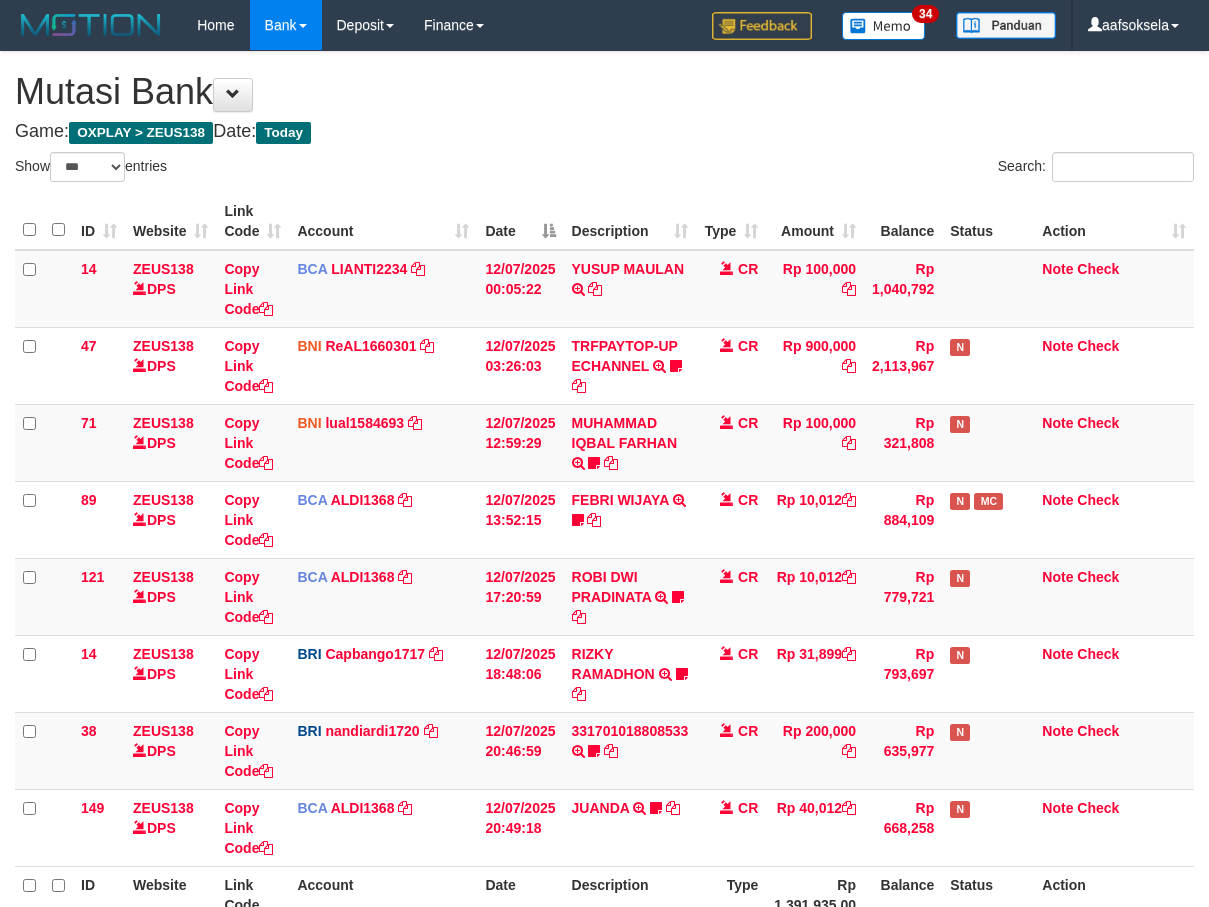select on "***" 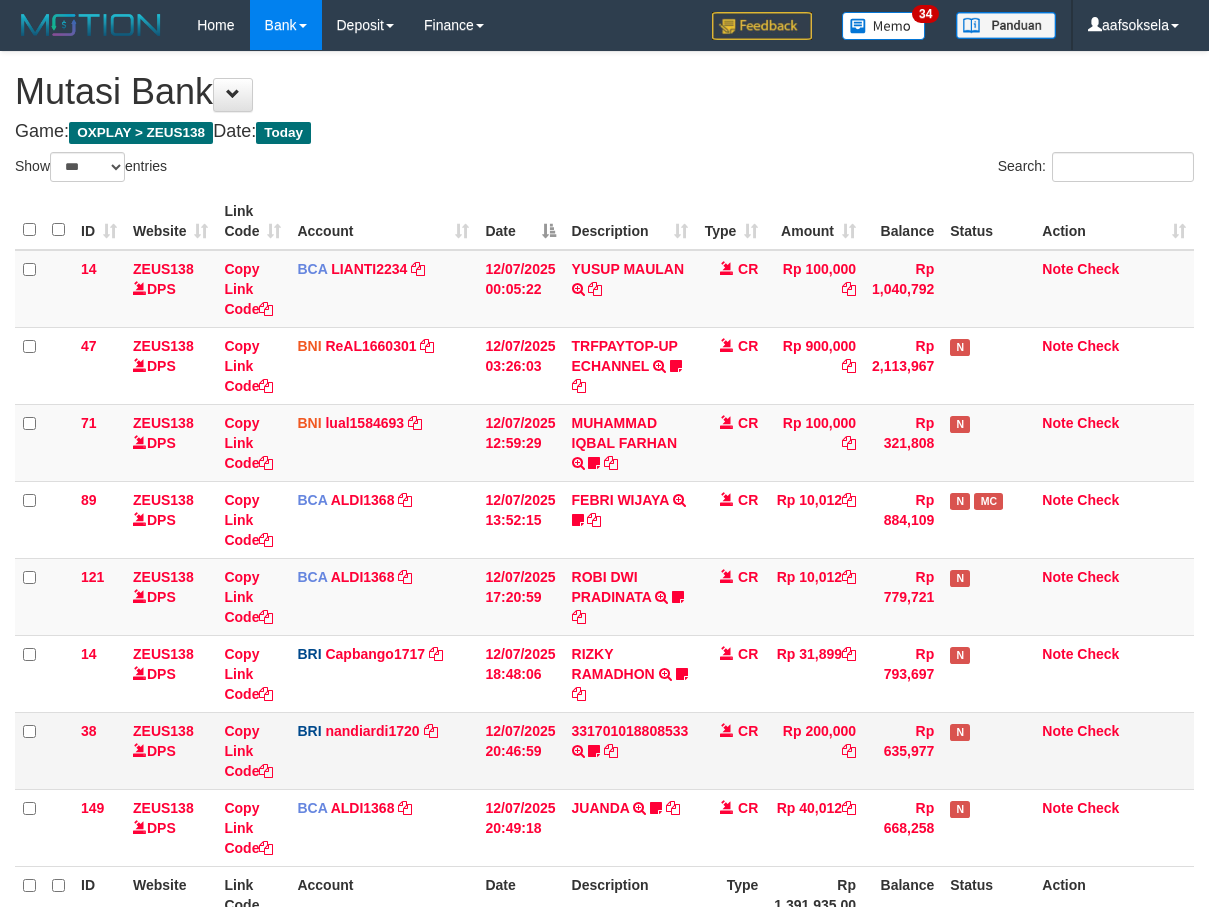 scroll, scrollTop: 210, scrollLeft: 0, axis: vertical 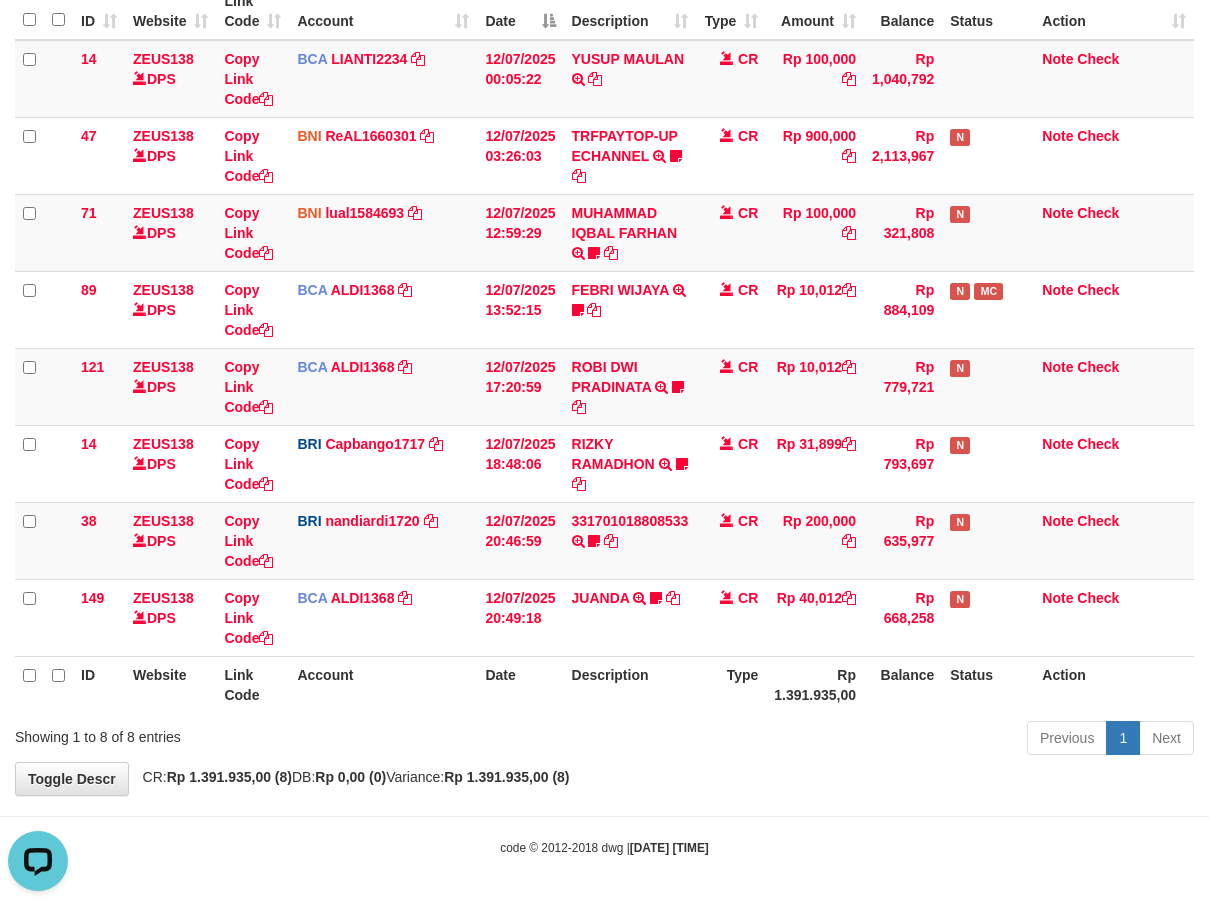 click on "Previous 1 Next" at bounding box center (856, 740) 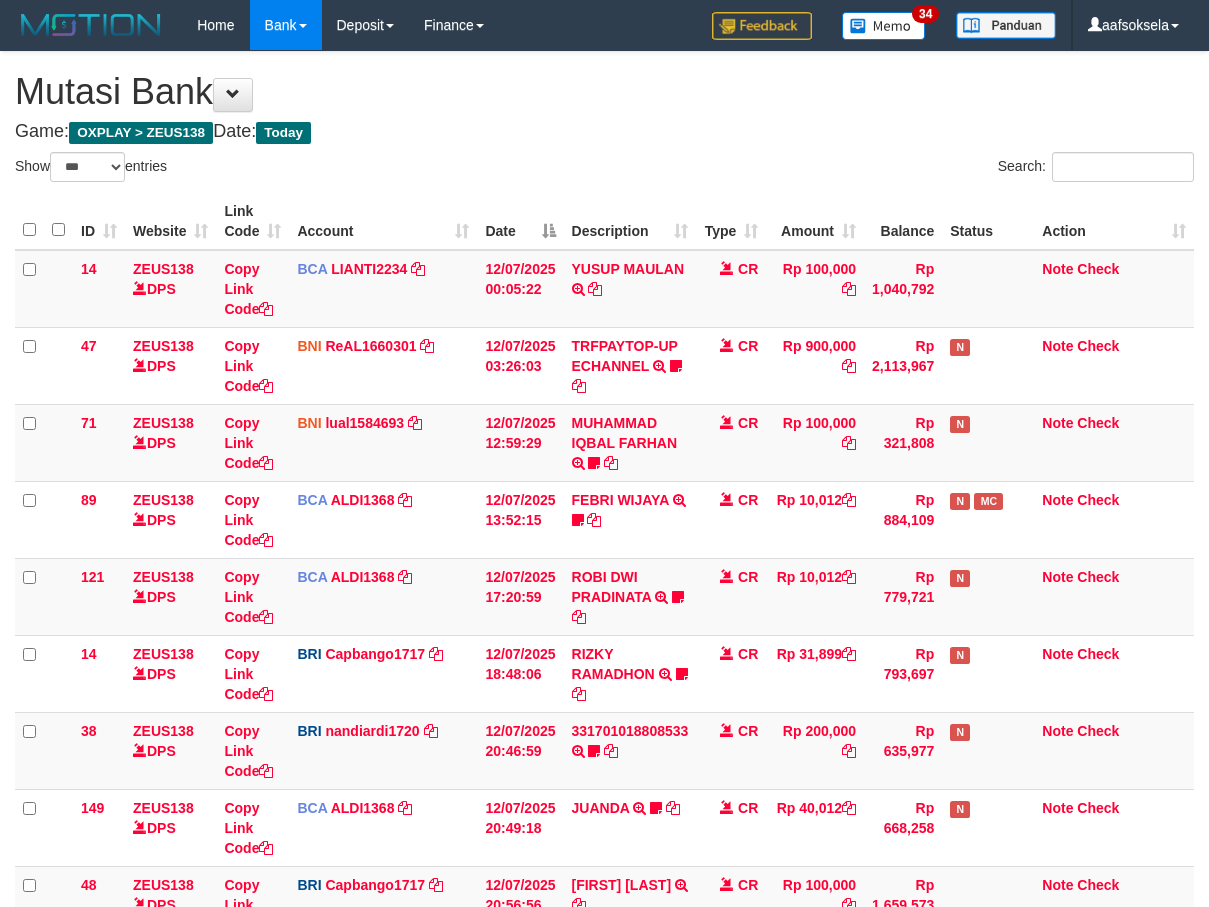 select on "***" 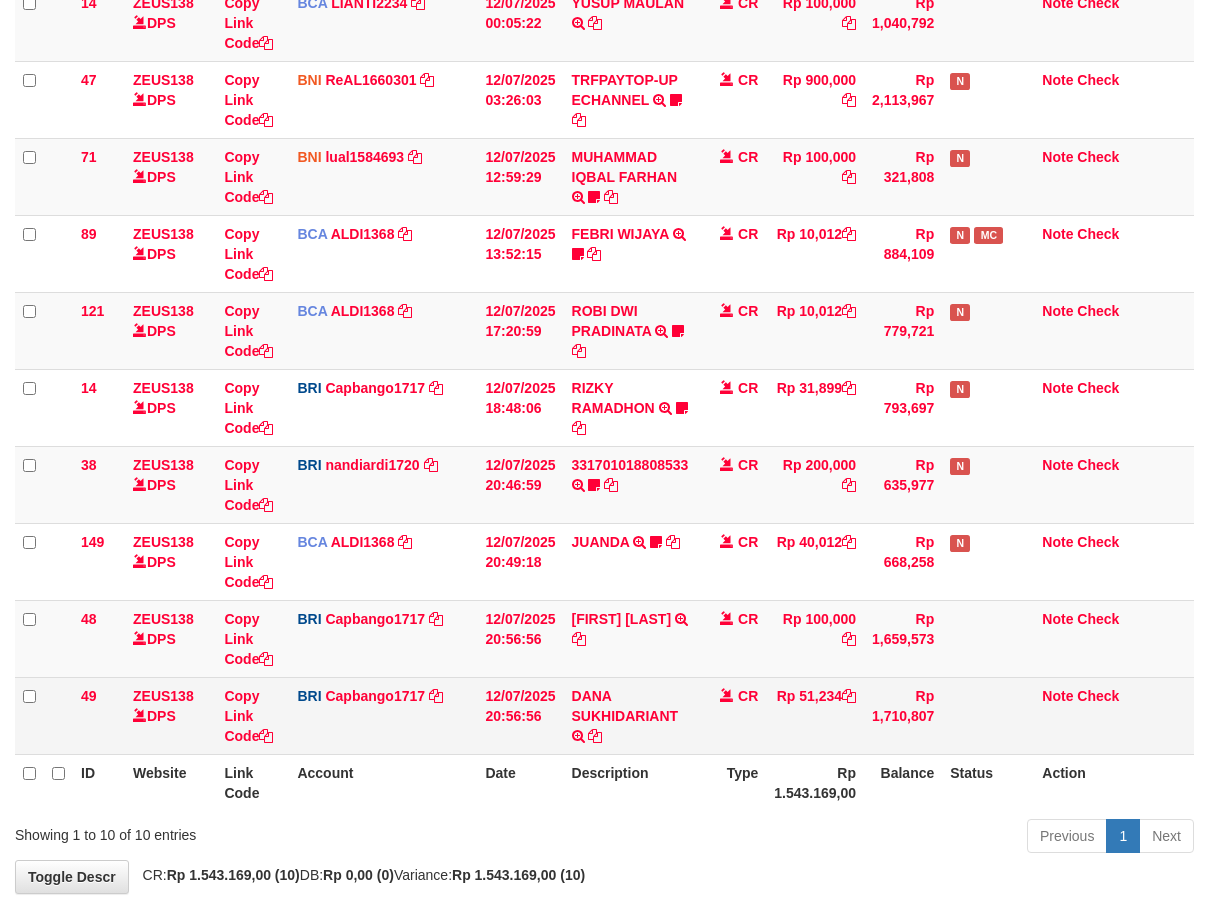click on "DANA SUKHIDARIANT         TRANSFER NBMB DANA SUKHIDARIANT TO HELMI" at bounding box center [630, 715] 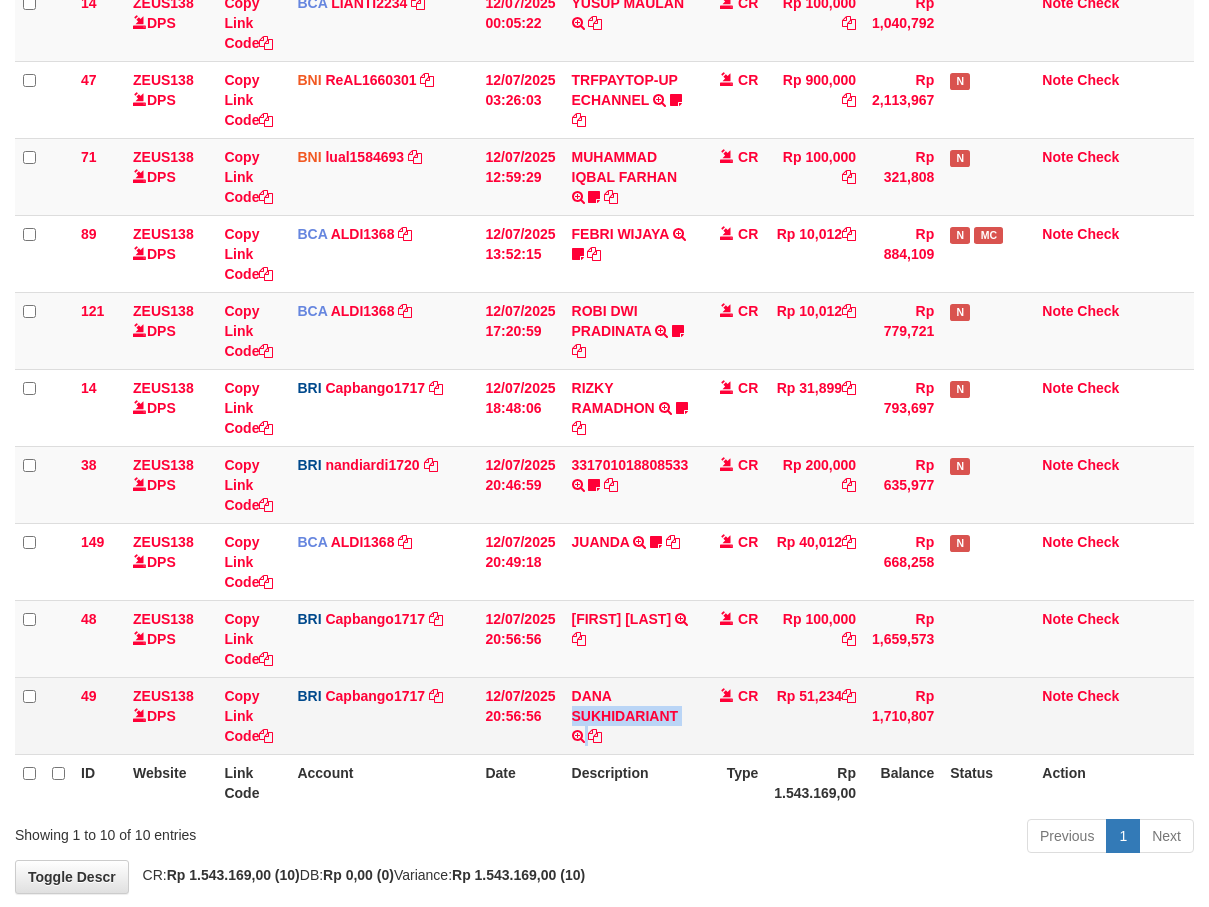 scroll, scrollTop: 210, scrollLeft: 0, axis: vertical 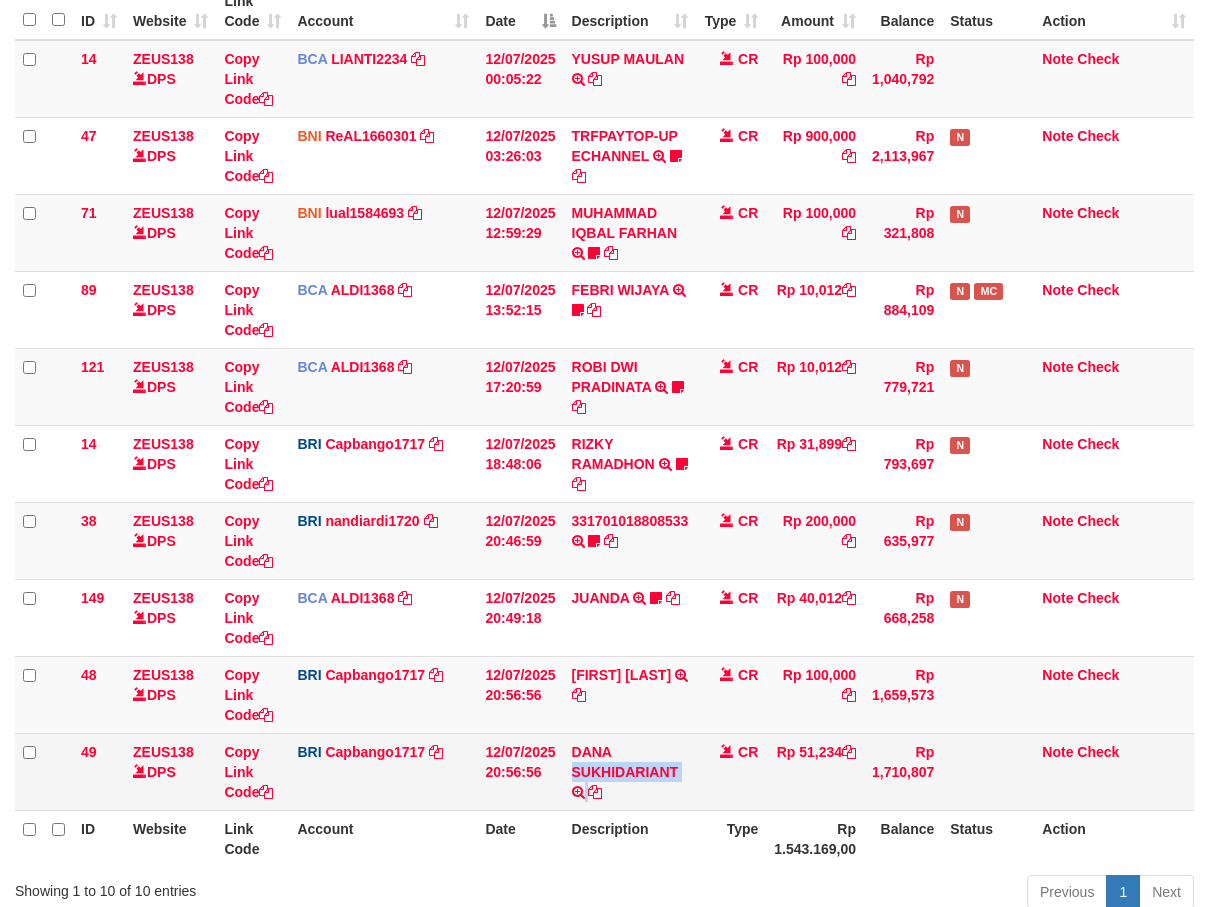 click on "DANA SUKHIDARIANT         TRANSFER NBMB DANA SUKHIDARIANT TO HELMI" at bounding box center (630, 771) 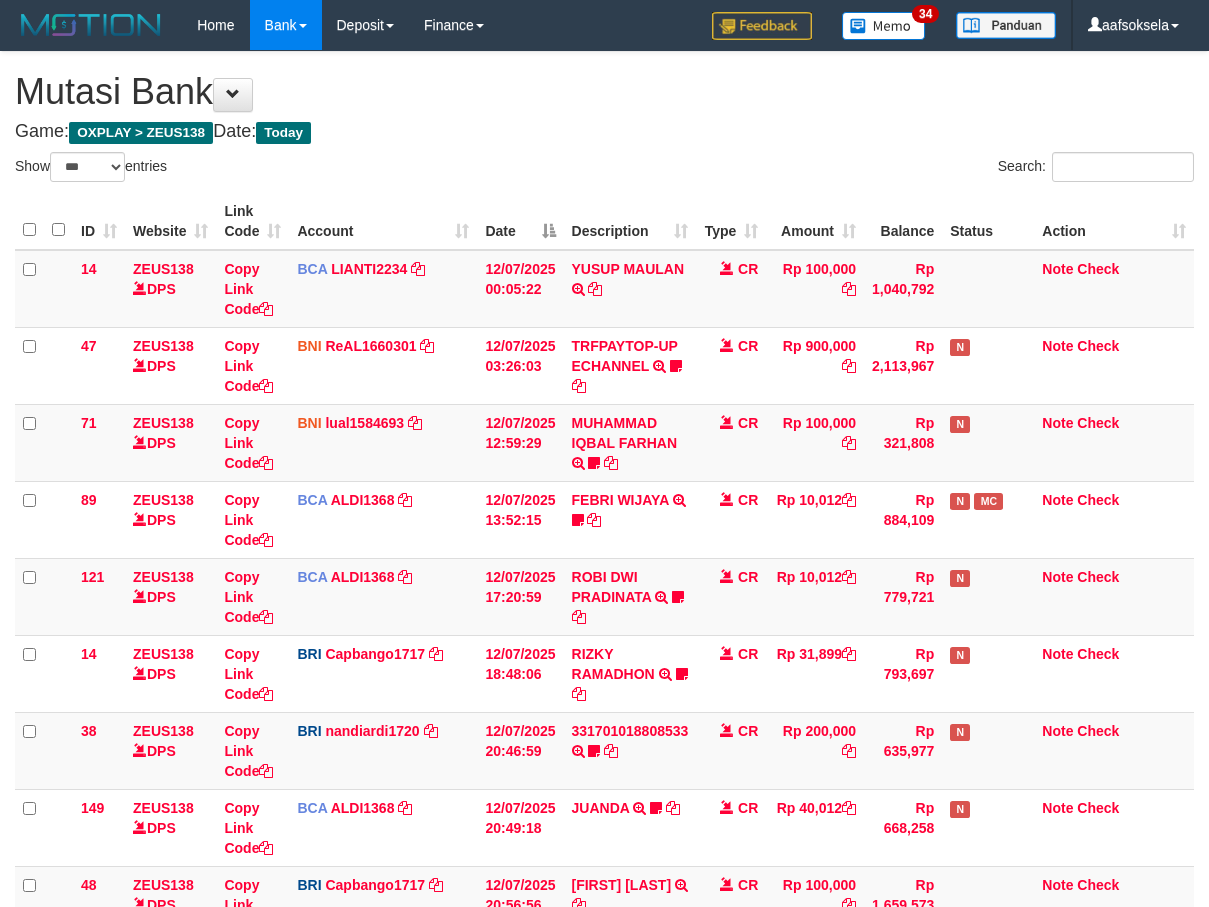 select on "***" 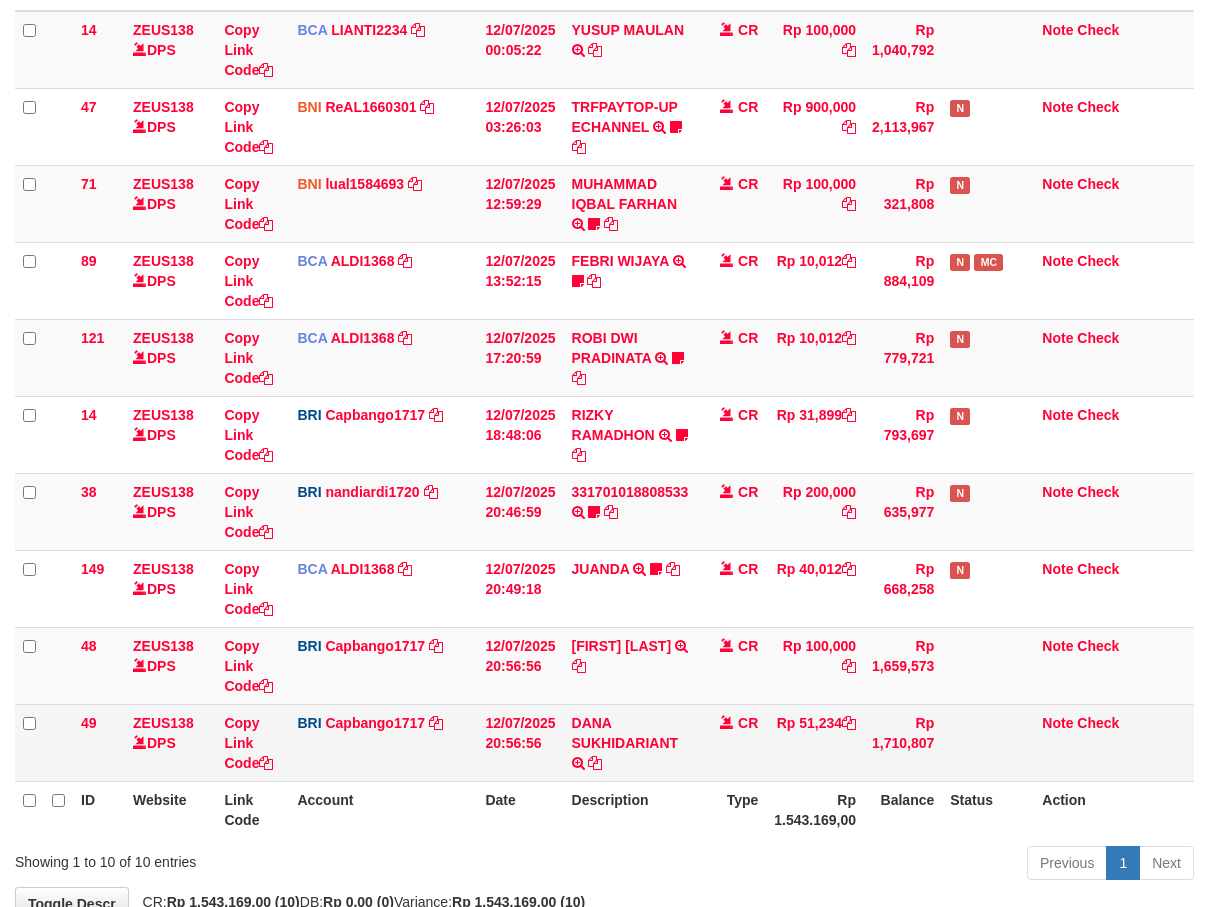 scroll, scrollTop: 210, scrollLeft: 0, axis: vertical 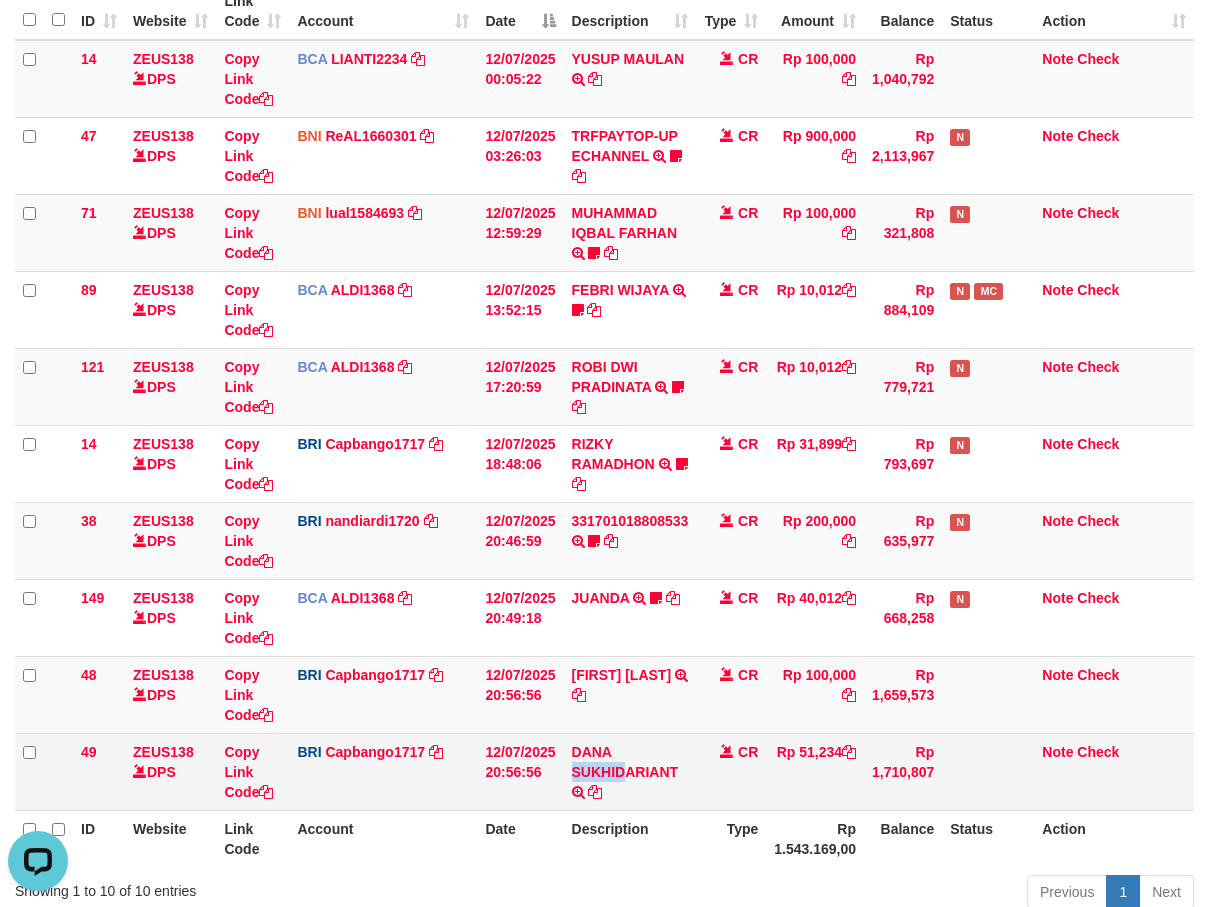 copy on "SUKHID" 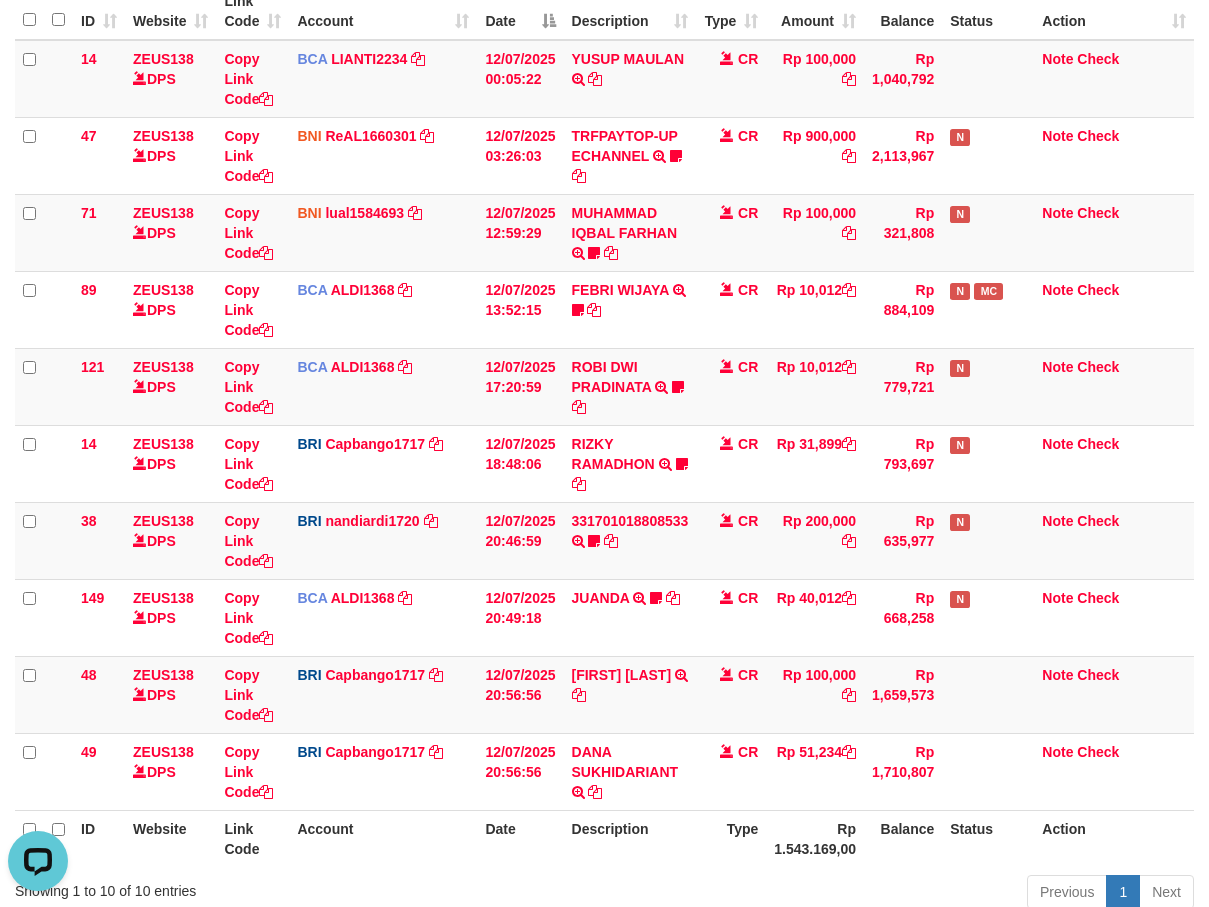click on "Description" at bounding box center [630, 838] 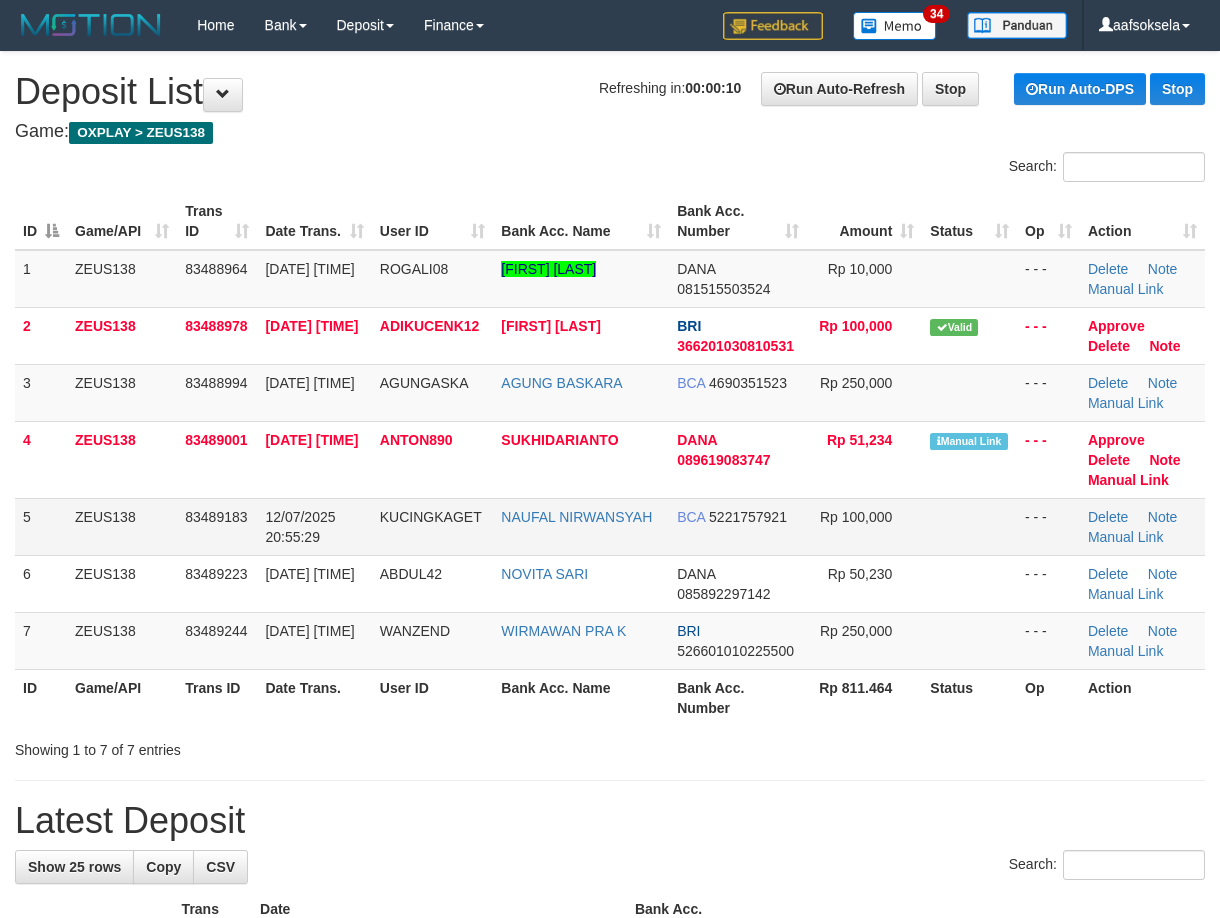 scroll, scrollTop: 0, scrollLeft: 0, axis: both 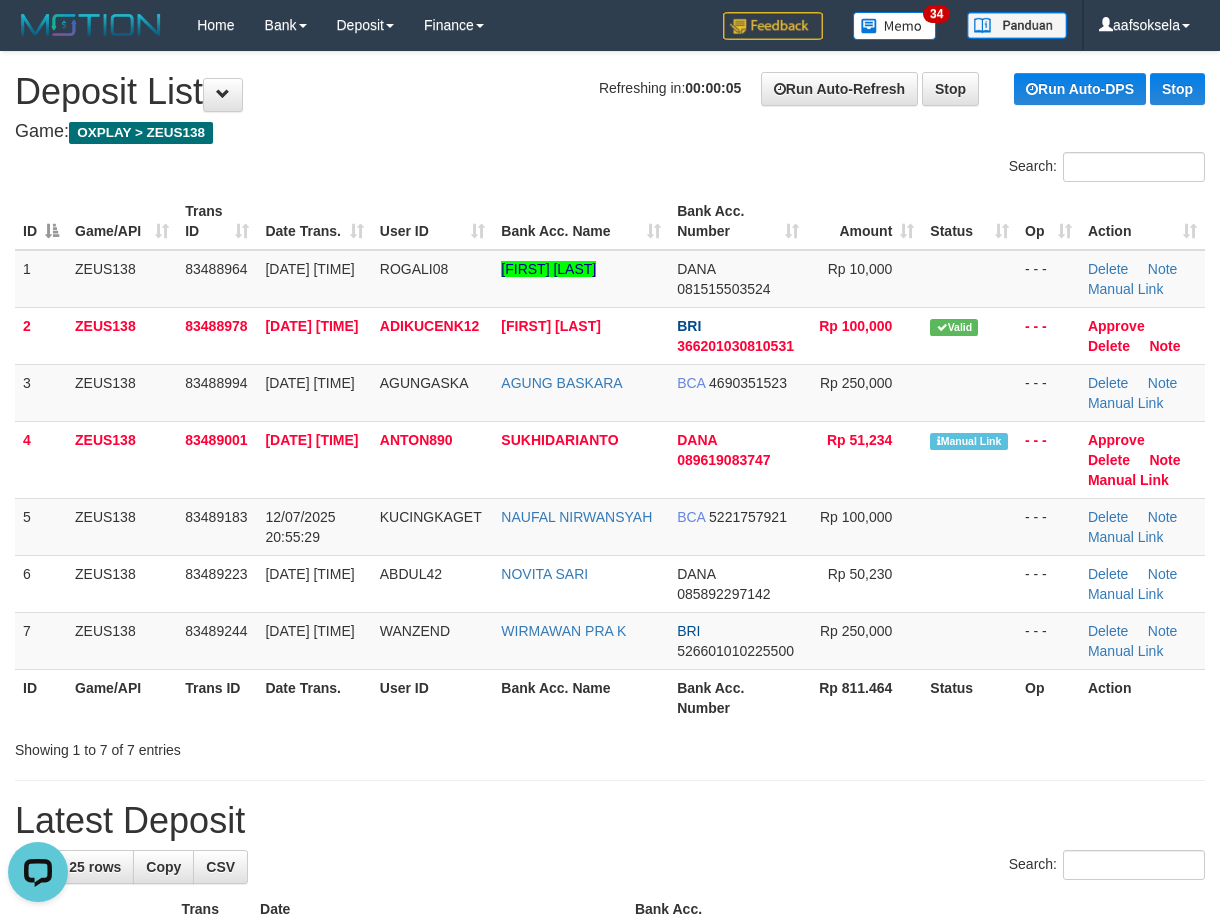 drag, startPoint x: 458, startPoint y: 752, endPoint x: 432, endPoint y: 763, distance: 28.231188 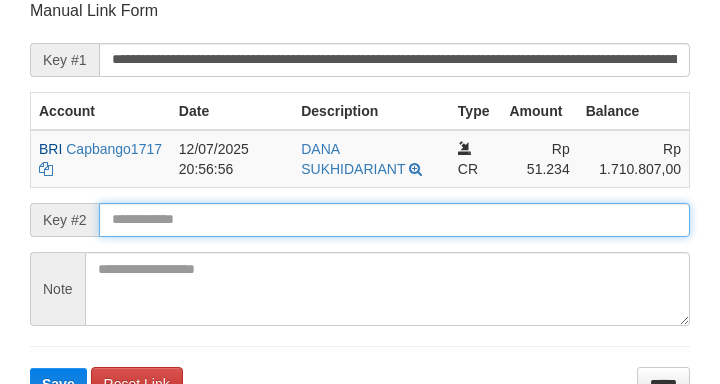 click at bounding box center [394, 220] 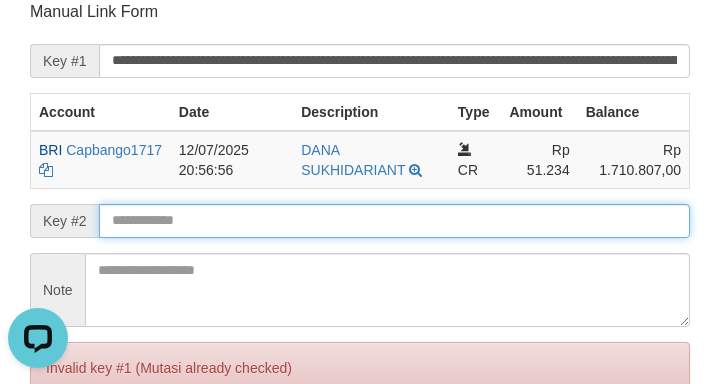 scroll, scrollTop: 0, scrollLeft: 0, axis: both 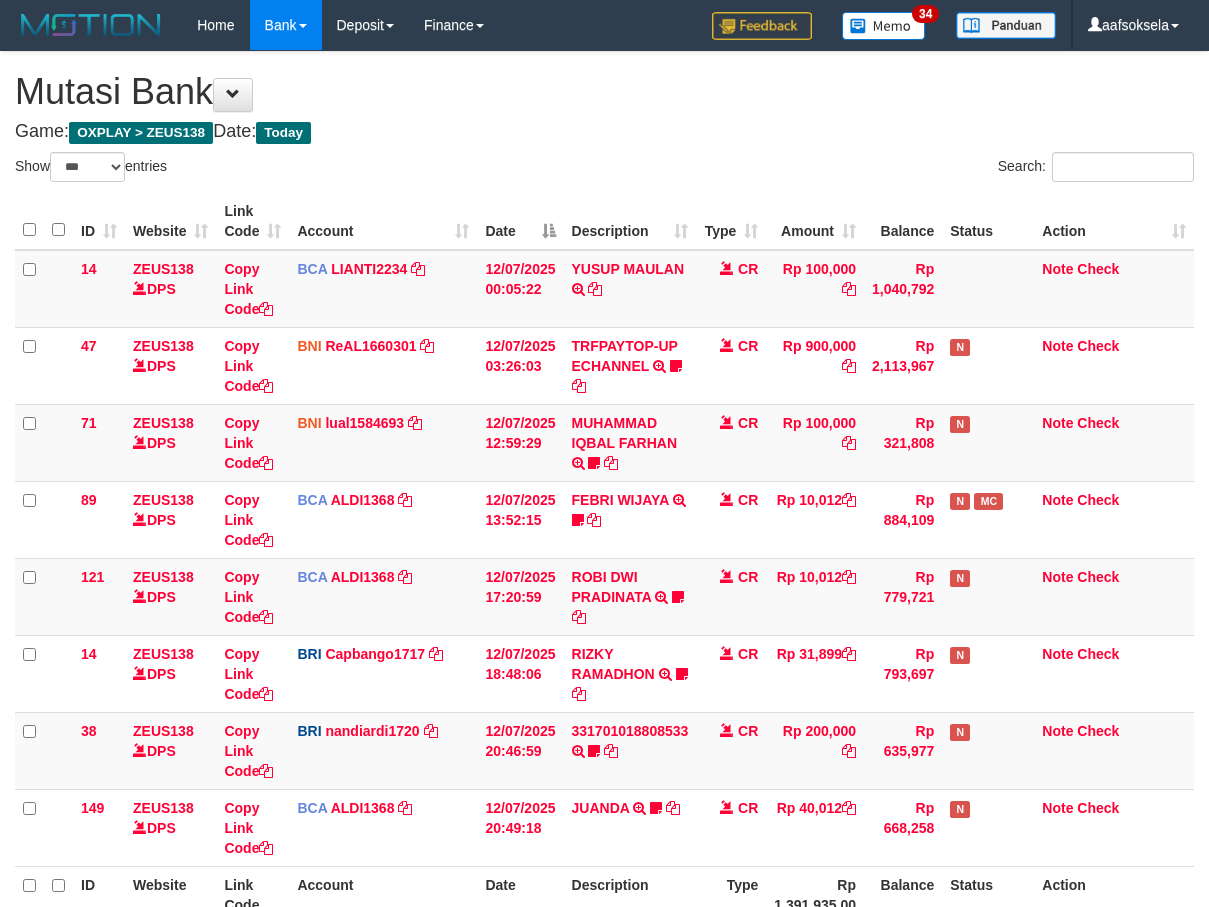 select on "***" 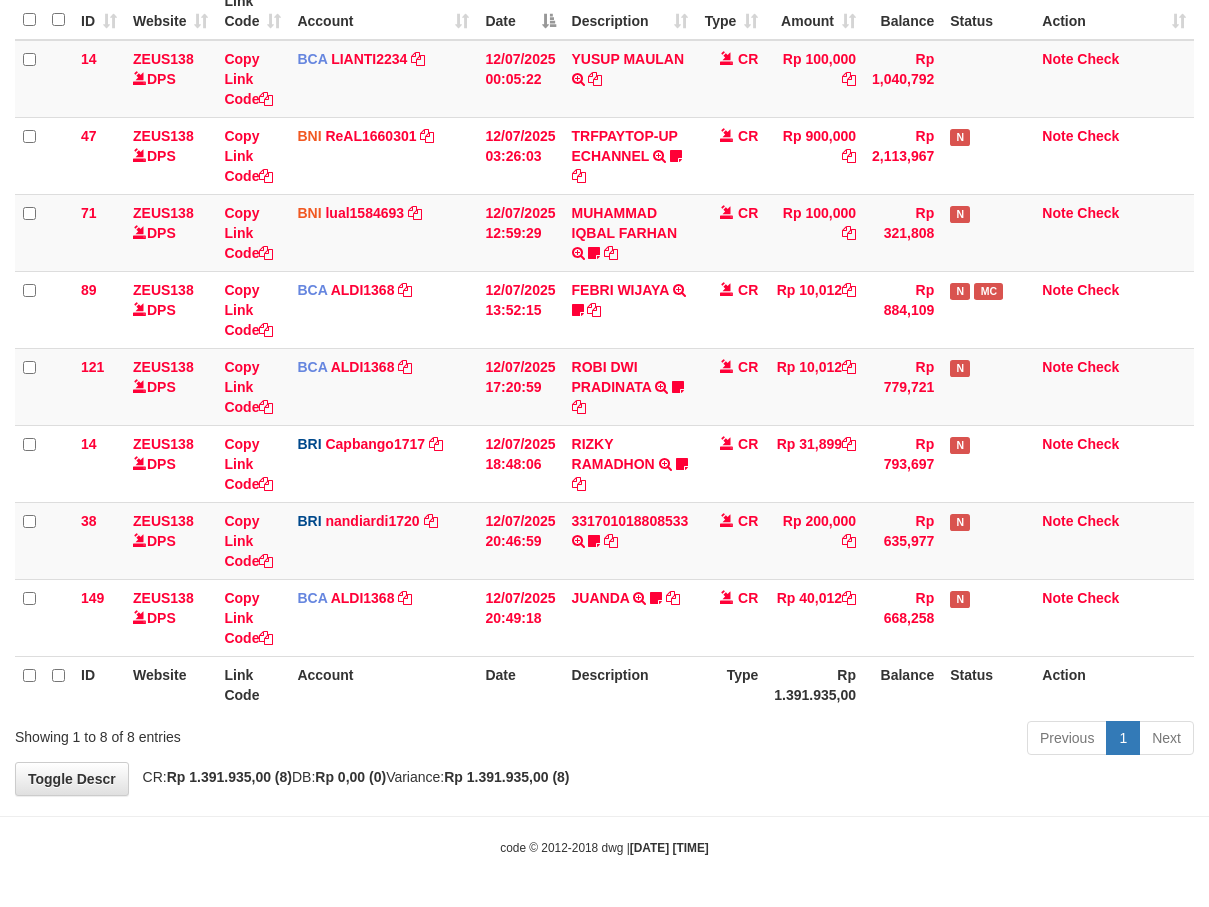 drag, startPoint x: 0, startPoint y: 0, endPoint x: 580, endPoint y: 872, distance: 1047.2745 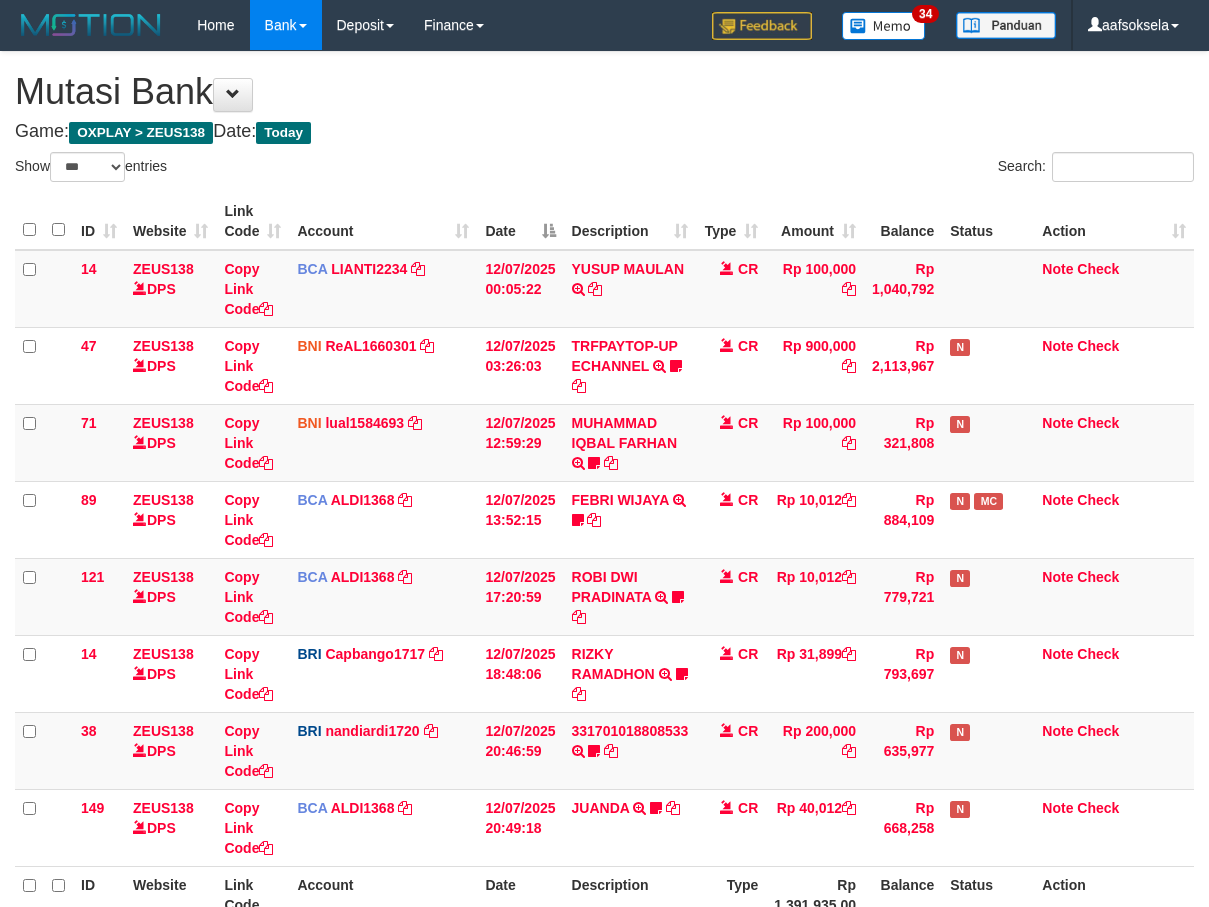 select on "***" 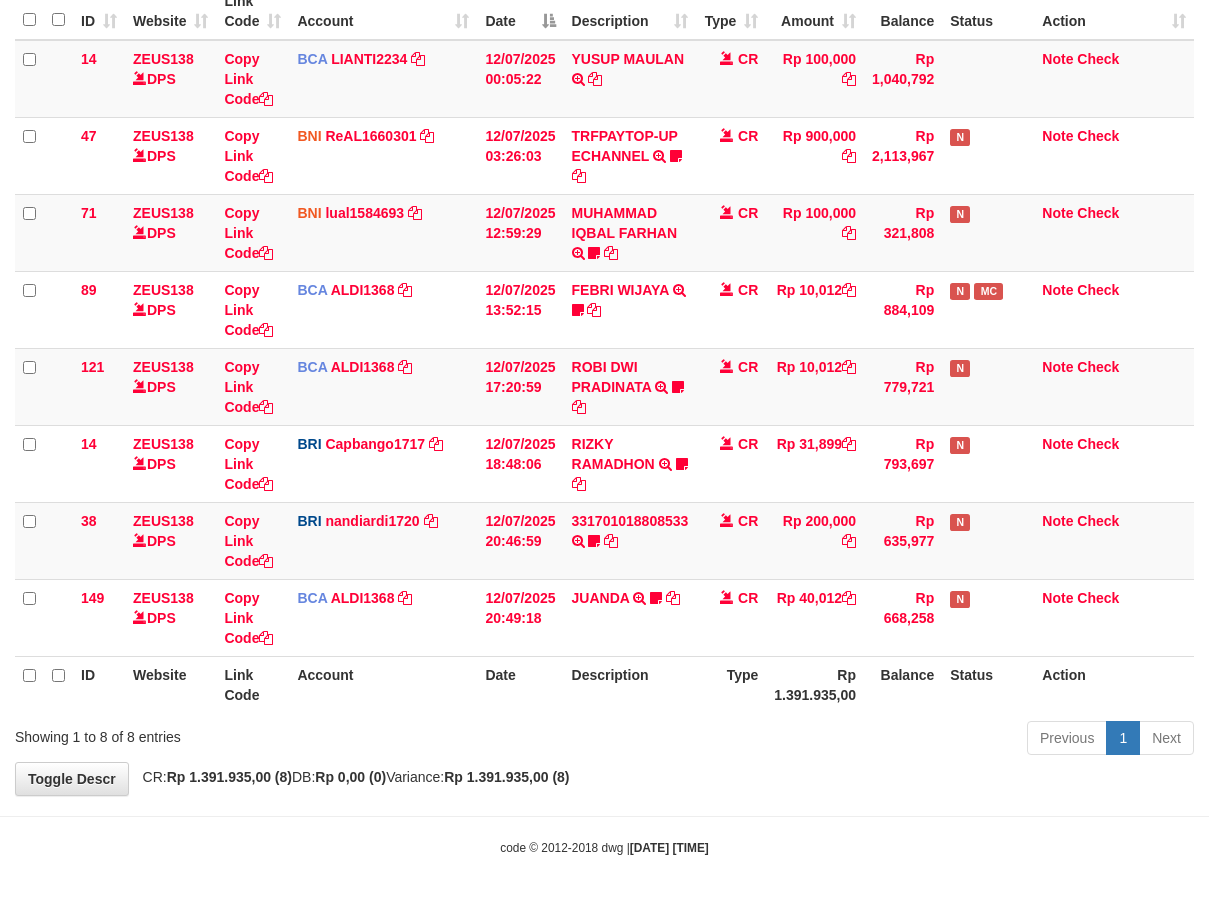 click on "Previous 1 Next" at bounding box center [856, 740] 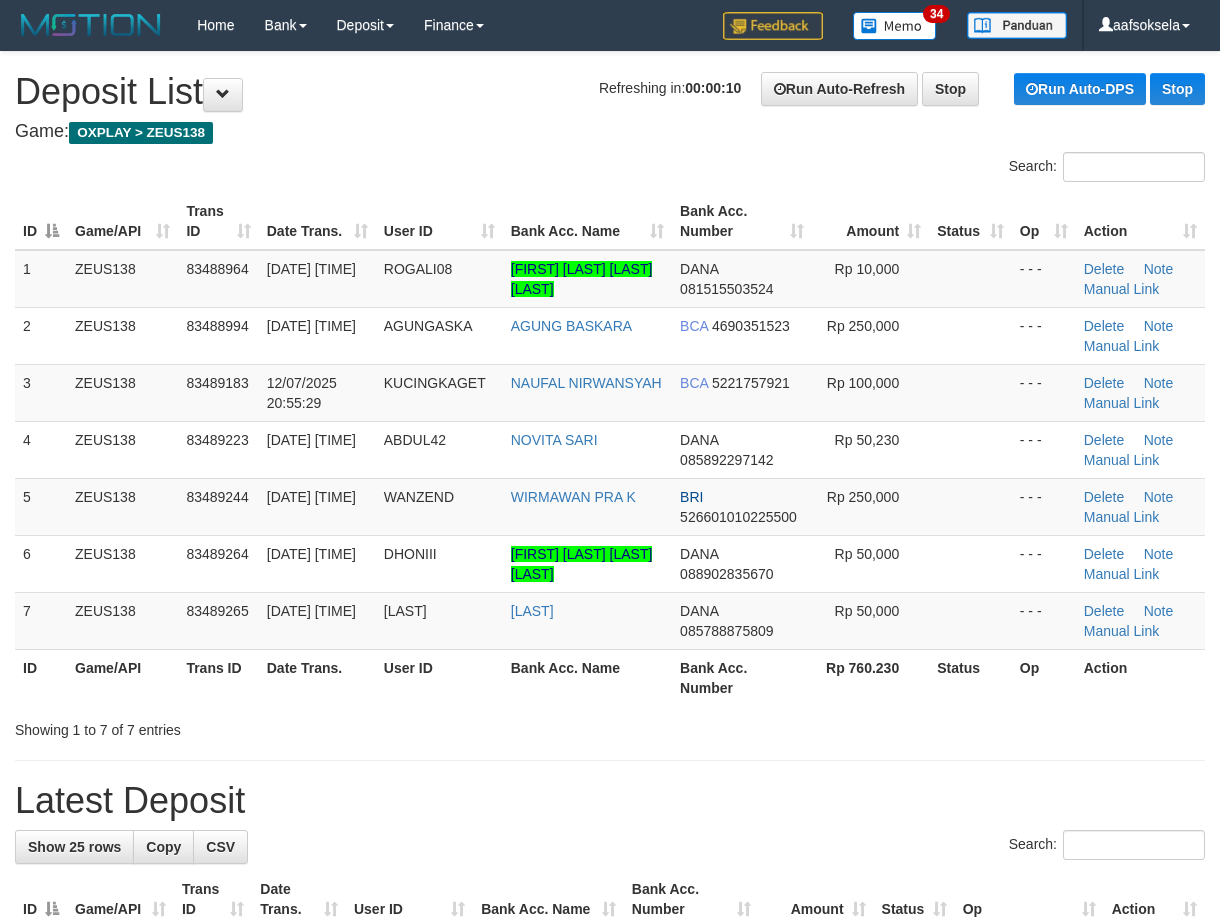 scroll, scrollTop: 0, scrollLeft: 0, axis: both 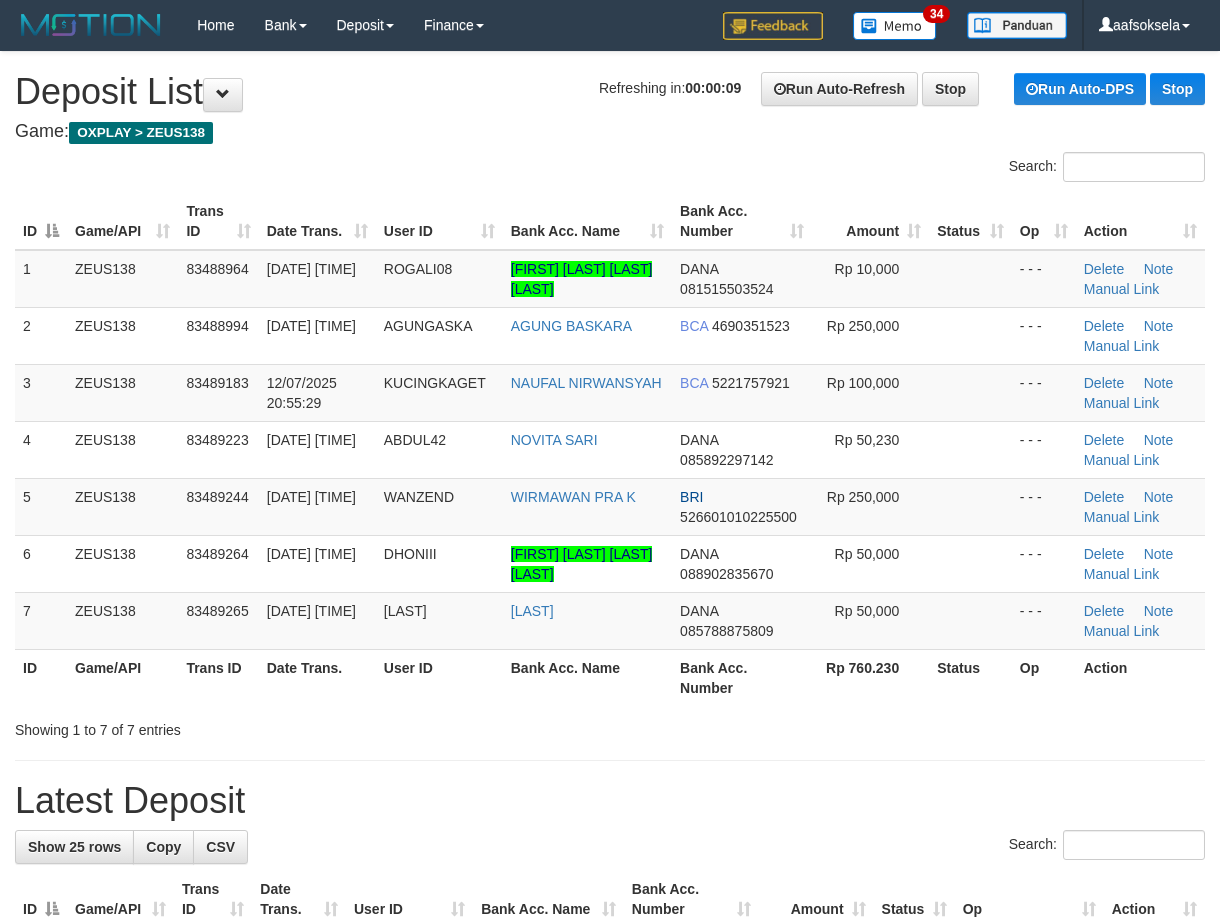 click on "Showing 1 to 7 of 7 entries" at bounding box center (254, 726) 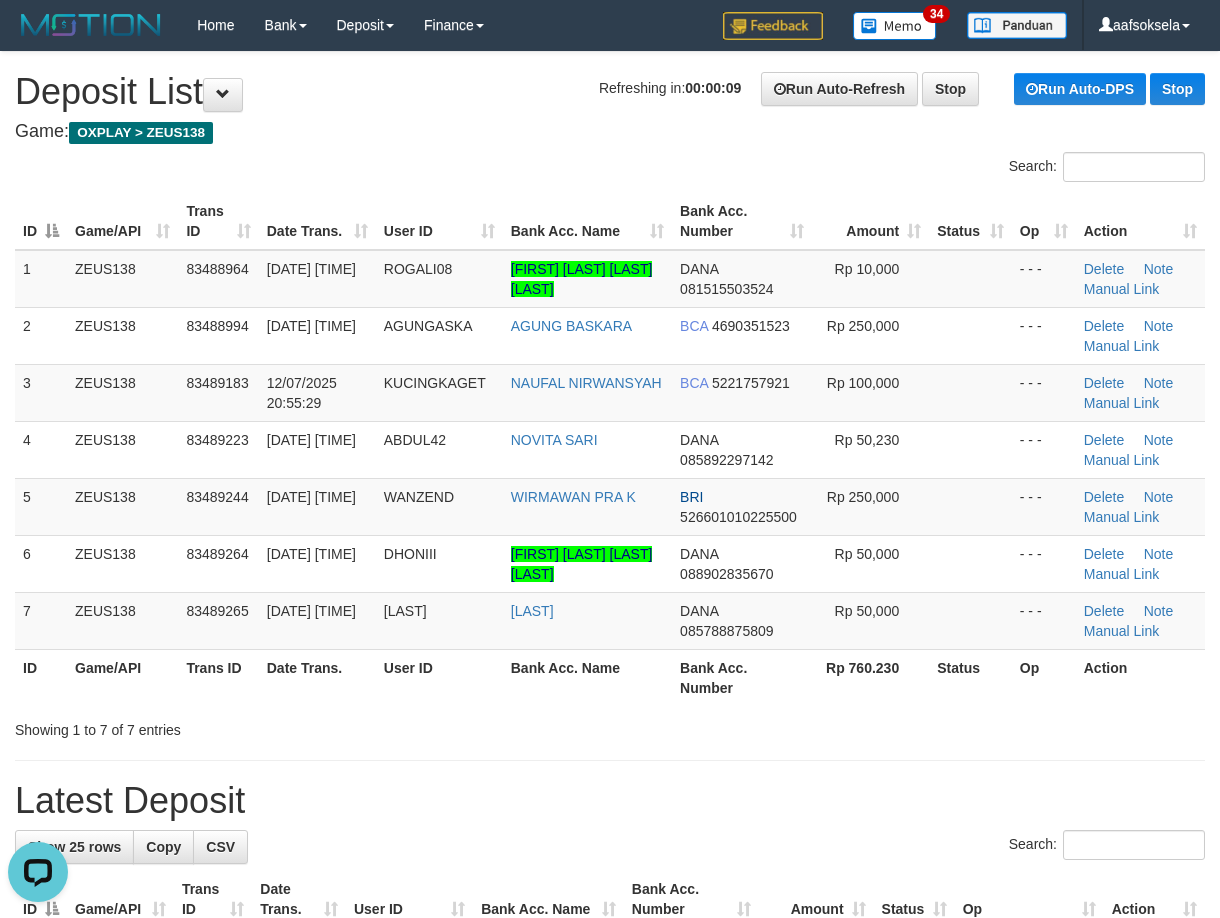 scroll, scrollTop: 0, scrollLeft: 0, axis: both 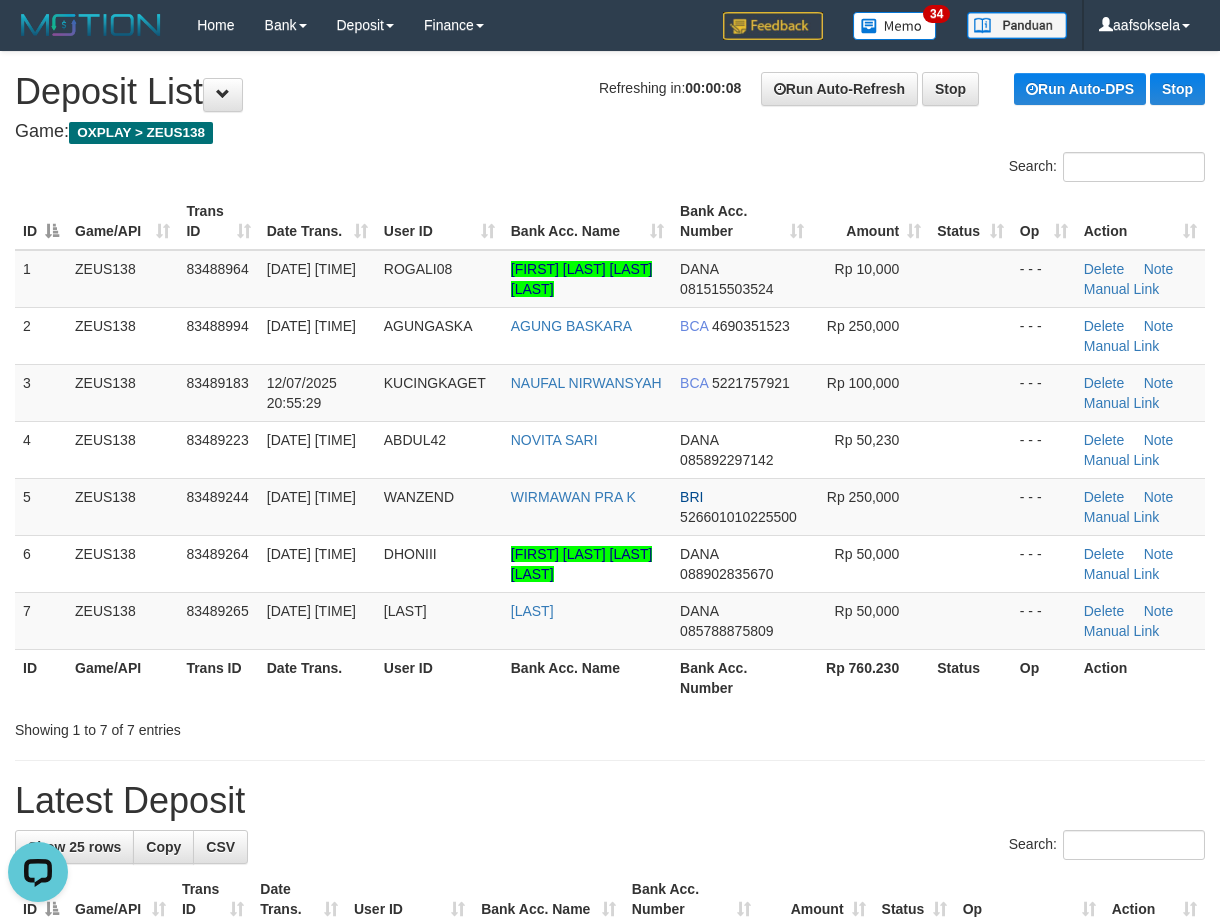 click on "User ID" at bounding box center [439, 677] 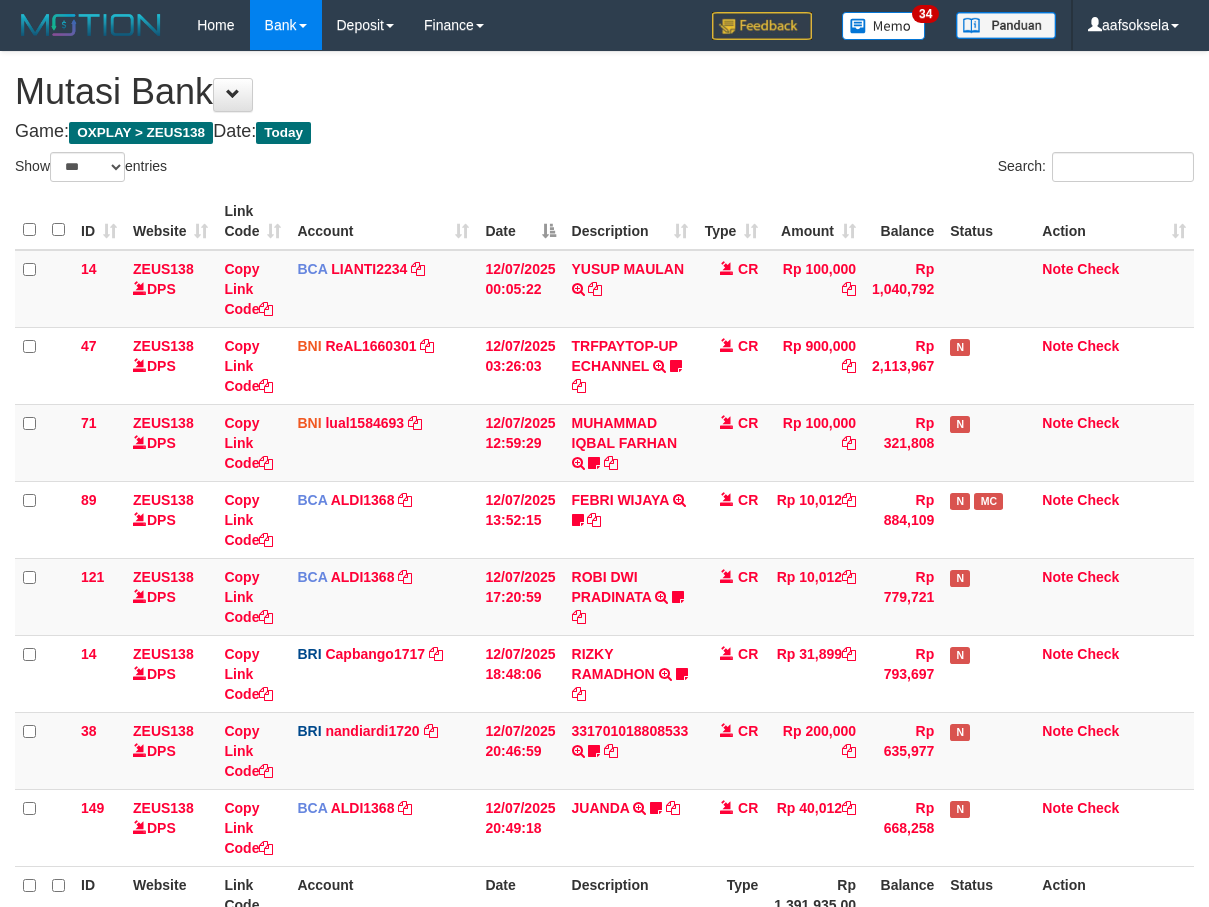 select on "***" 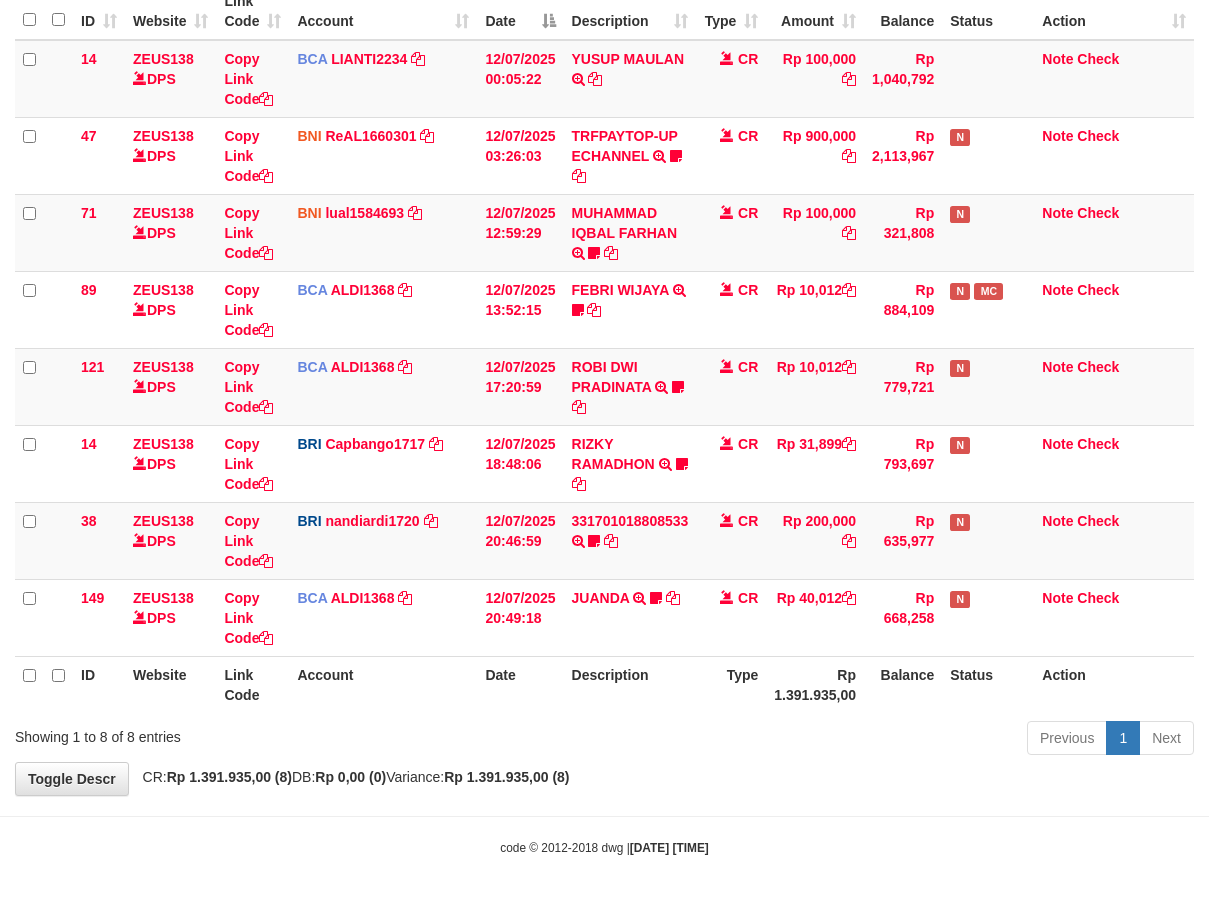 drag, startPoint x: 536, startPoint y: 733, endPoint x: 625, endPoint y: 733, distance: 89 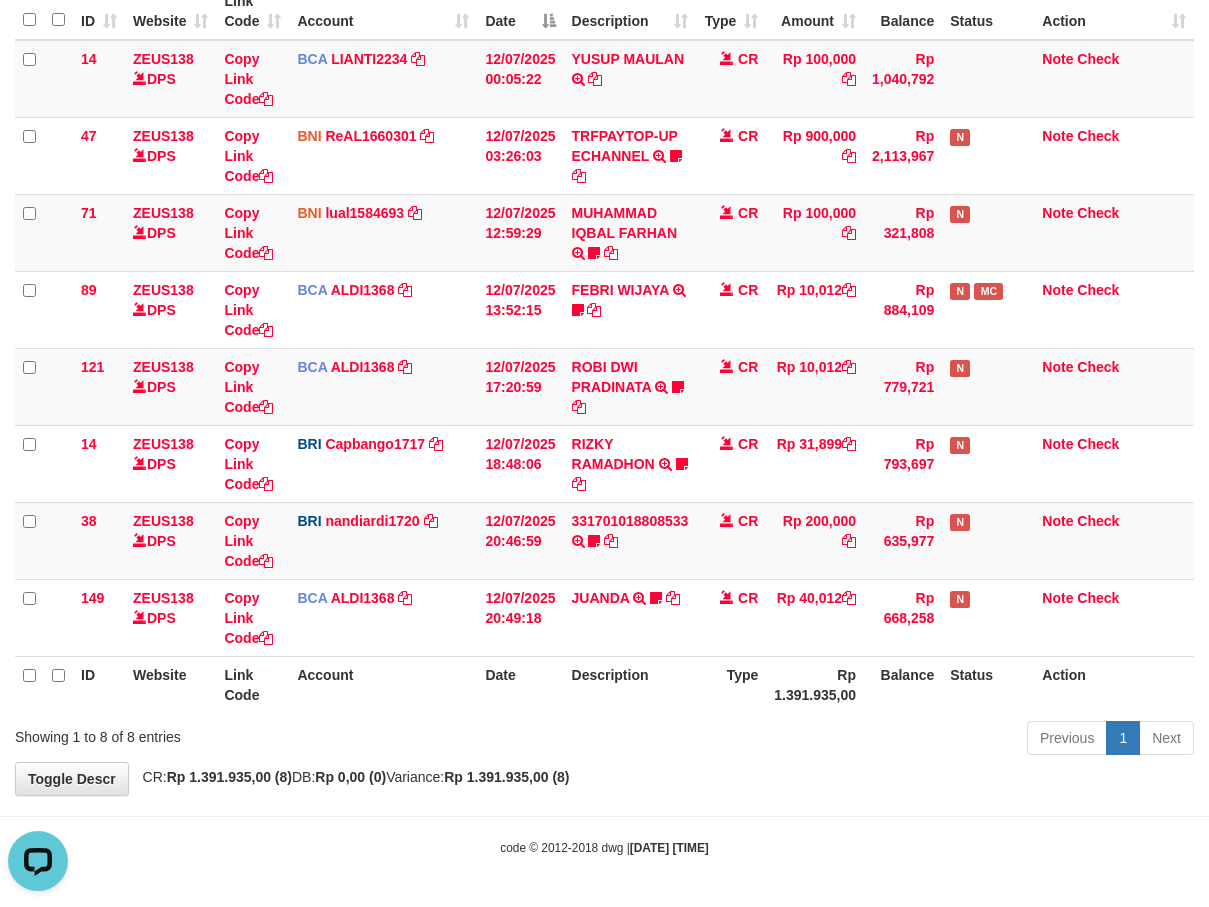 scroll, scrollTop: 0, scrollLeft: 0, axis: both 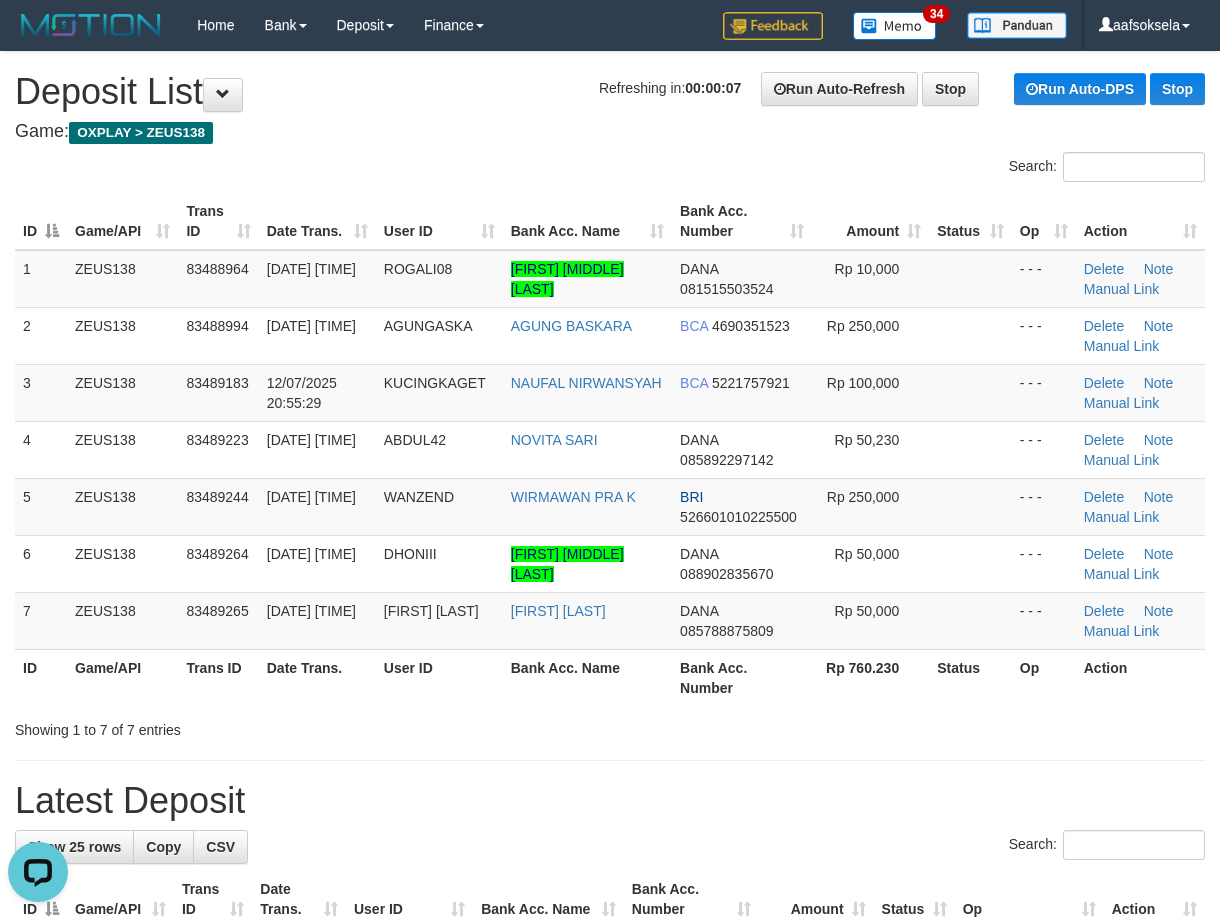 click on "ID Game/API Trans ID Date Trans. User ID Bank Acc. Name Bank Acc. Number Amount Status Op Action
1
ZEUS138
83488964
12/07/2025 20:51:30
ROGALI08
MOHAMMAD NOVAN BUDI PRATAMA
DANA
081515503524
Rp 10,000
- - -
Delete
Note
Manual Link
2
ZEUS138
83488994
12/07/2025 20:52:00
AGUNGASKA
AGUNG BASKARA
BCA
4690351523
Rp 250,000
Note" at bounding box center (610, 449) 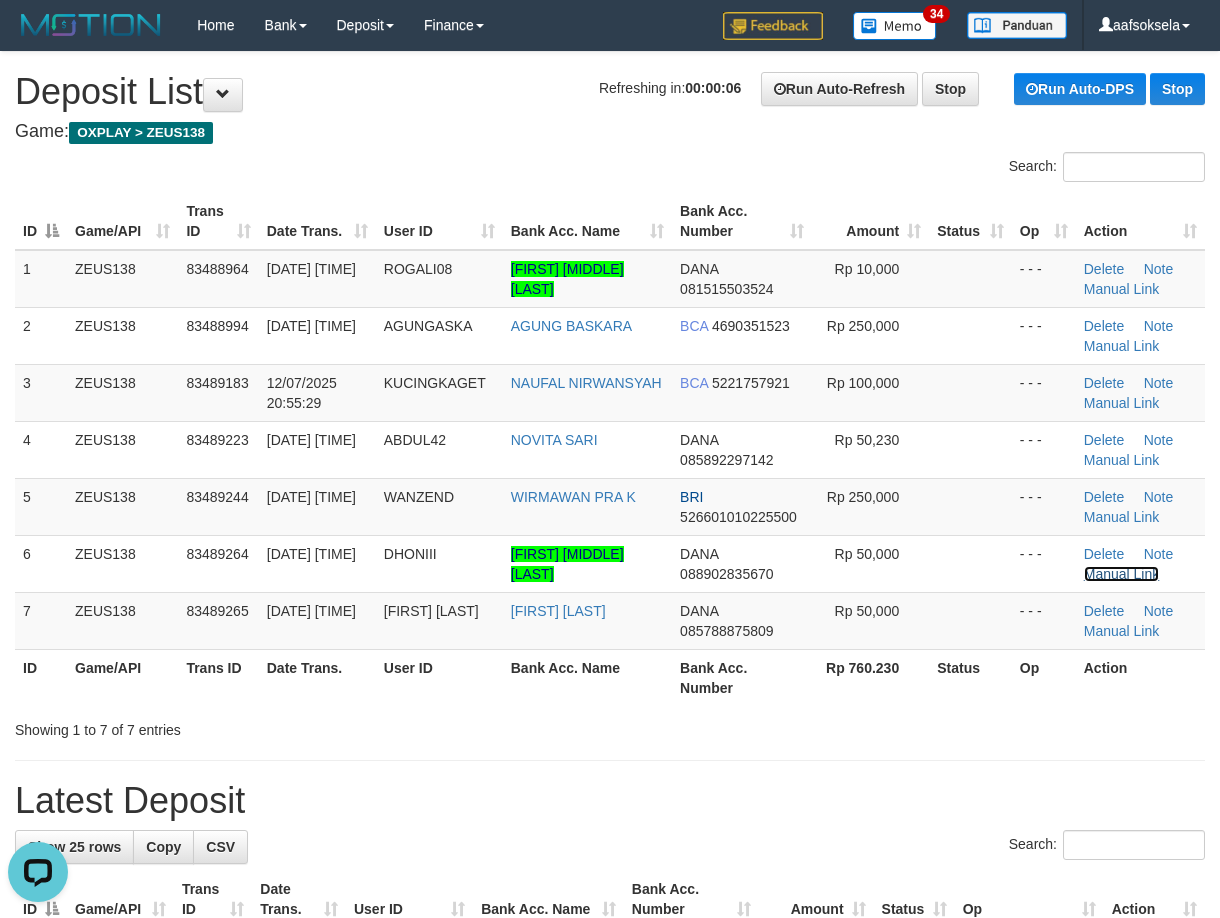 drag, startPoint x: 1137, startPoint y: 569, endPoint x: 546, endPoint y: 718, distance: 609.4932 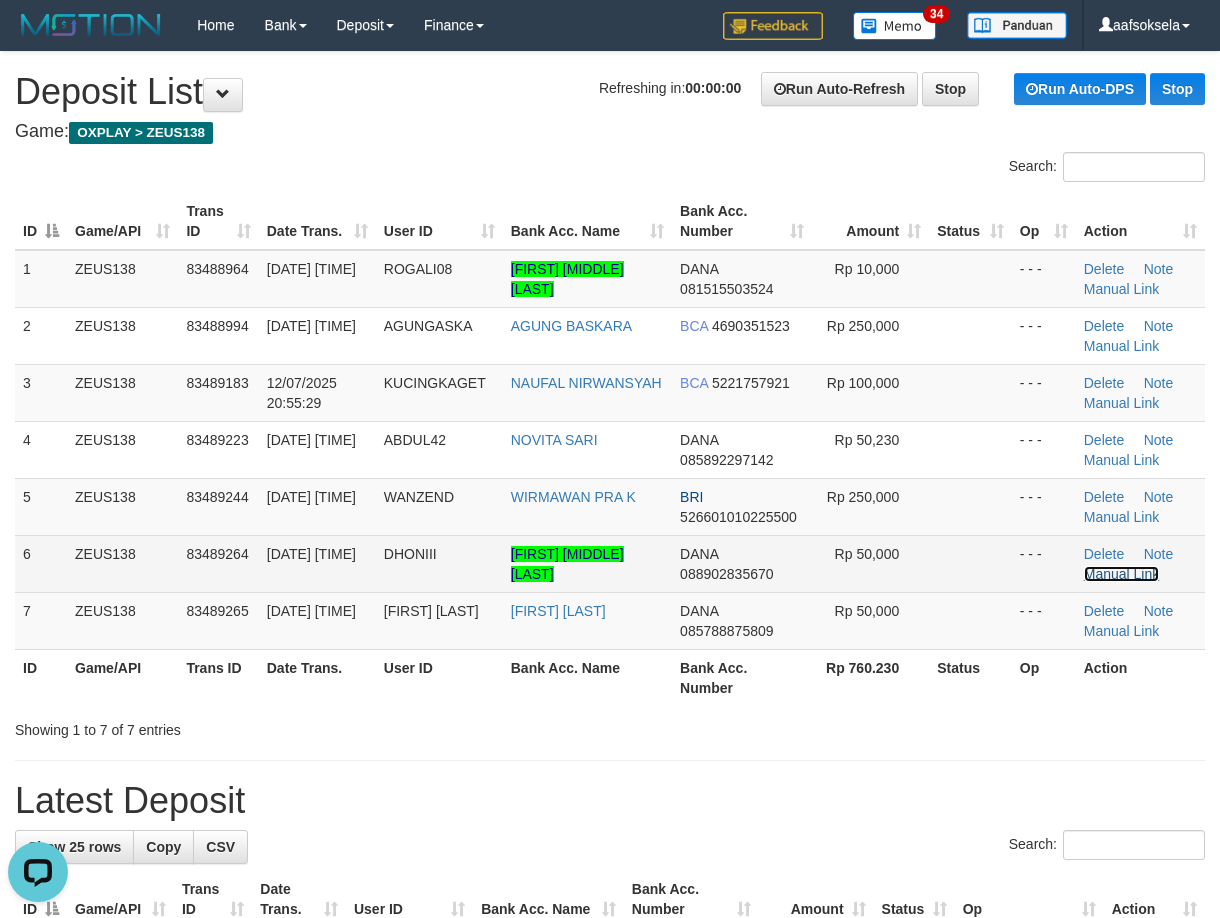 click on "Manual Link" at bounding box center [1122, 574] 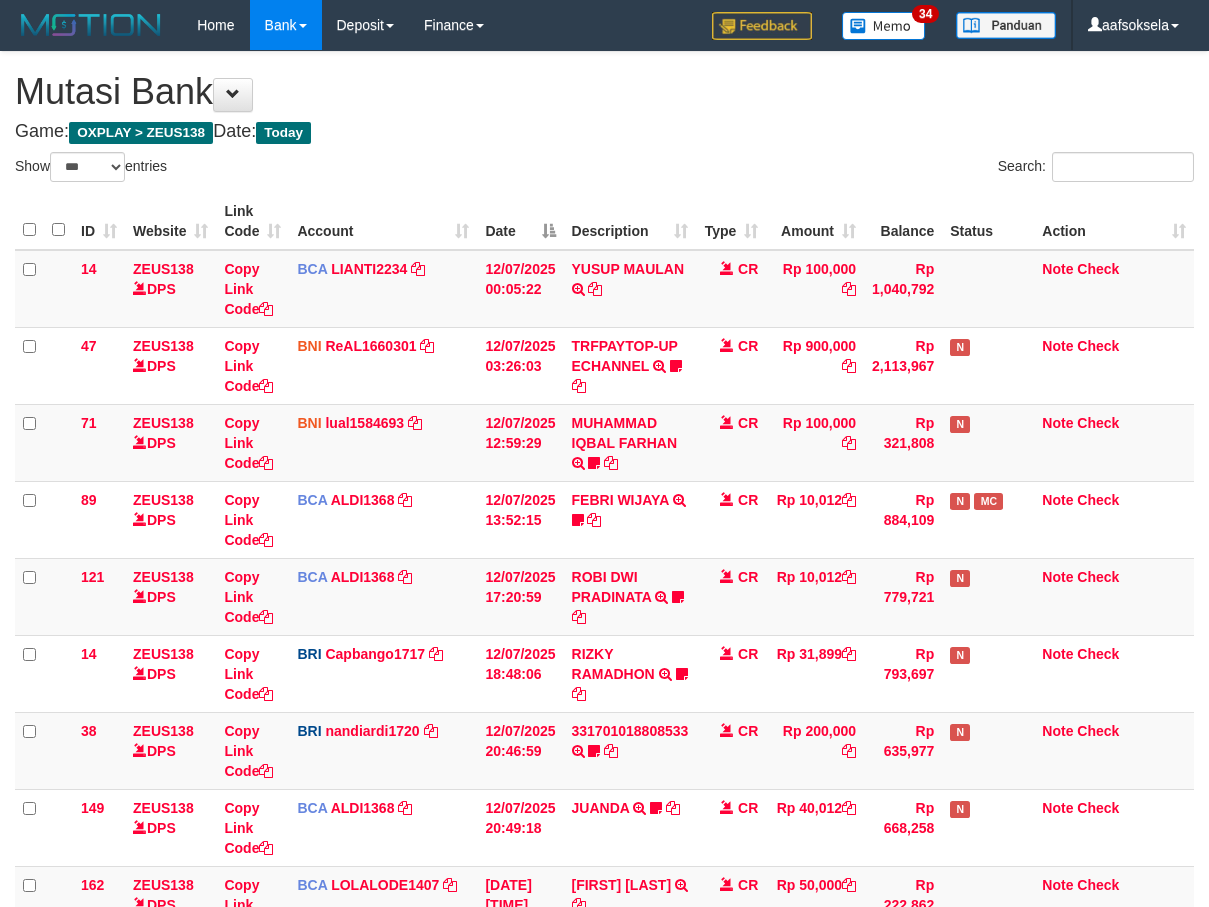 select on "***" 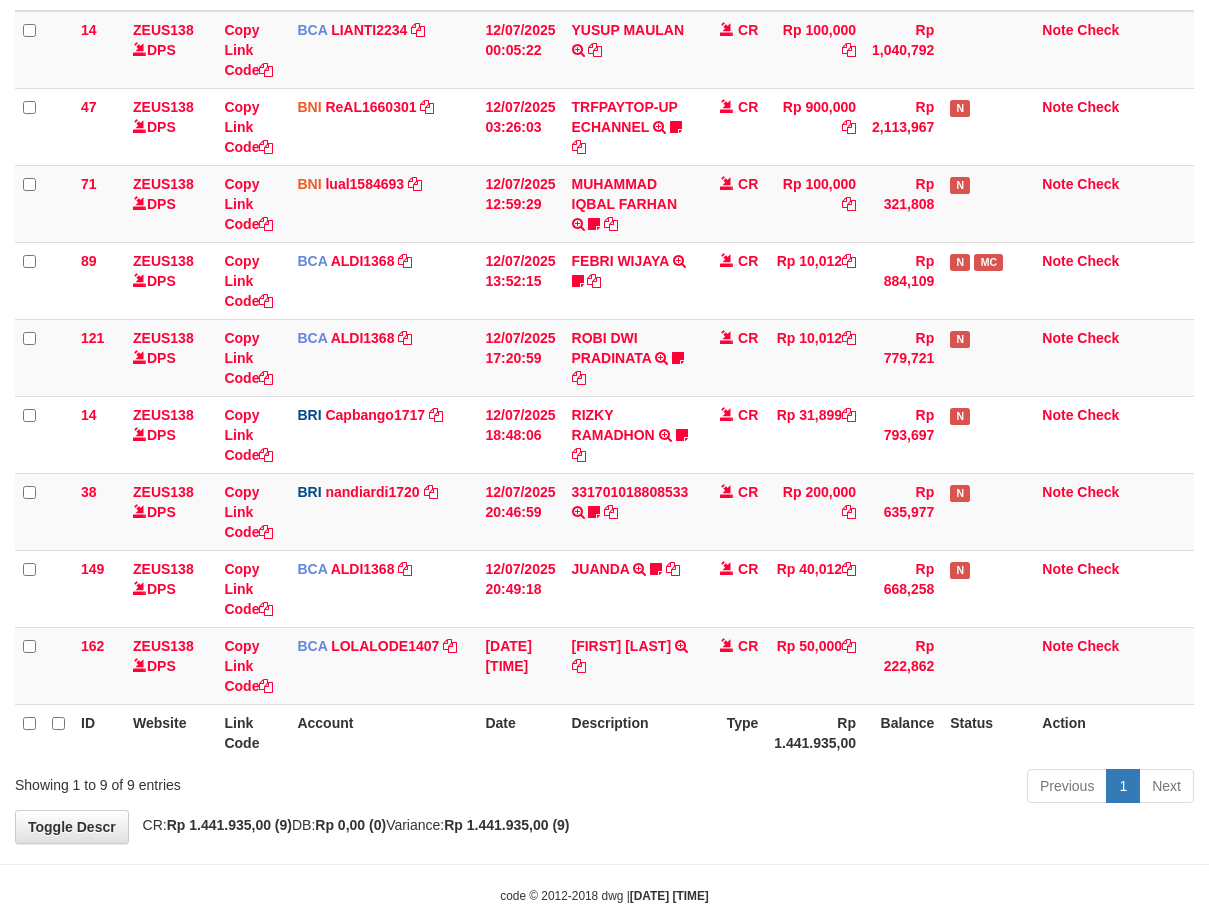click on "Previous 1 Next" at bounding box center [856, 788] 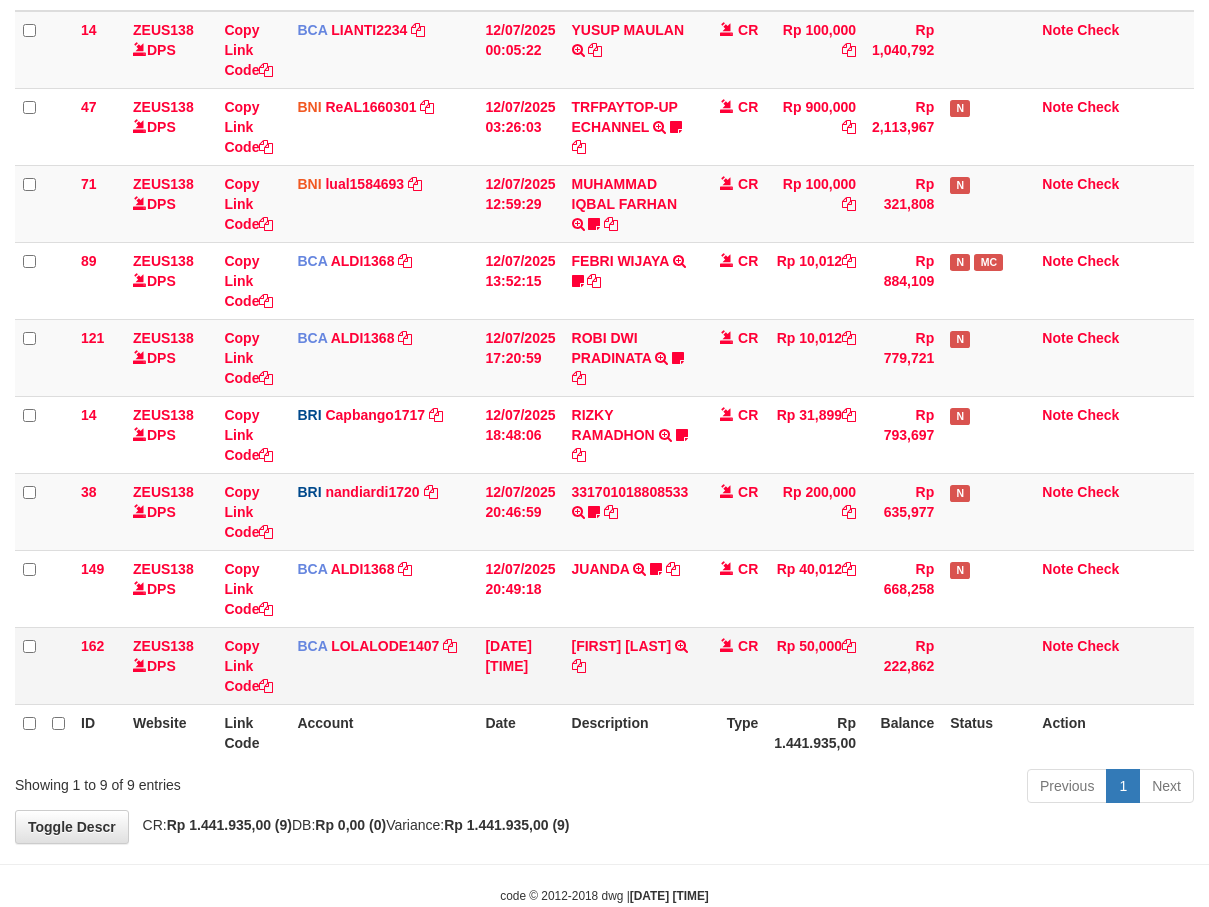 scroll, scrollTop: 210, scrollLeft: 0, axis: vertical 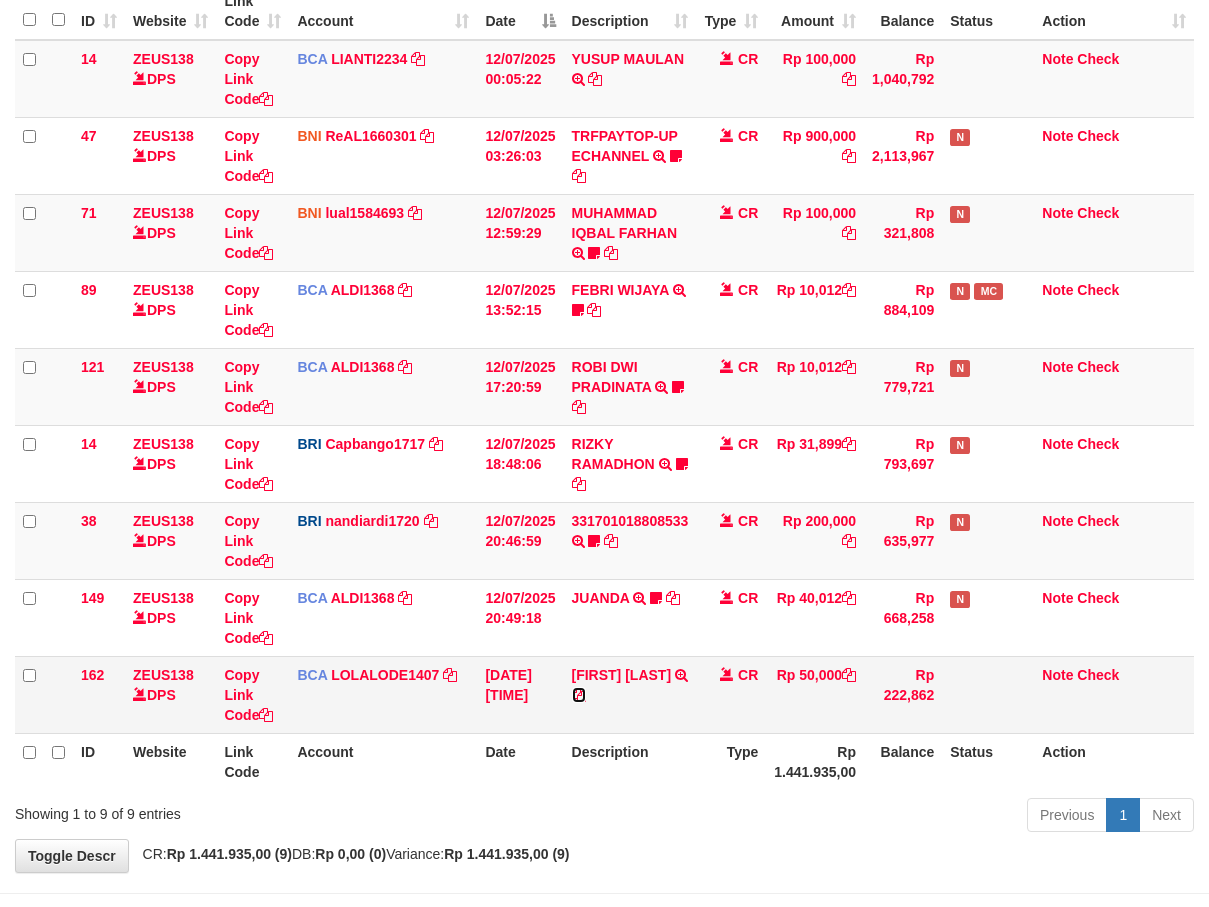 click at bounding box center [579, 695] 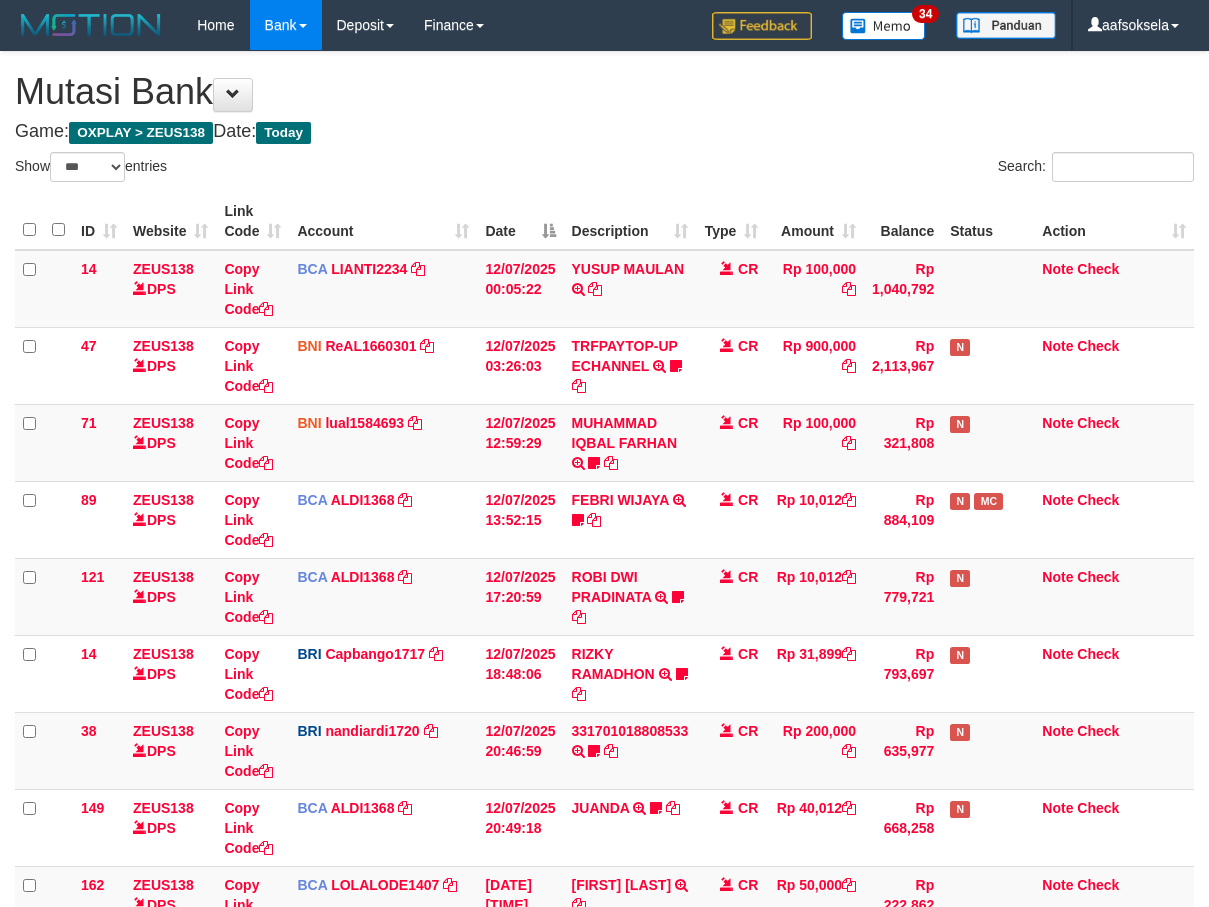 select on "***" 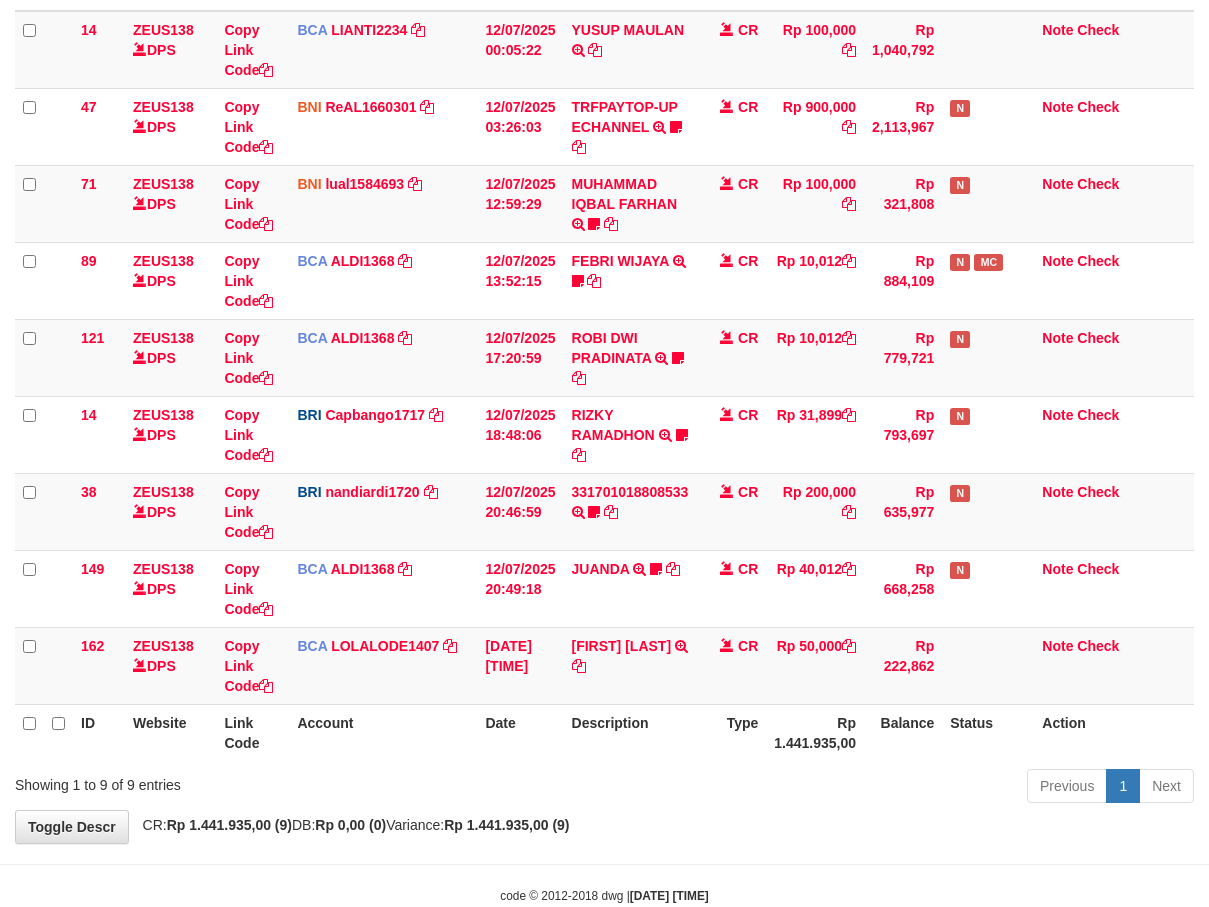 scroll, scrollTop: 210, scrollLeft: 0, axis: vertical 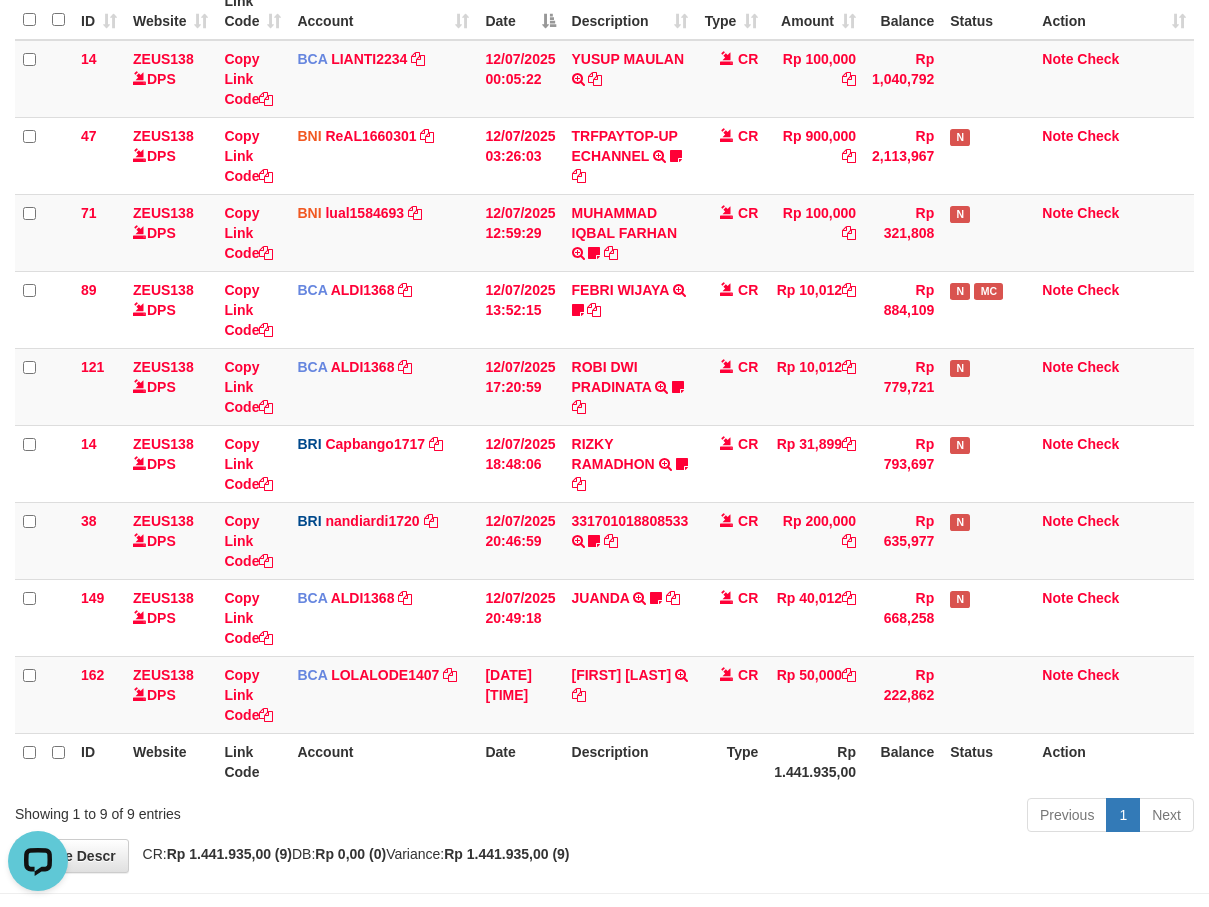 click on "**********" at bounding box center (604, 357) 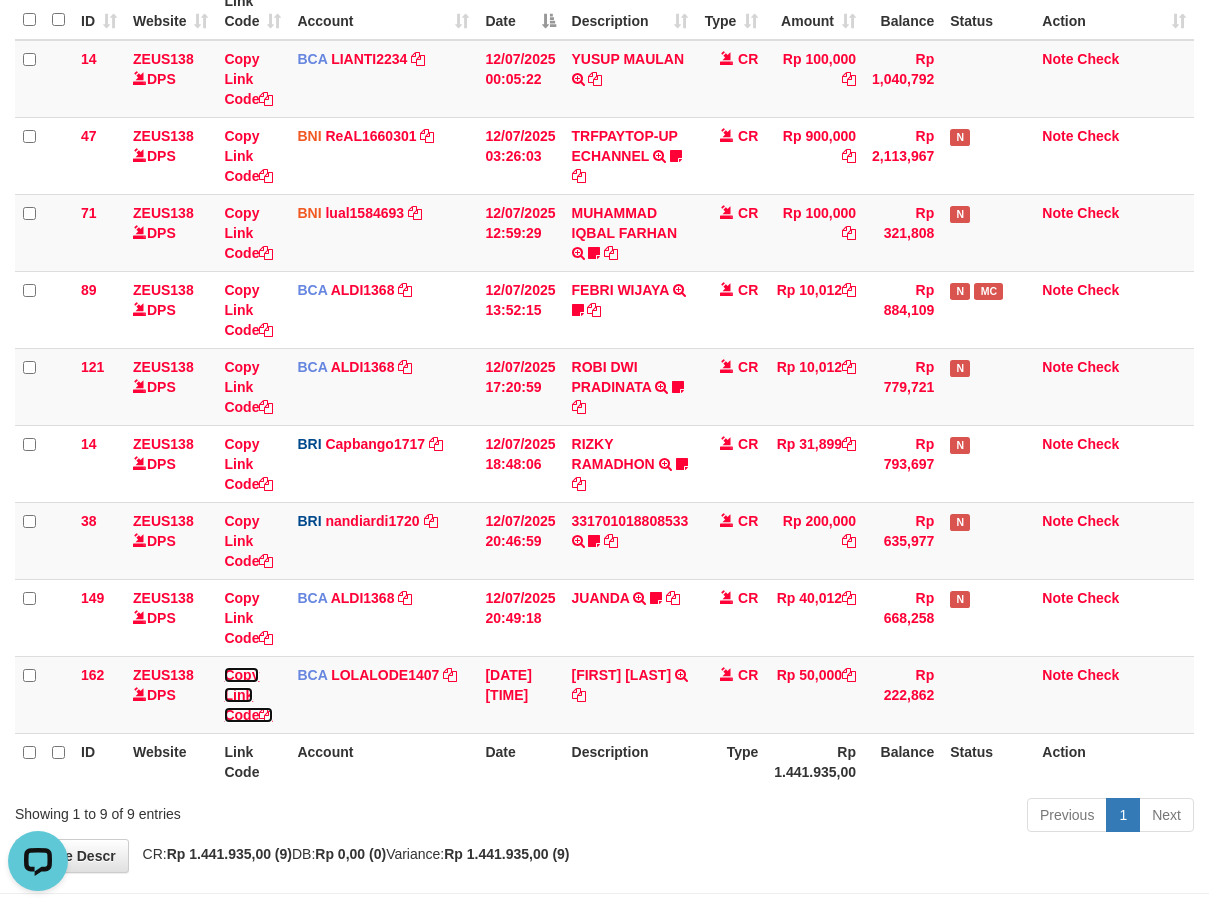 click on "Copy Link Code" at bounding box center (248, 695) 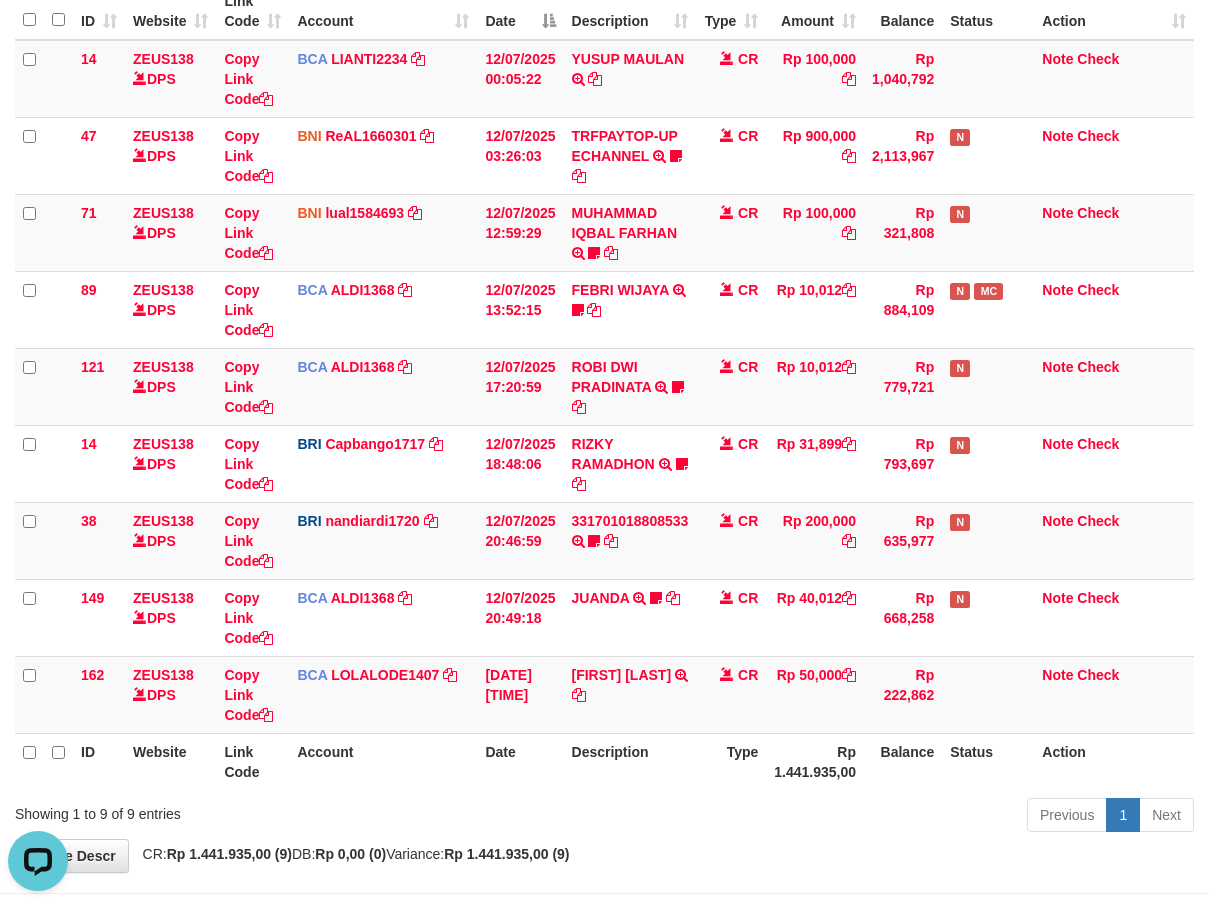 scroll, scrollTop: 297, scrollLeft: 0, axis: vertical 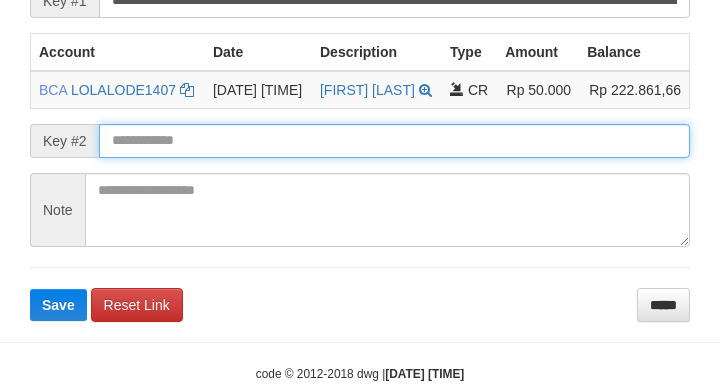 click at bounding box center (394, 141) 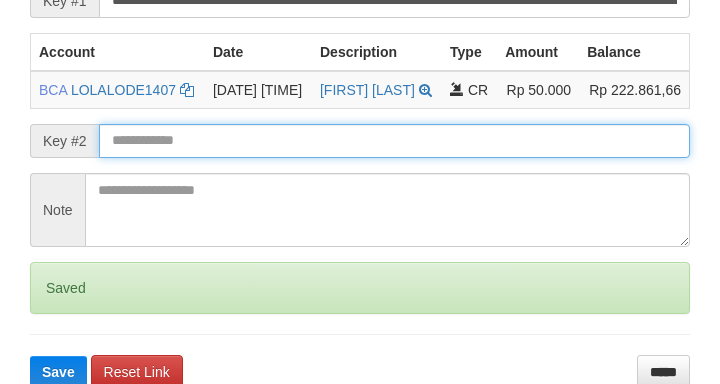 click on "Save" at bounding box center (58, 372) 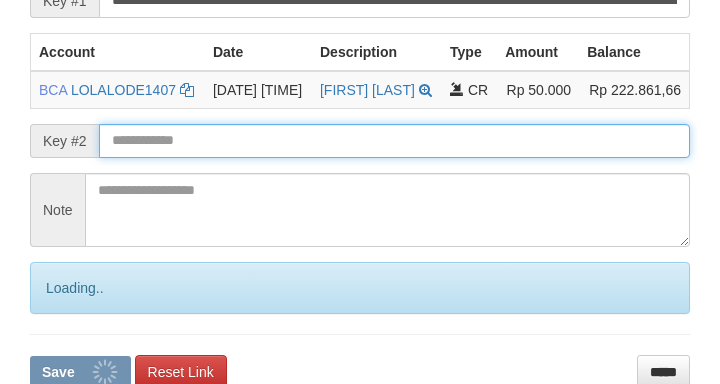 click on "Save" at bounding box center [80, 372] 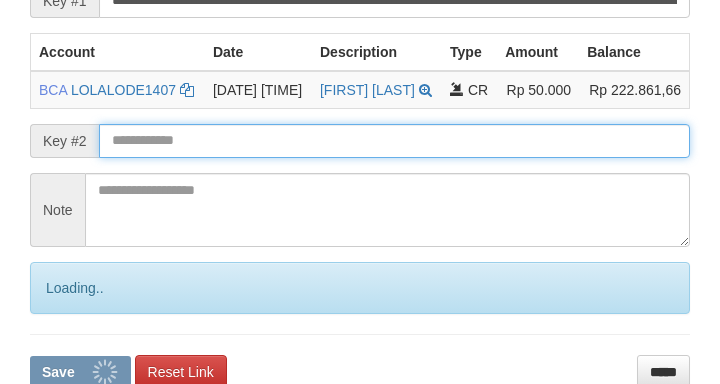 click on "Save" at bounding box center [80, 372] 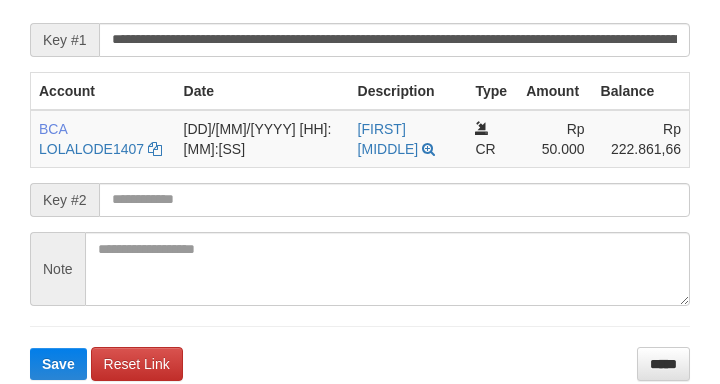 scroll, scrollTop: 452, scrollLeft: 0, axis: vertical 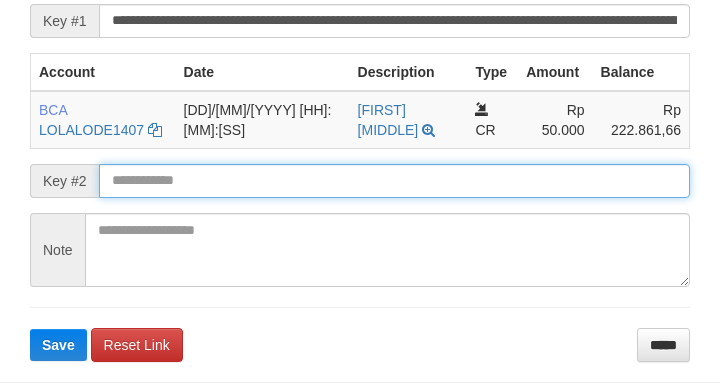 click at bounding box center (394, 181) 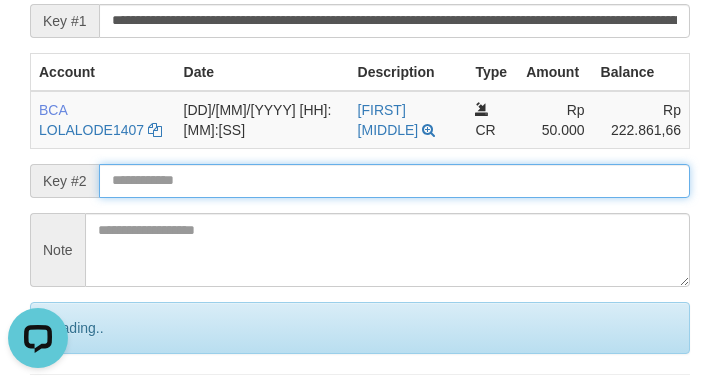 scroll, scrollTop: 0, scrollLeft: 0, axis: both 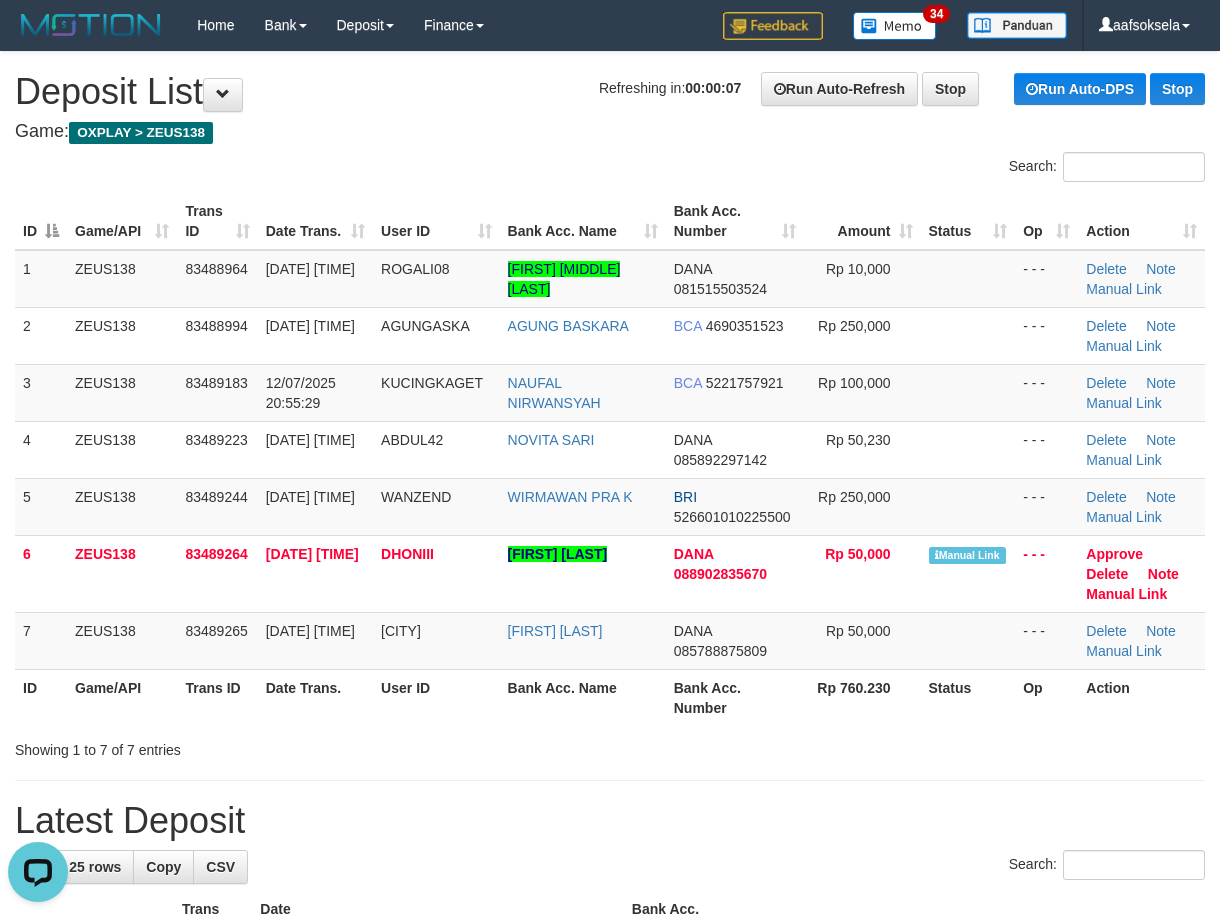 click on "User ID" at bounding box center (436, 697) 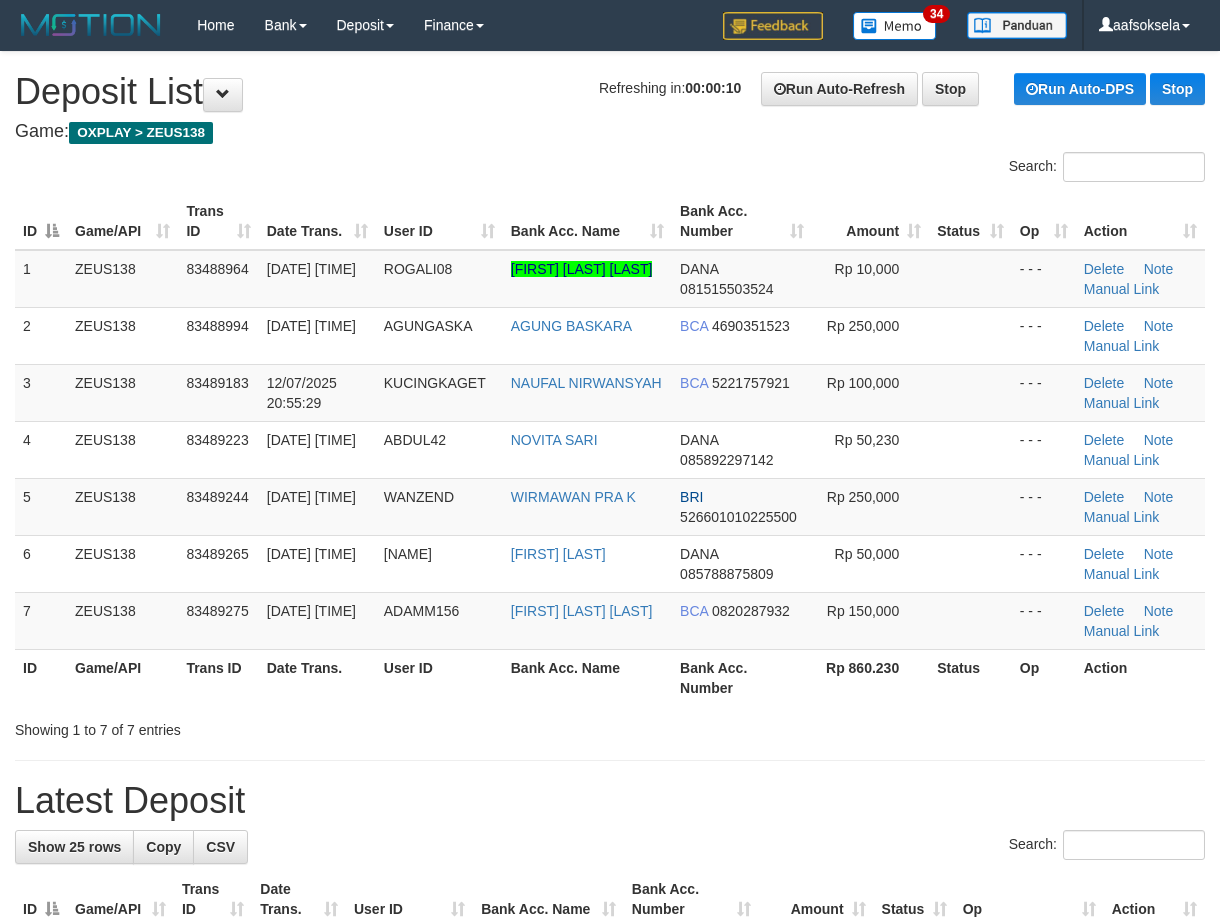 scroll, scrollTop: 0, scrollLeft: 0, axis: both 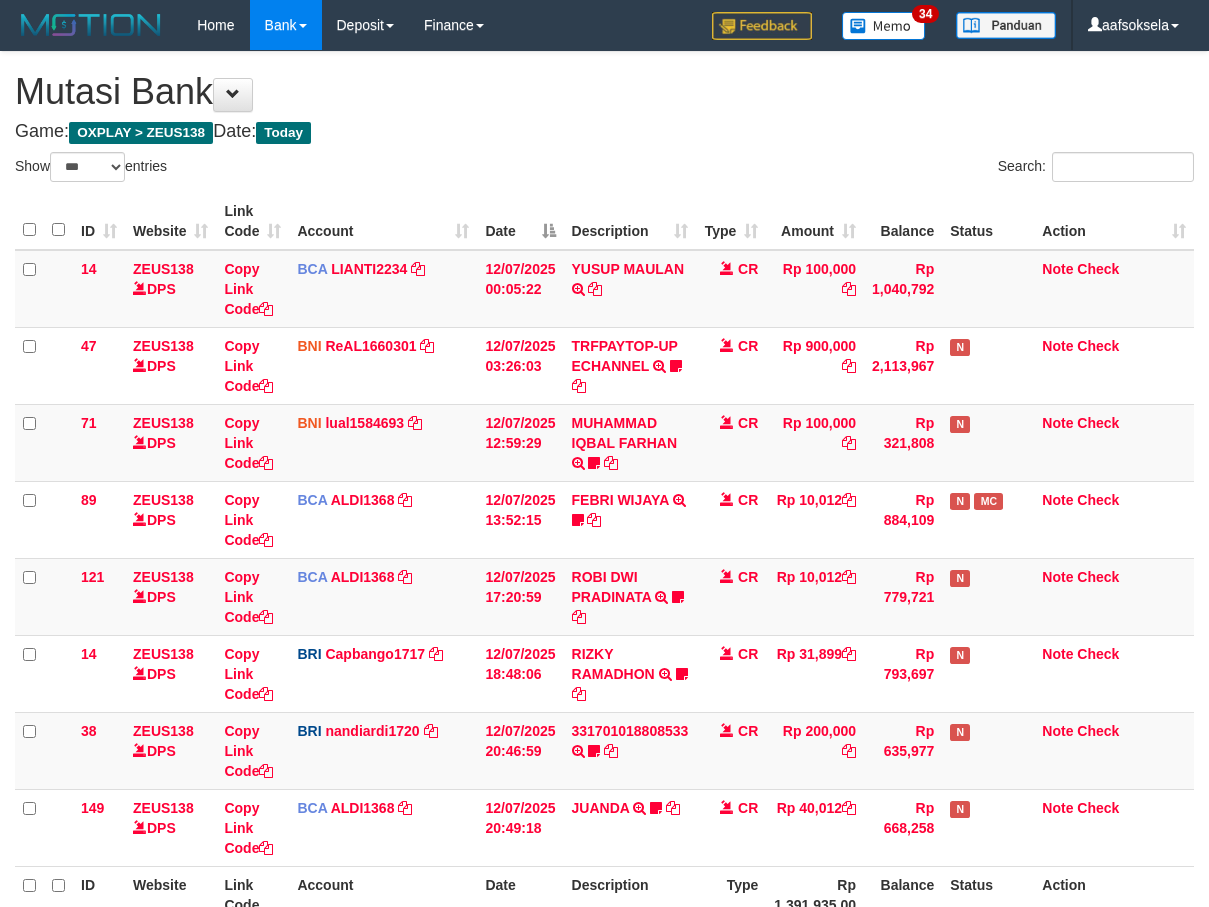 select on "***" 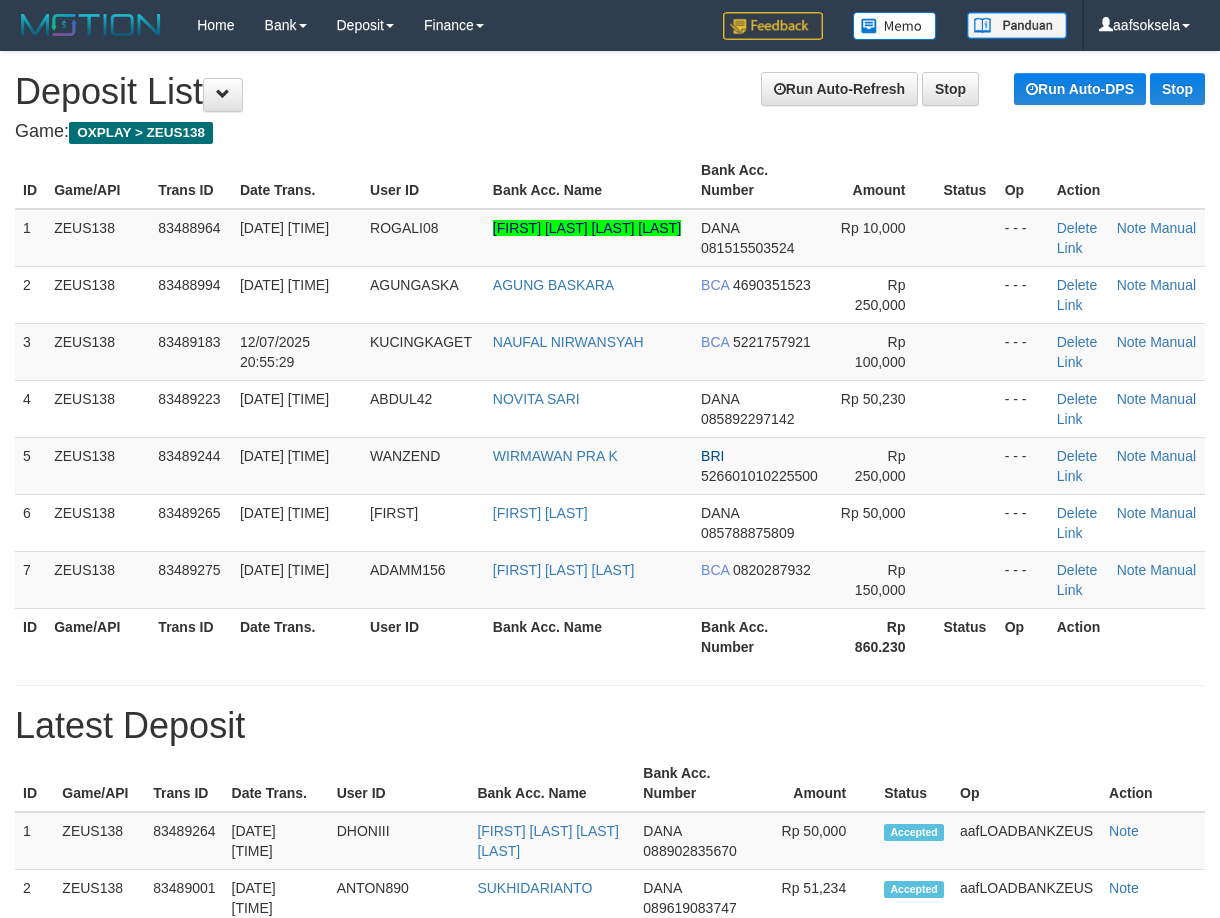 scroll, scrollTop: 0, scrollLeft: 0, axis: both 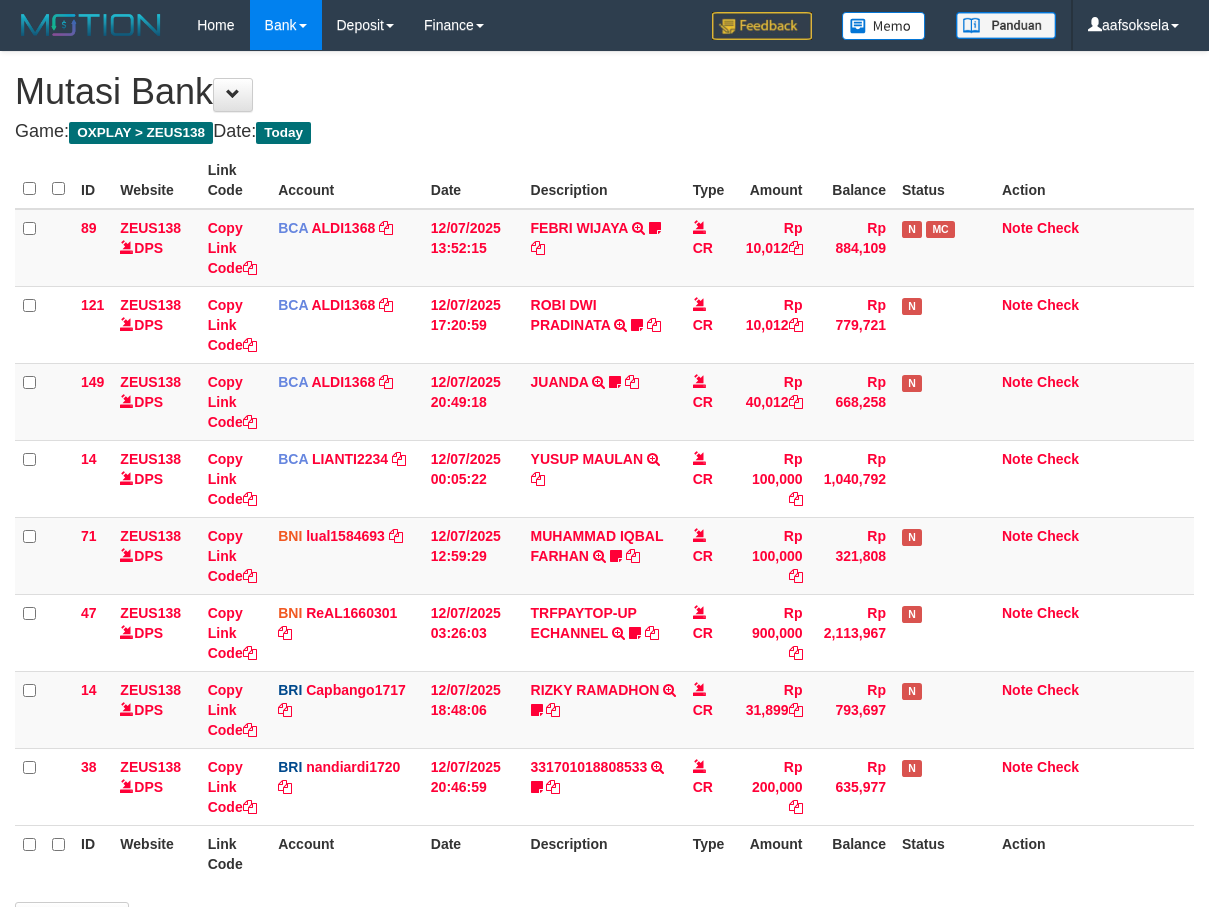 click on "Balance" at bounding box center [852, 853] 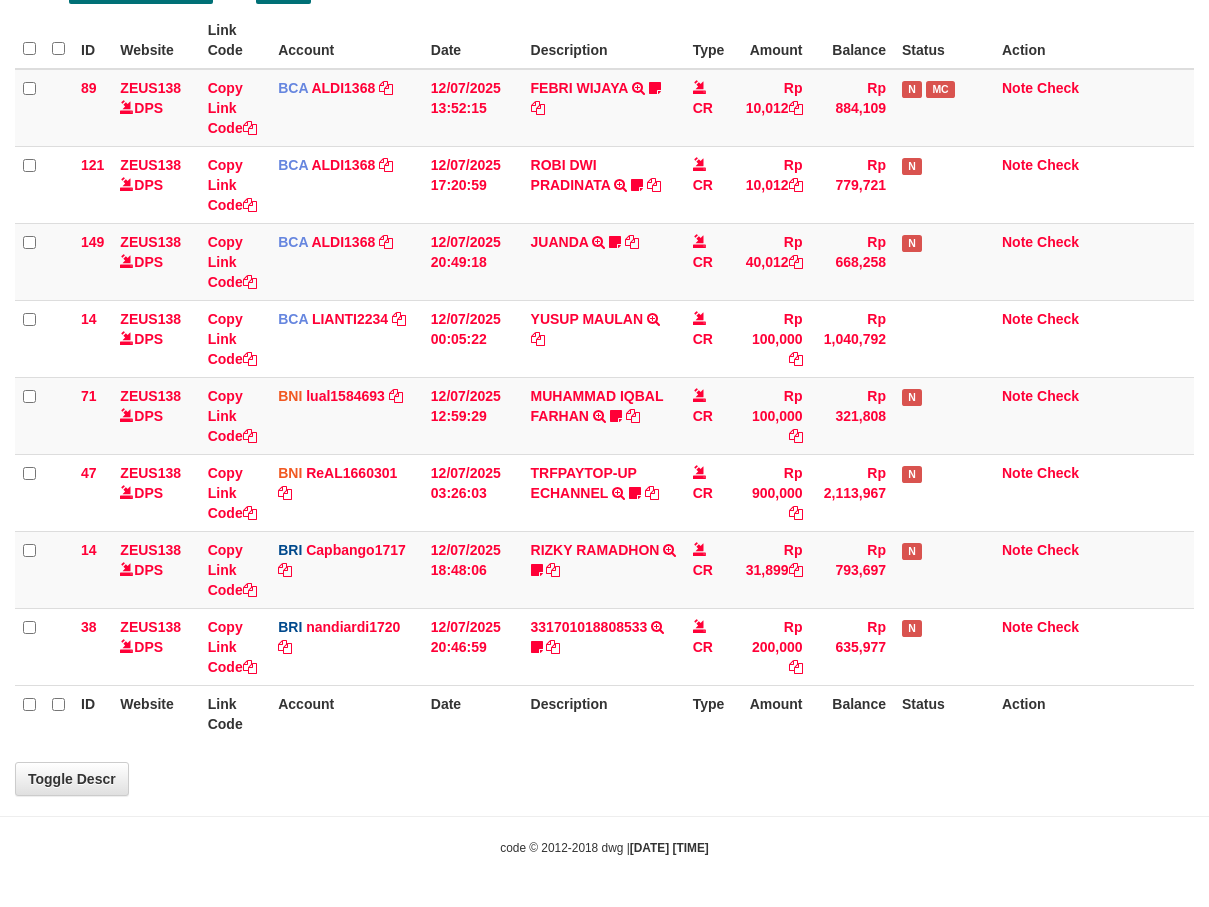 select on "***" 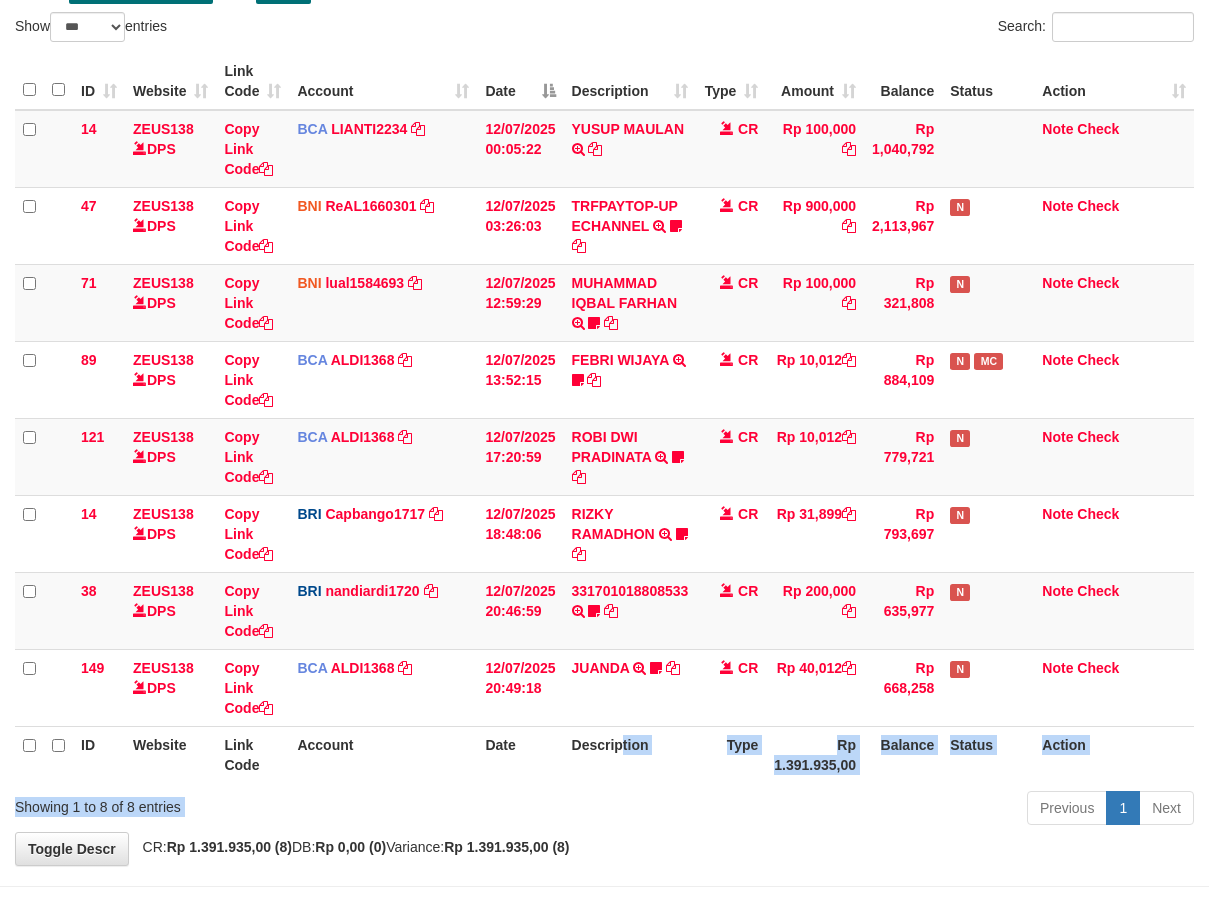 click on "Show  ** ** ** ***  entries Search:
ID Website Link Code Account Date Description Type Amount Balance Status Action
14
ZEUS138    DPS
Copy Link Code
BCA
LIANTI2234
DPS
YULIANTI
mutasi_20250712_4646 | 14
mutasi_20250712_4646 | 14
12/07/2025 00:05:22
YUSUP MAULAN         TRSF E-BANKING CR 1207/FTSCY/WS95051
100000.002025071262819090 TRFDN-YUSUP MAULANESPAY DEBIT INDONE
CR
Rp 100,000
Rp 1,040,792
Note
Check
47
ZEUS138    DPS
Copy Link Code
BNI" at bounding box center (604, 422) 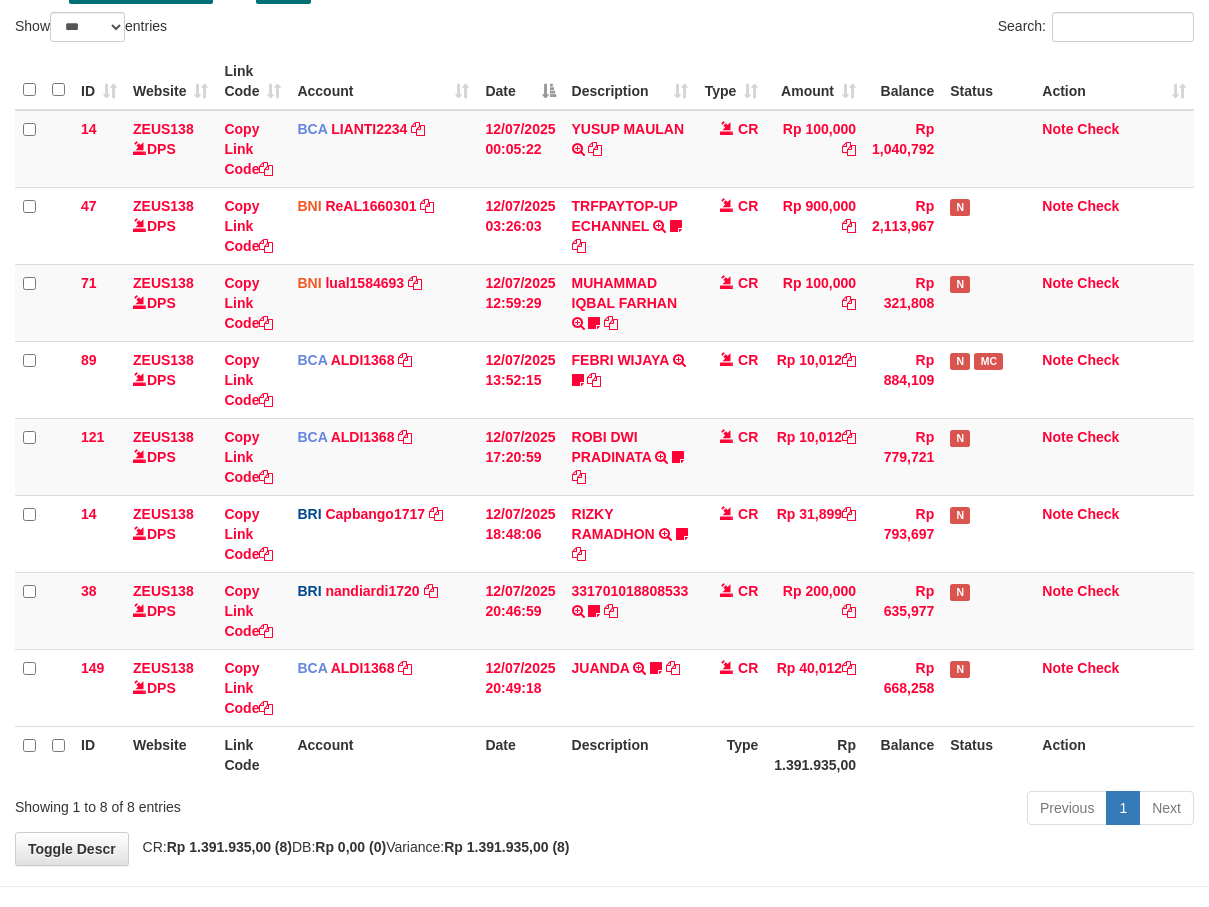 click on "Description" at bounding box center (630, 754) 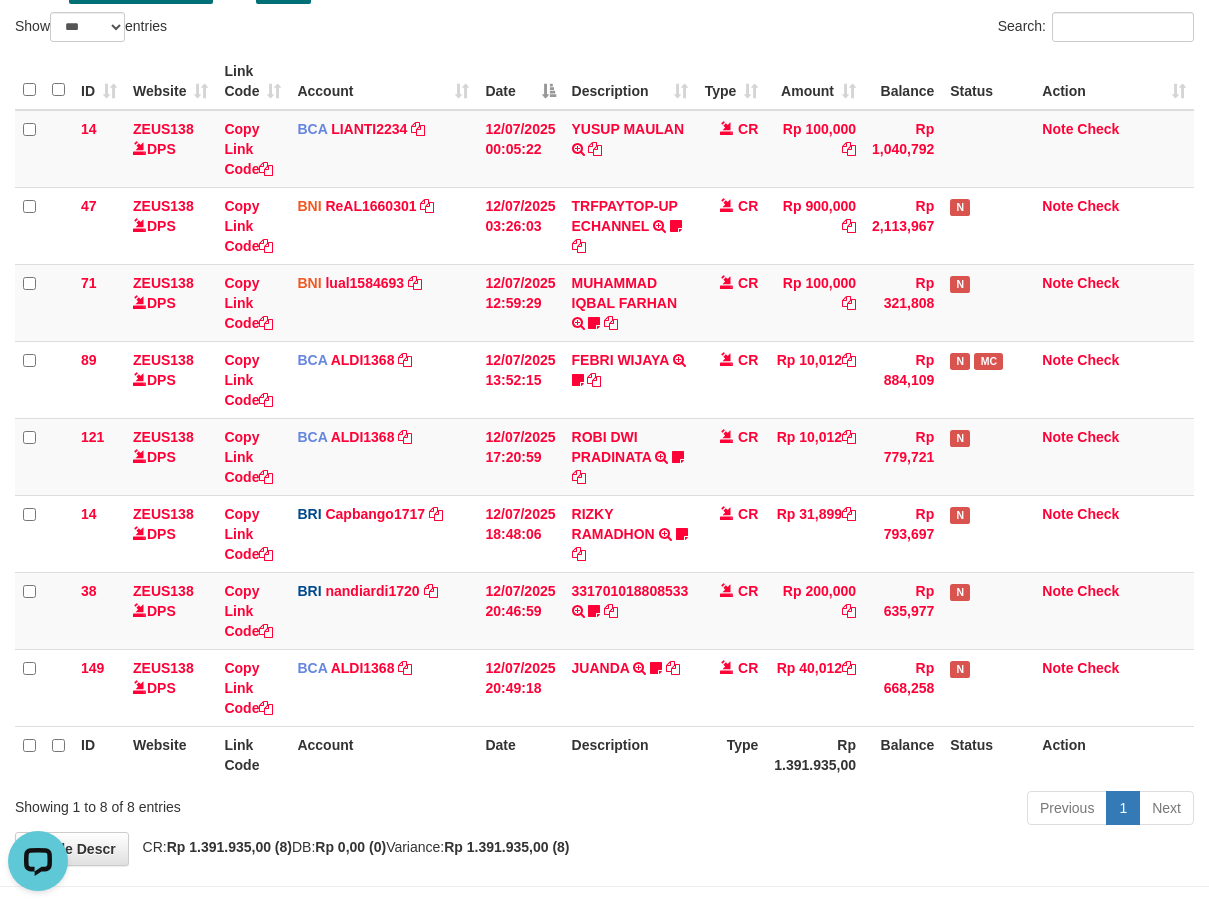scroll, scrollTop: 0, scrollLeft: 0, axis: both 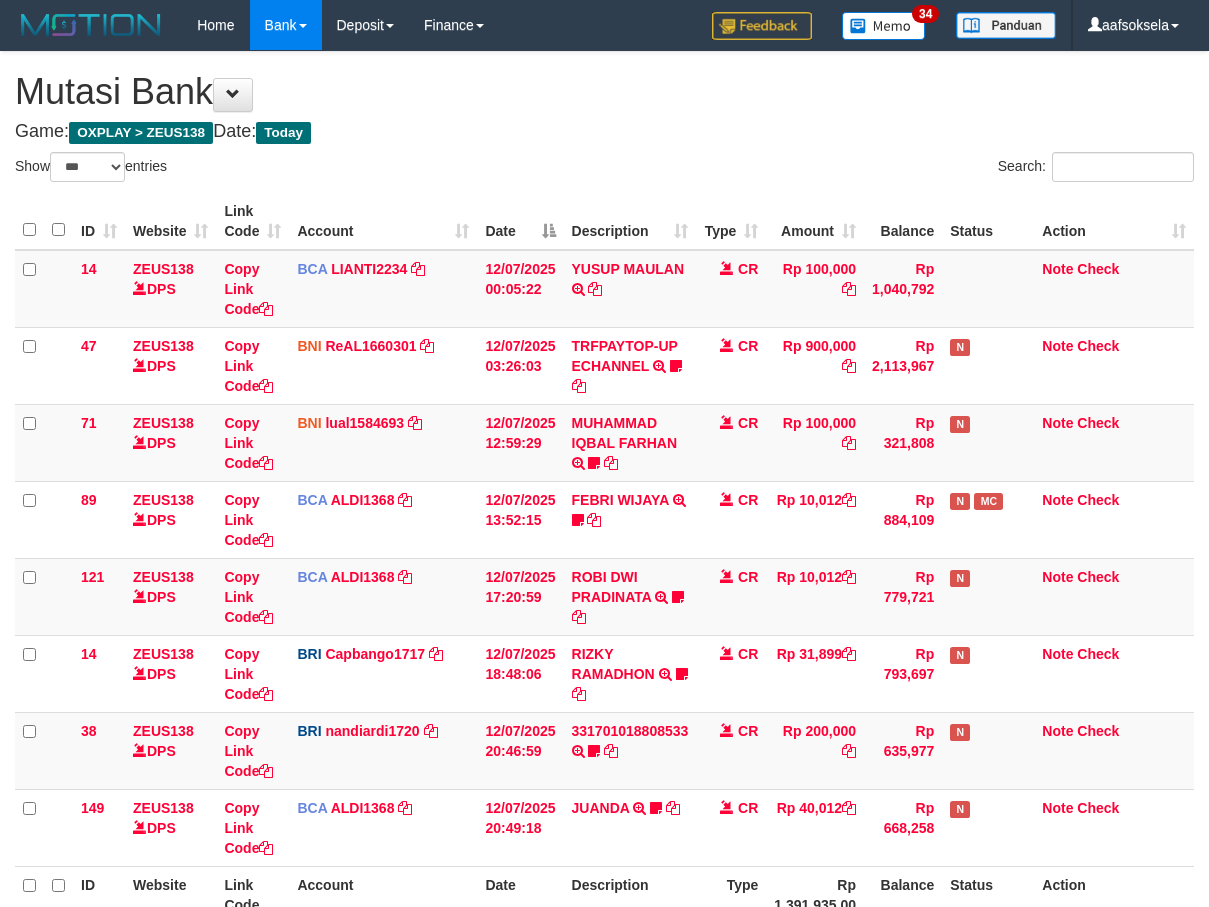 select on "***" 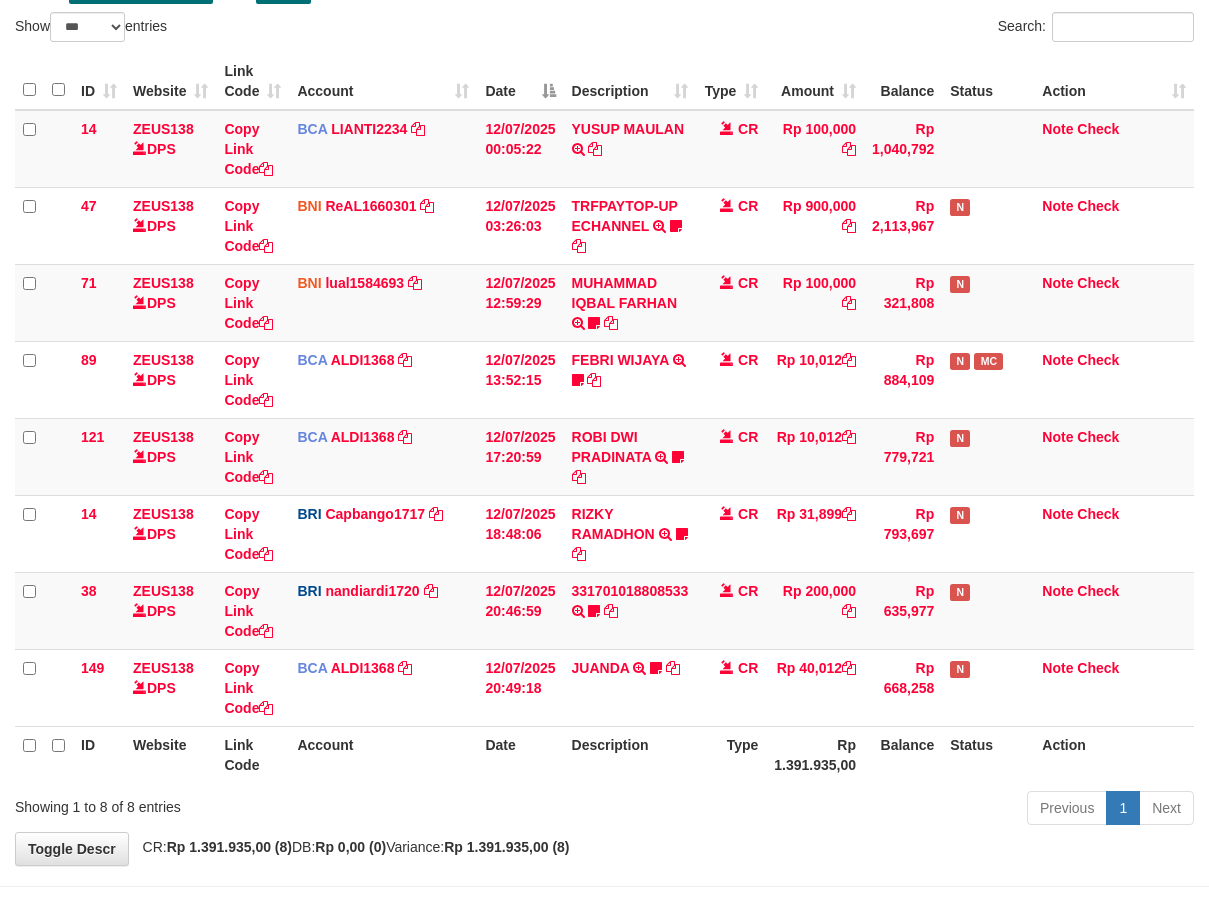 click on "ID Website Link Code Account Date Description Type Amount Balance Status Action
14
ZEUS138    DPS
Copy Link Code
BCA
LIANTI2234
DPS
YULIANTI
mutasi_20250712_4646 | 14
mutasi_20250712_4646 | 14
12/07/2025 00:05:22
YUSUP MAULAN         TRSF E-BANKING CR 1207/FTSCY/WS95051
100000.002025071262819090 TRFDN-YUSUP MAULANESPAY DEBIT INDONE
CR
Rp 100,000
Rp 1,040,792
Note
Check
47
ZEUS138    DPS
Copy Link Code
BNI
ReAL1660301" at bounding box center (604, 418) 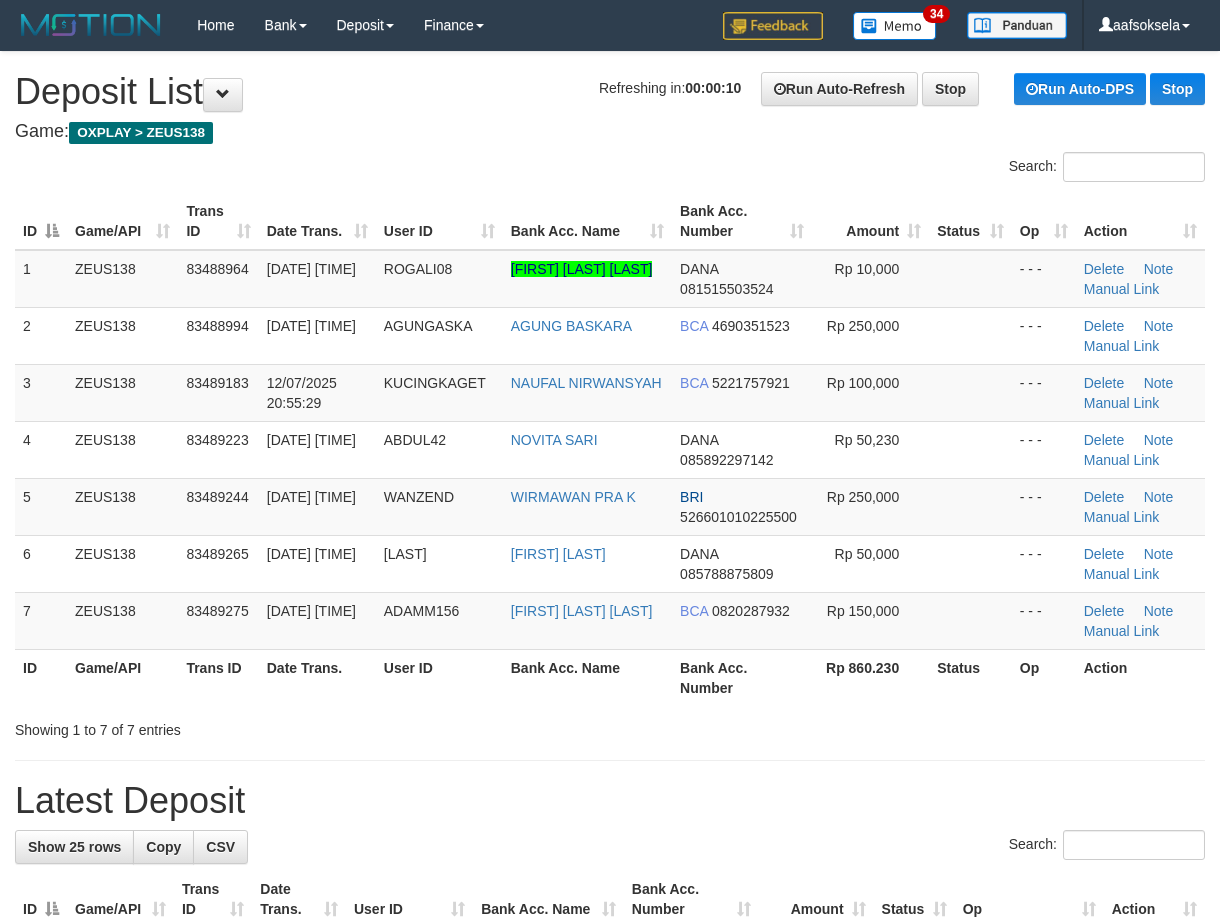 scroll, scrollTop: 0, scrollLeft: 0, axis: both 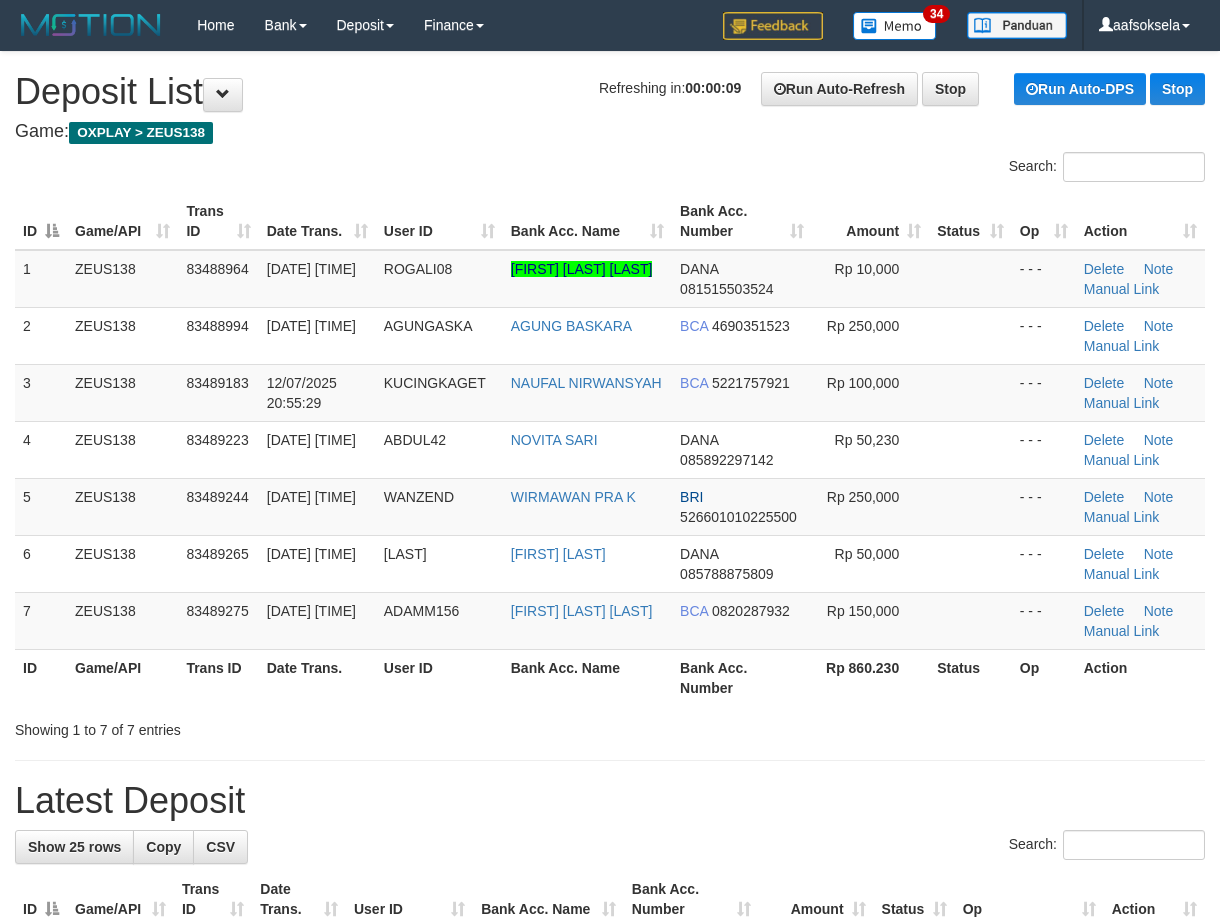 click on "Showing 1 to 7 of 7 entries" at bounding box center [254, 726] 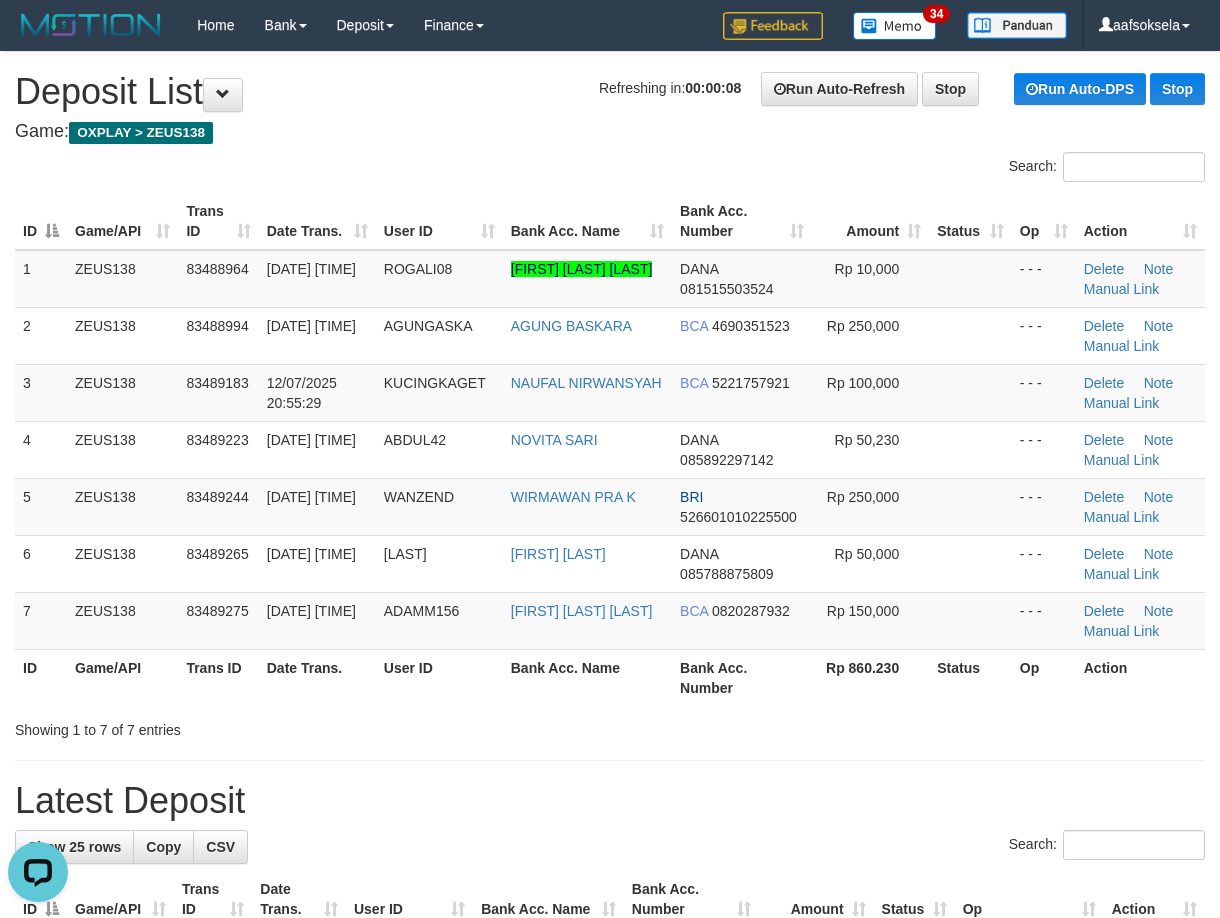 scroll, scrollTop: 0, scrollLeft: 0, axis: both 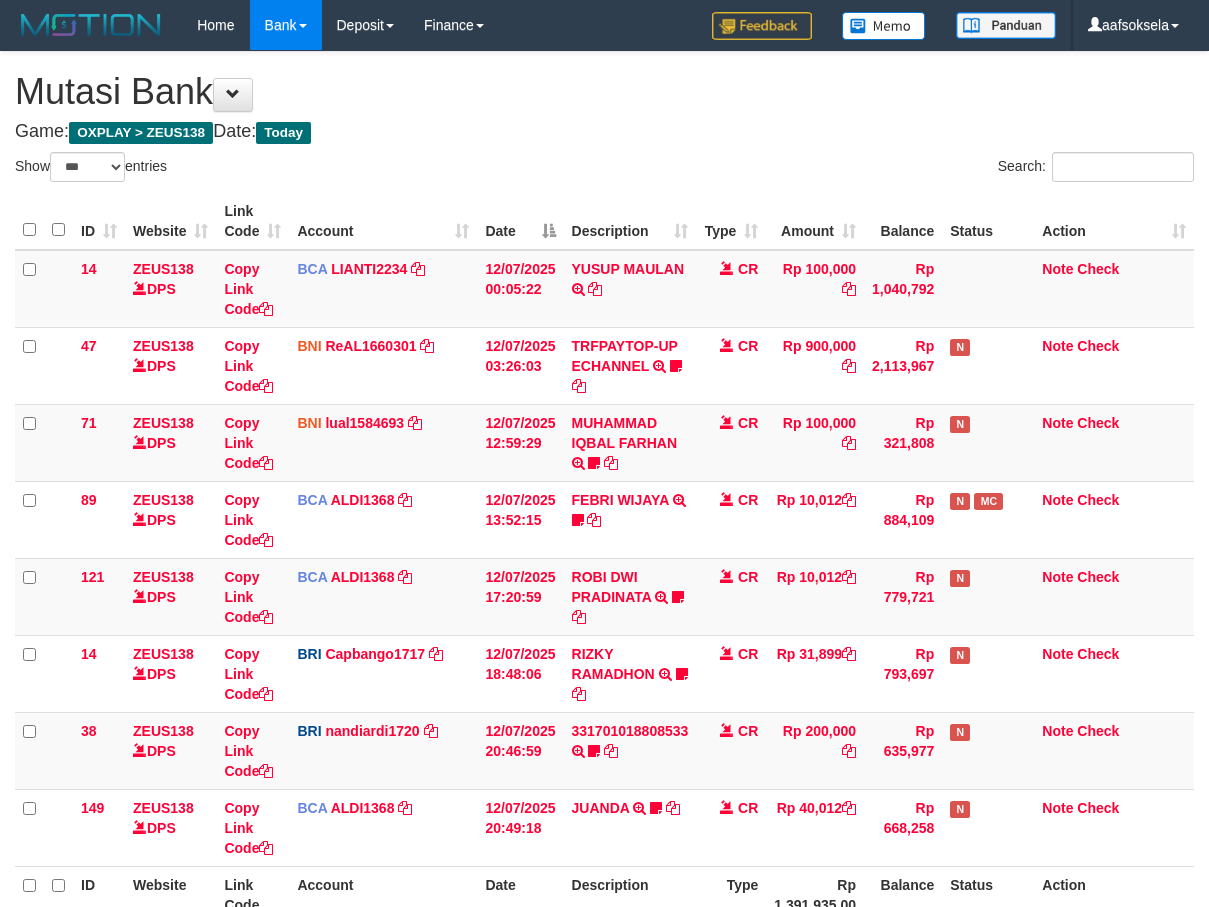 select on "***" 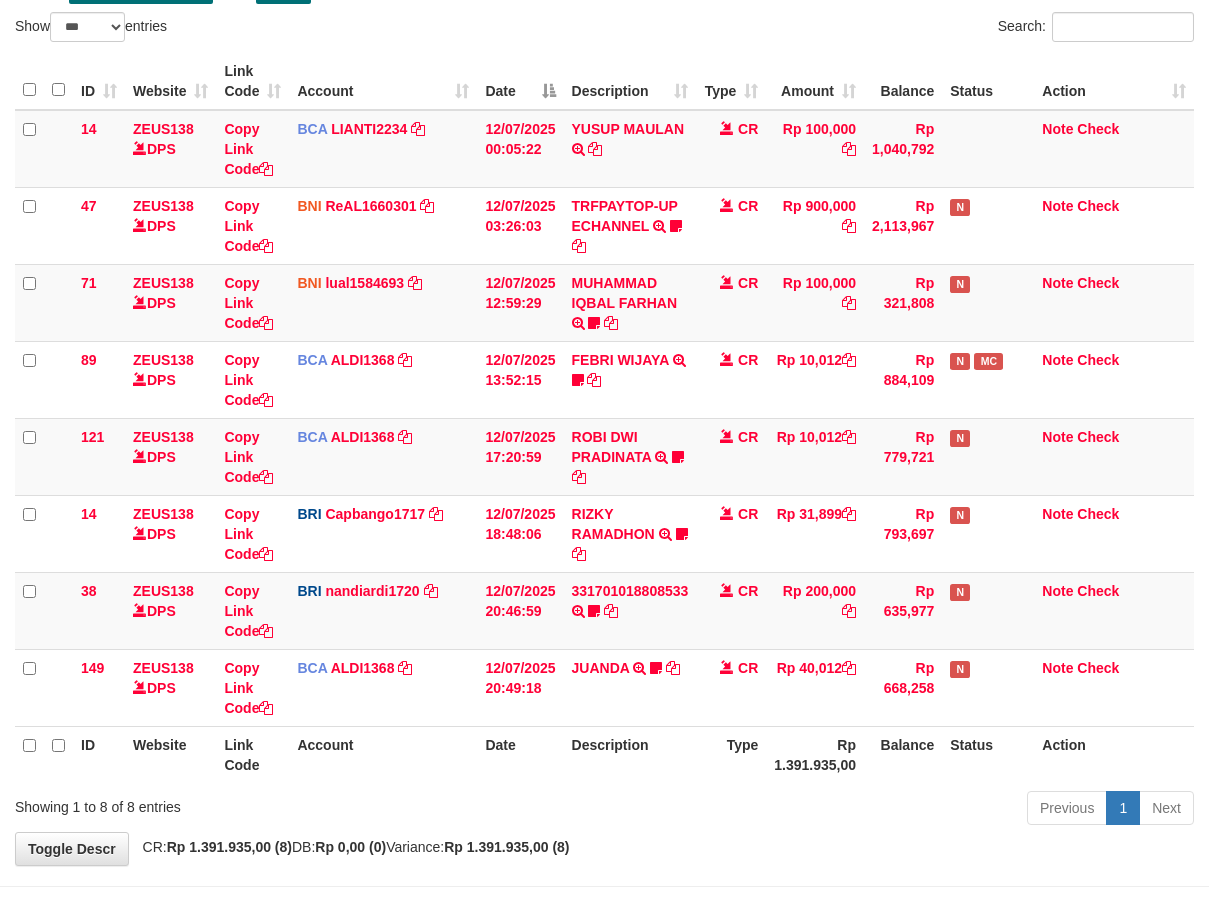 click on "ID Website Link Code Account Date Description Type Amount Balance Status Action
14
ZEUS138    DPS
Copy Link Code
BCA
LIANTI2234
DPS
[NAME]
mutasi_[DATE]_[NUMBER] | 14
mutasi_[DATE]_[NUMBER] | 14
[DATETIME]
[NAME]         TRSF E-BANKING CR [NUMBER]/FTSCY/WS[NUMBER]
[AMOUNT][DATE][NUMBER] TRFDN-[NAME]ESPAY DEBIT INDONE
CR
Rp [AMOUNT]
Rp [AMOUNT]
Note
Check
47
ZEUS138    DPS
Copy Link Code
BNI
ReAL[NUMBER]" at bounding box center (604, 418) 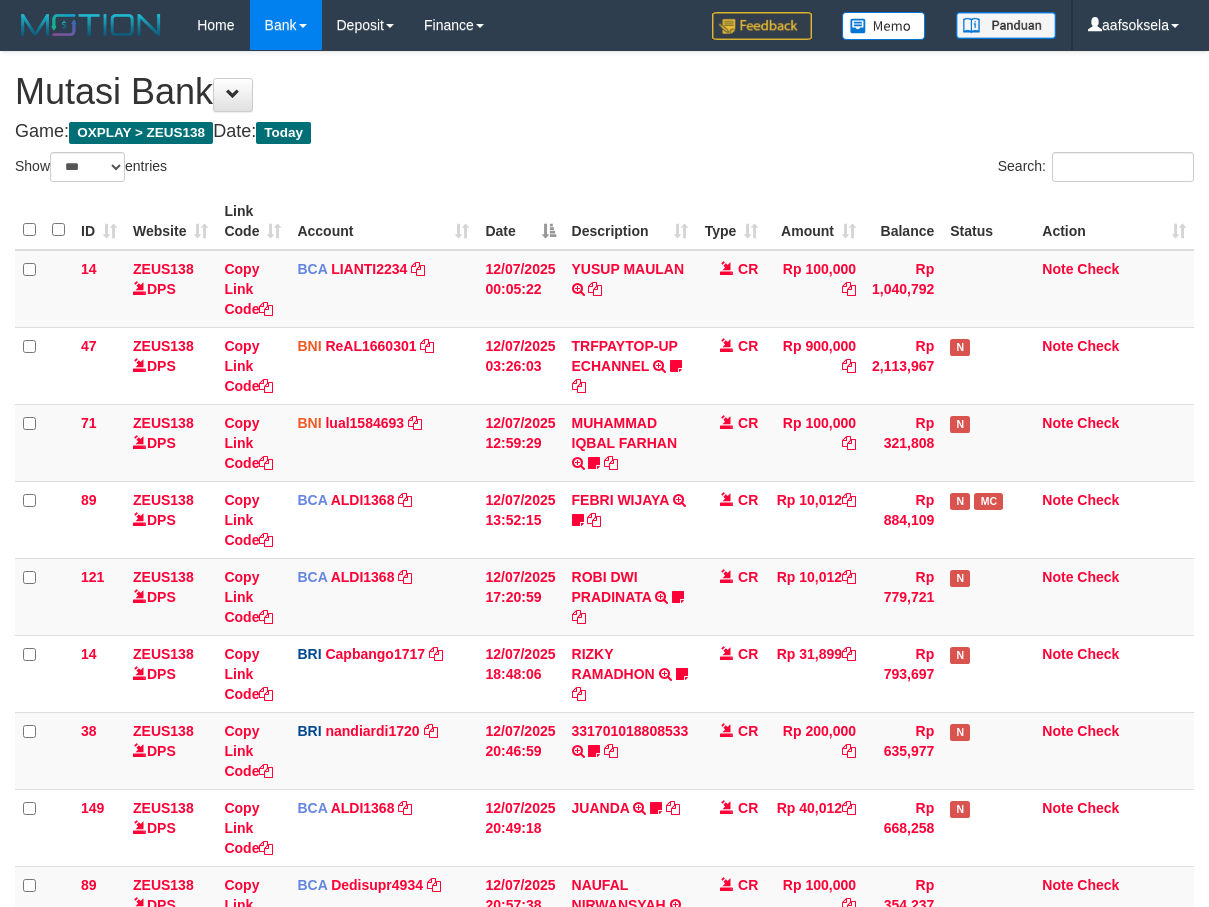 select on "***" 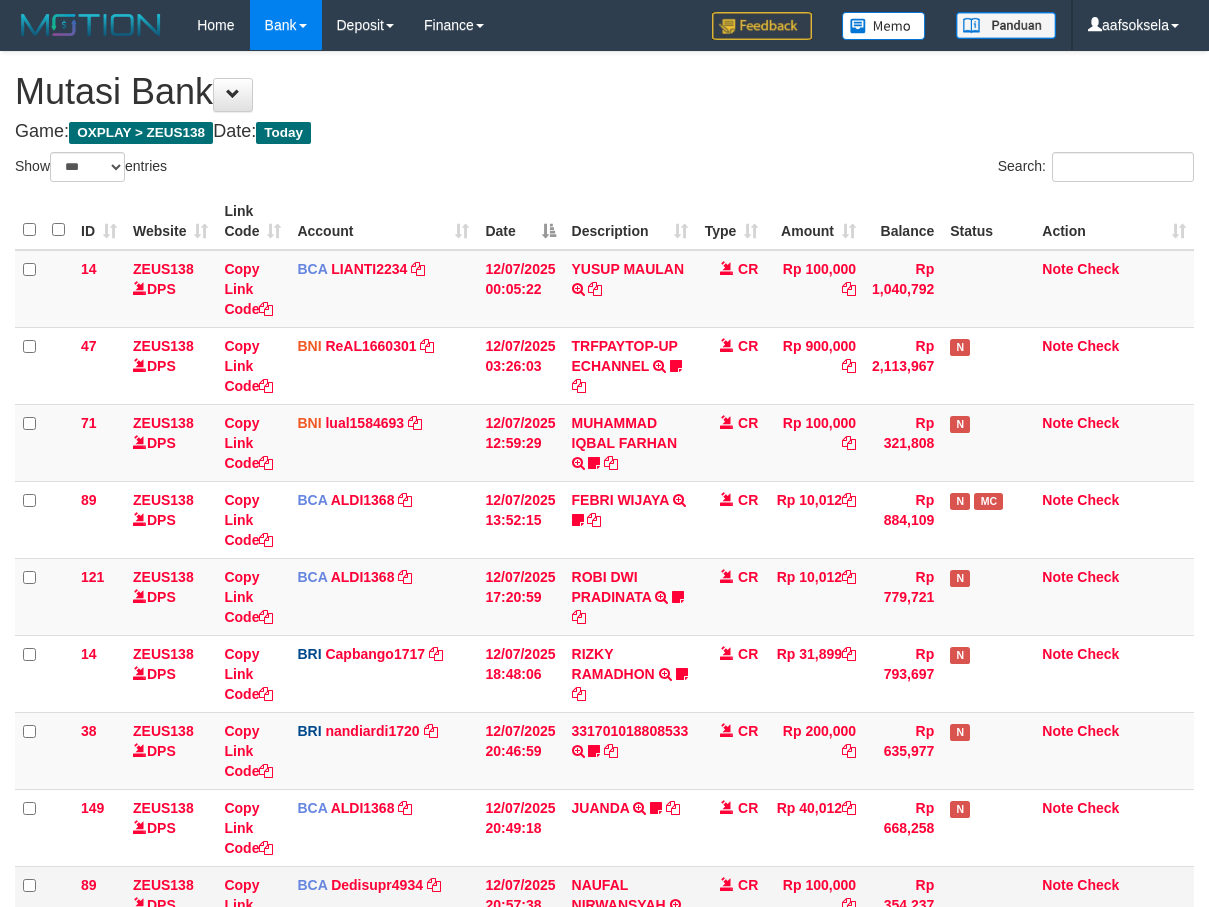 scroll, scrollTop: 141, scrollLeft: 0, axis: vertical 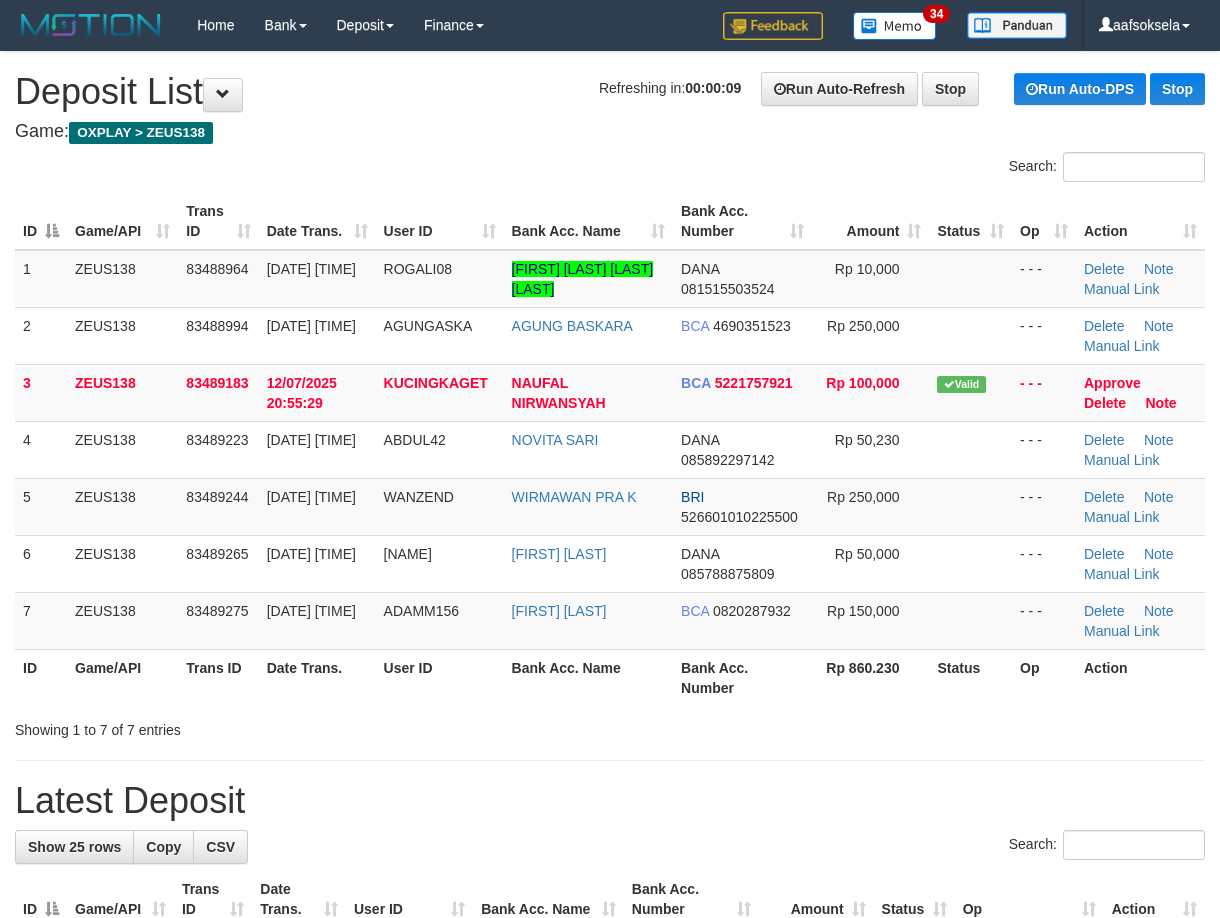 drag, startPoint x: 1003, startPoint y: 704, endPoint x: 640, endPoint y: 735, distance: 364.3213 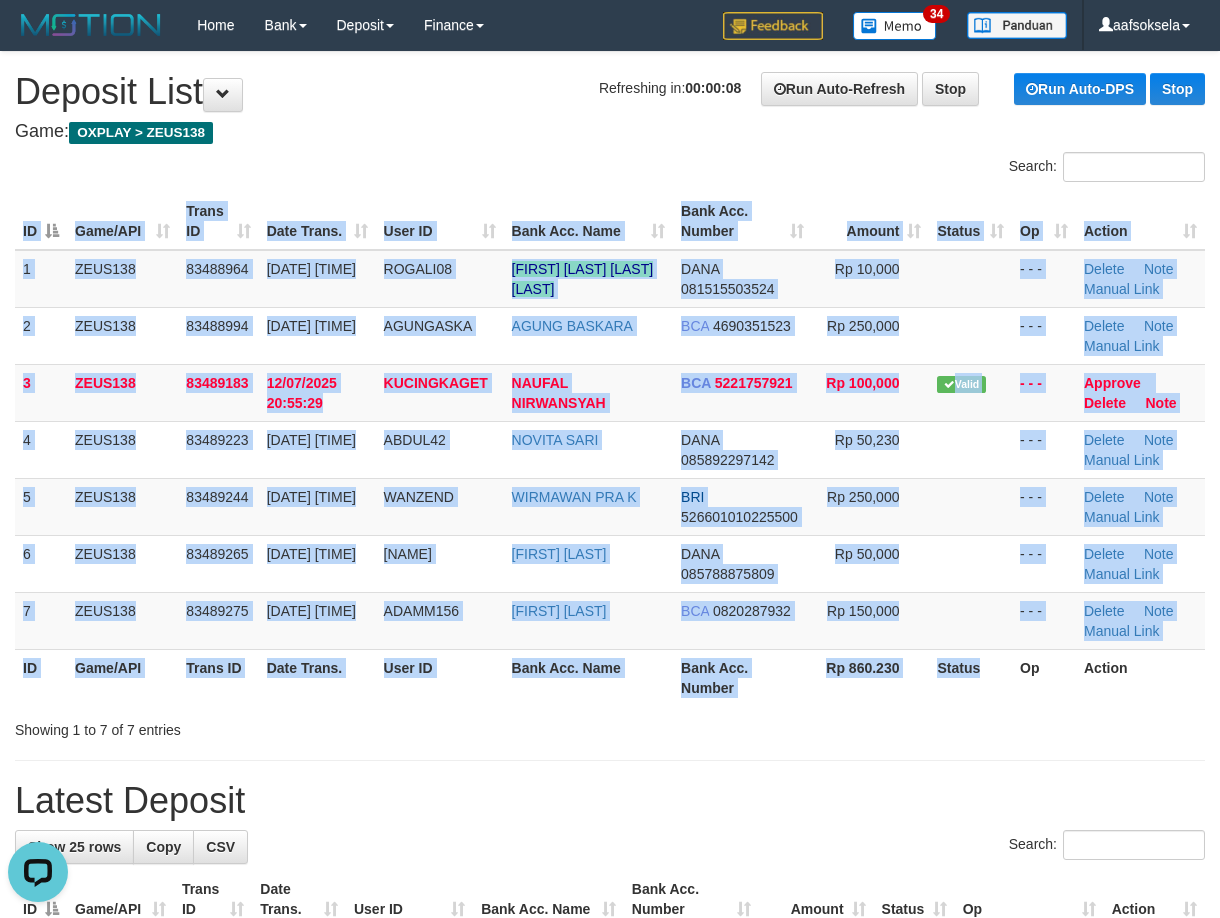 scroll, scrollTop: 0, scrollLeft: 0, axis: both 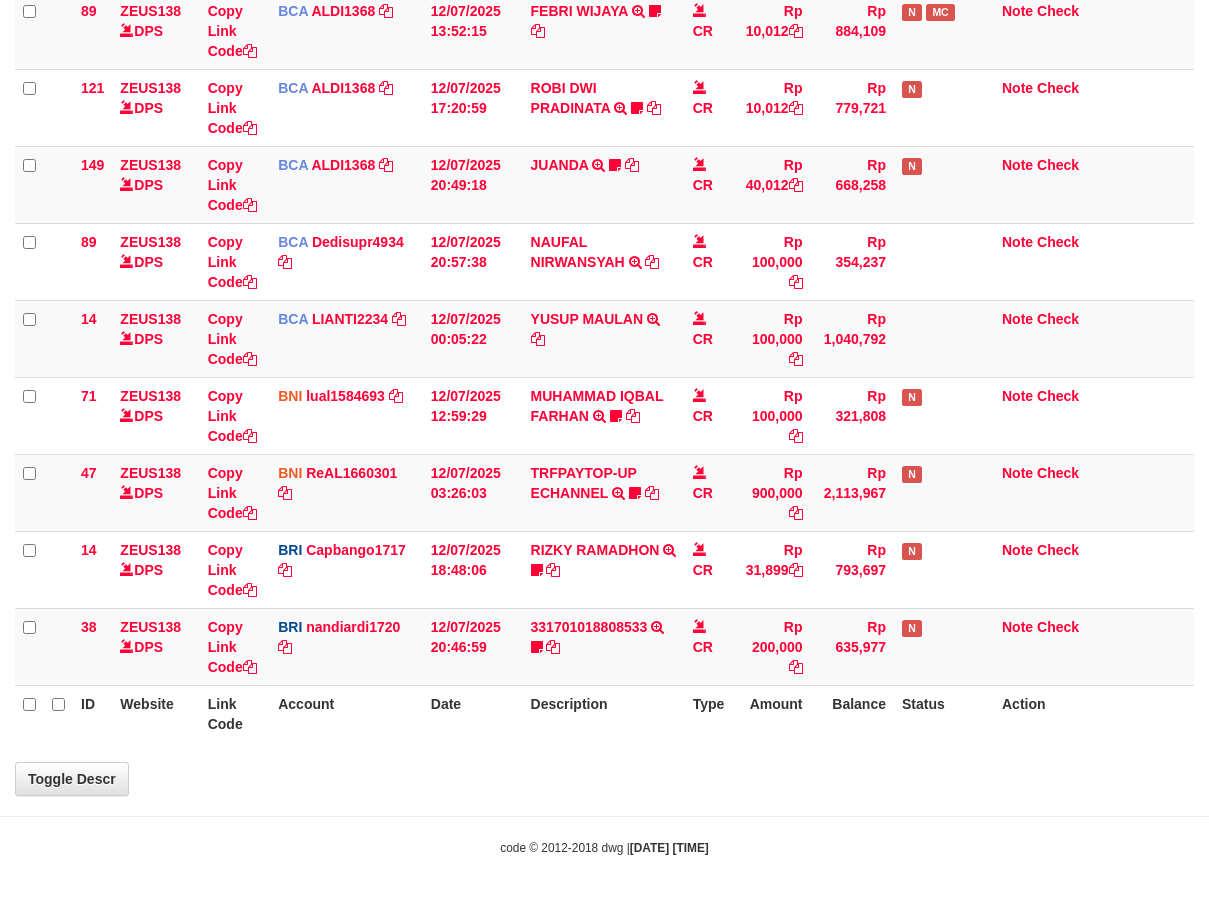 select on "***" 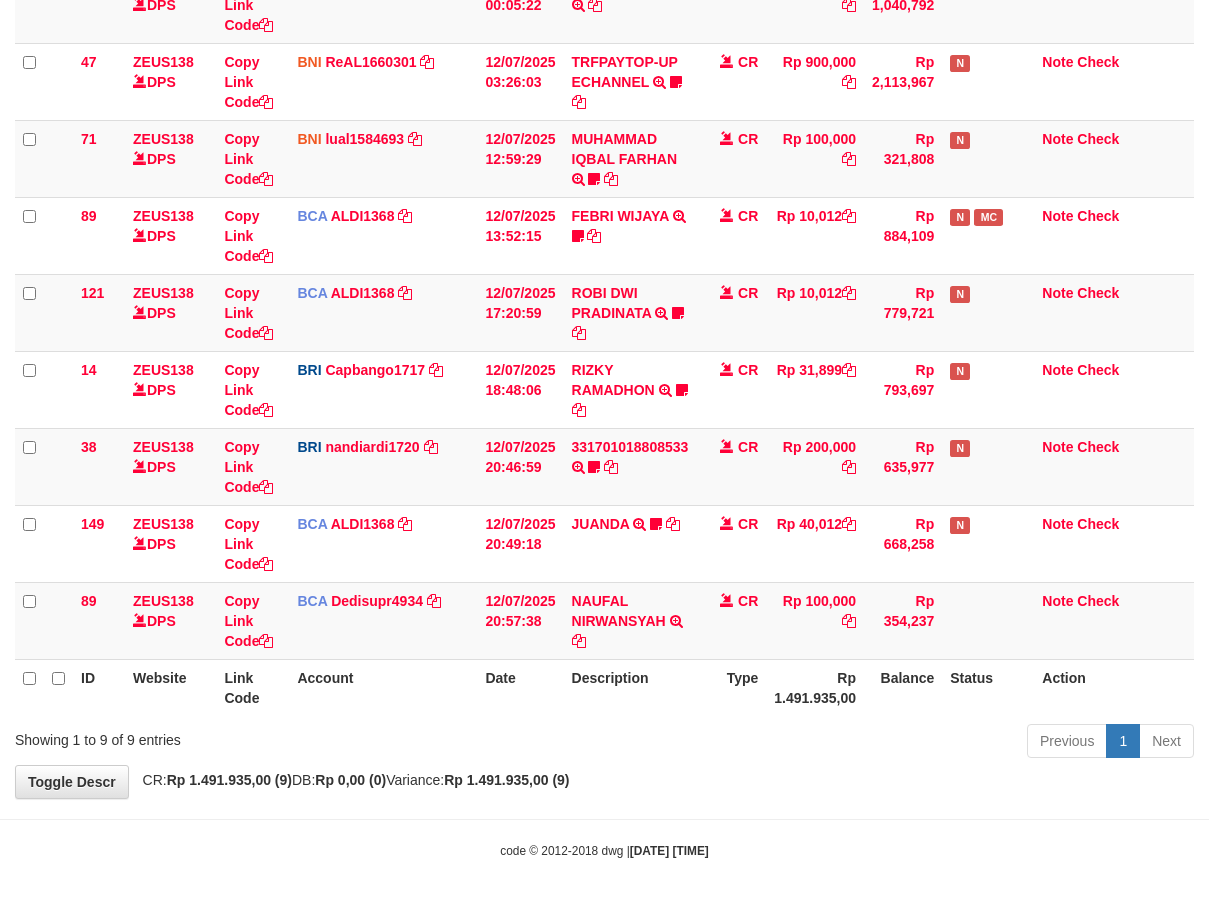 click on "Previous 1 Next" at bounding box center [856, 743] 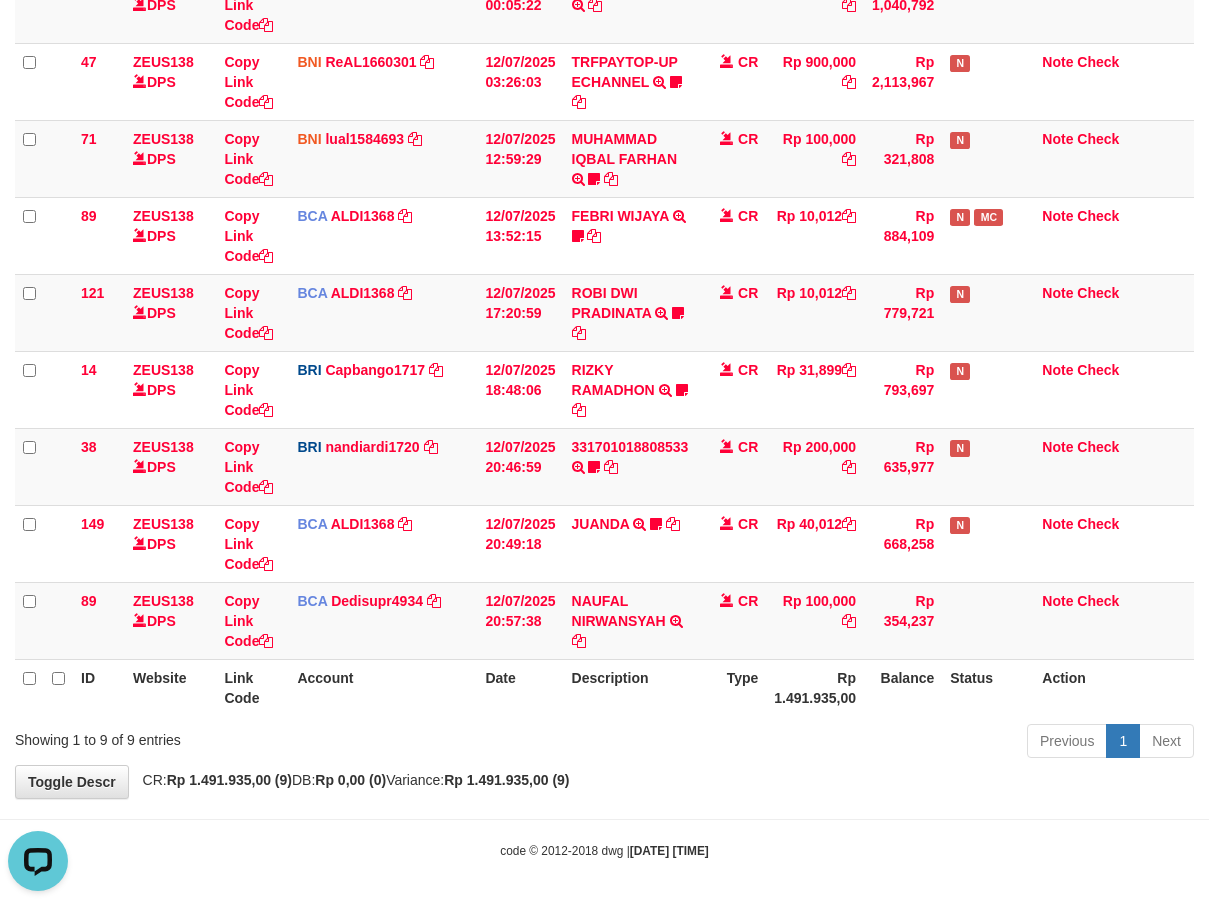 scroll, scrollTop: 0, scrollLeft: 0, axis: both 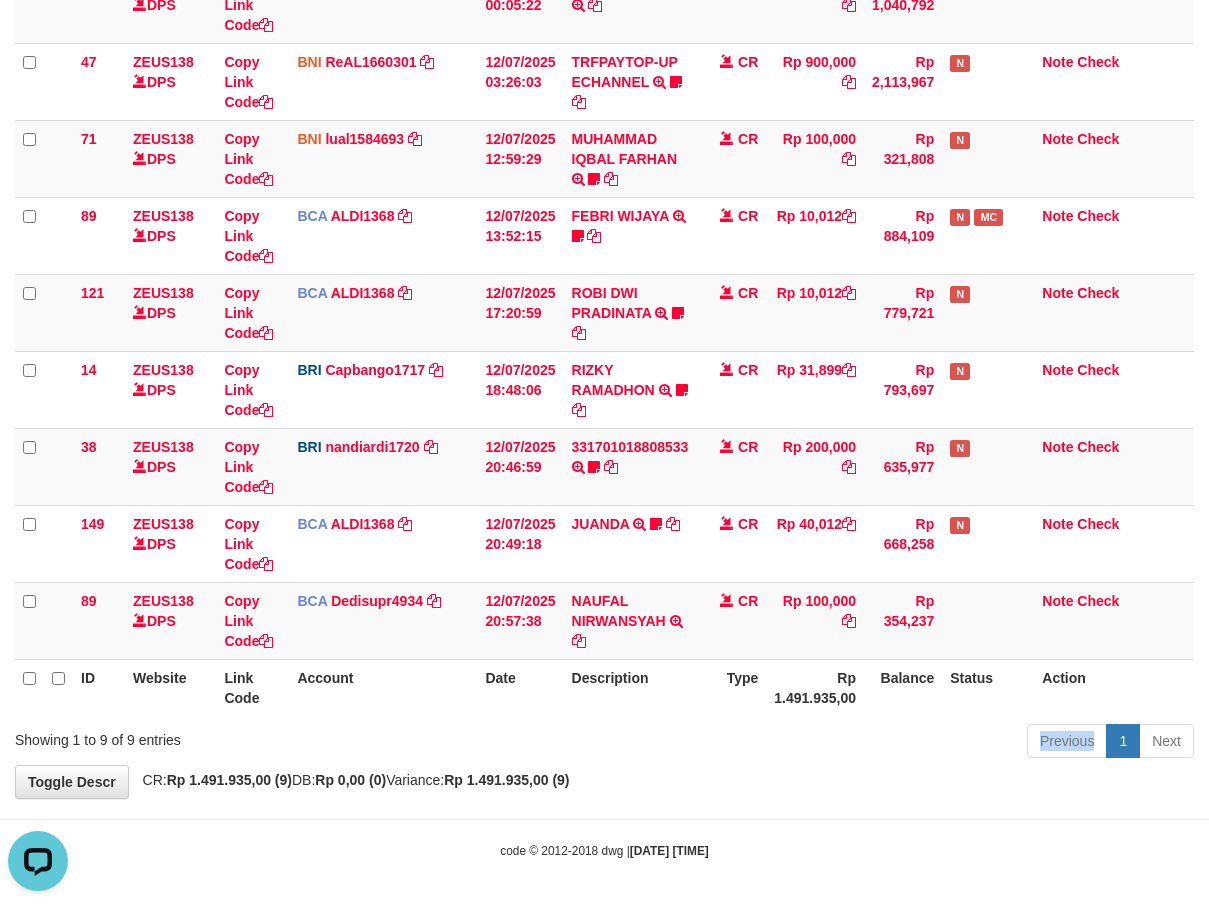 click on "Previous 1 Next" at bounding box center (856, 743) 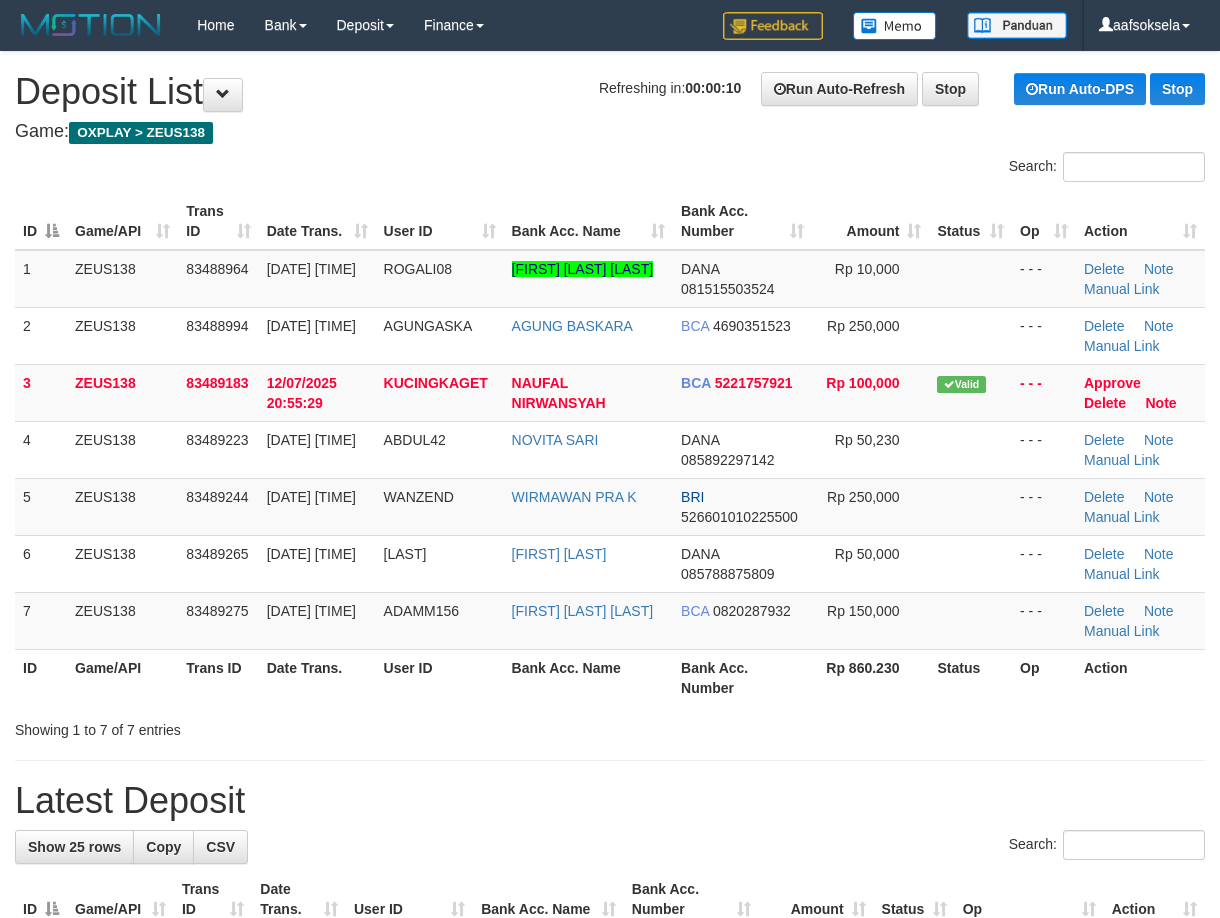 scroll, scrollTop: 0, scrollLeft: 0, axis: both 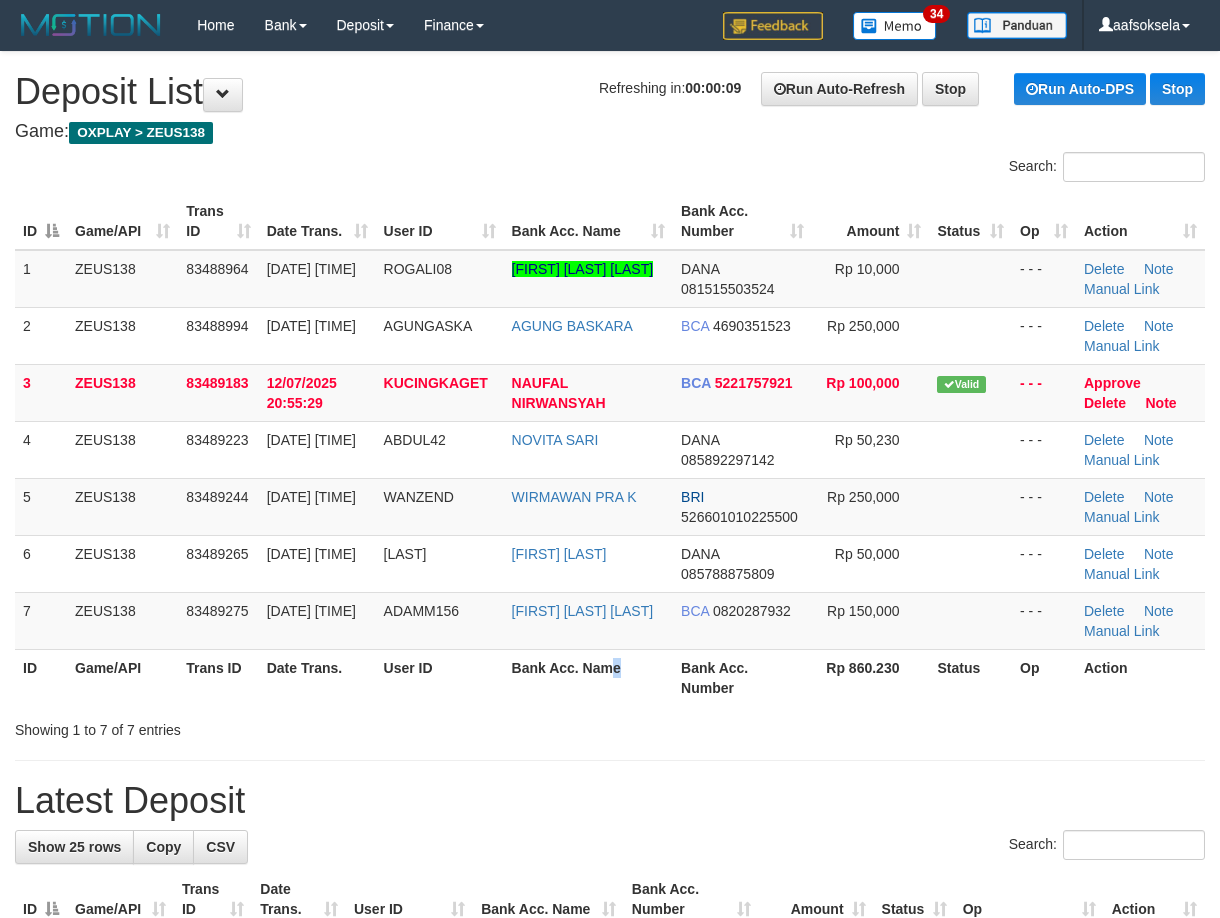 click on "Bank Acc. Name" at bounding box center [589, 677] 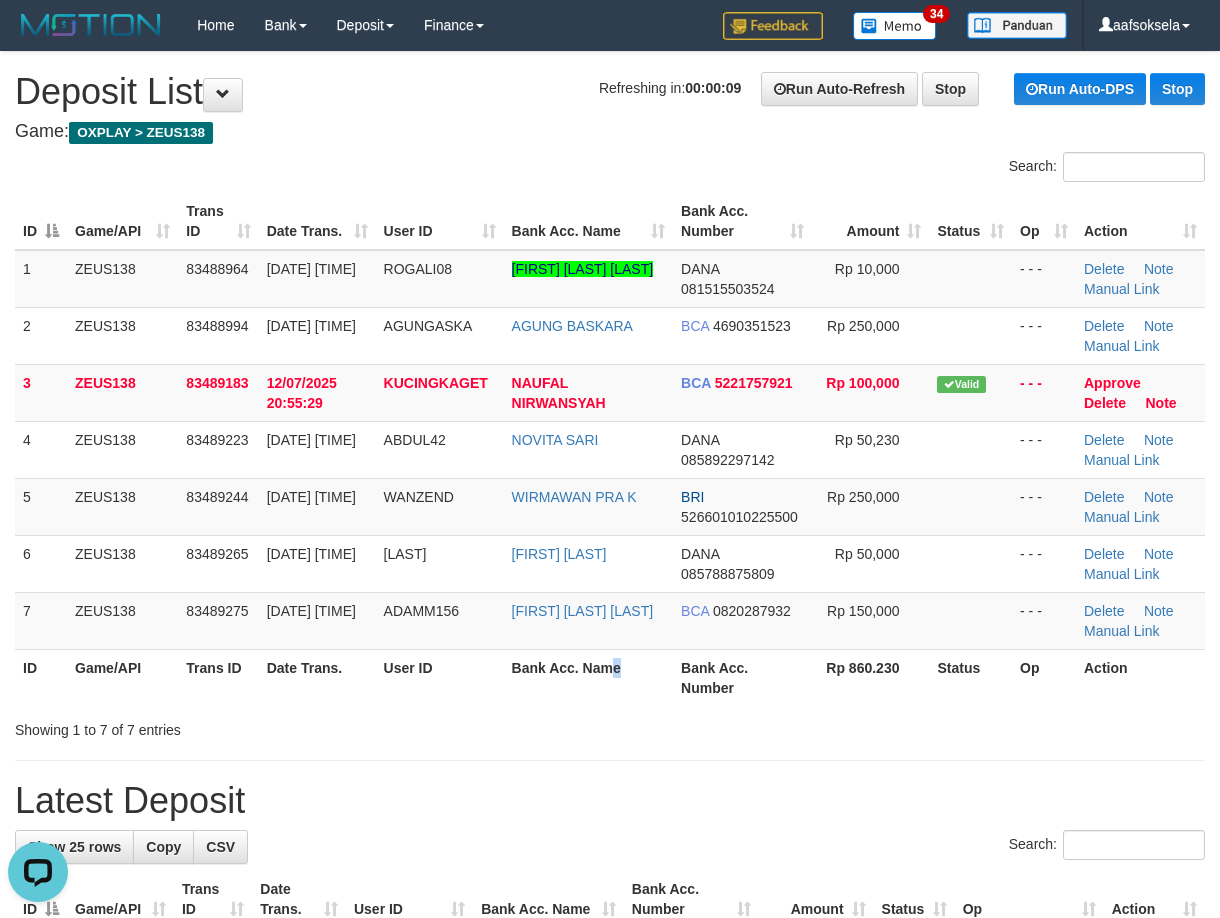 scroll, scrollTop: 0, scrollLeft: 0, axis: both 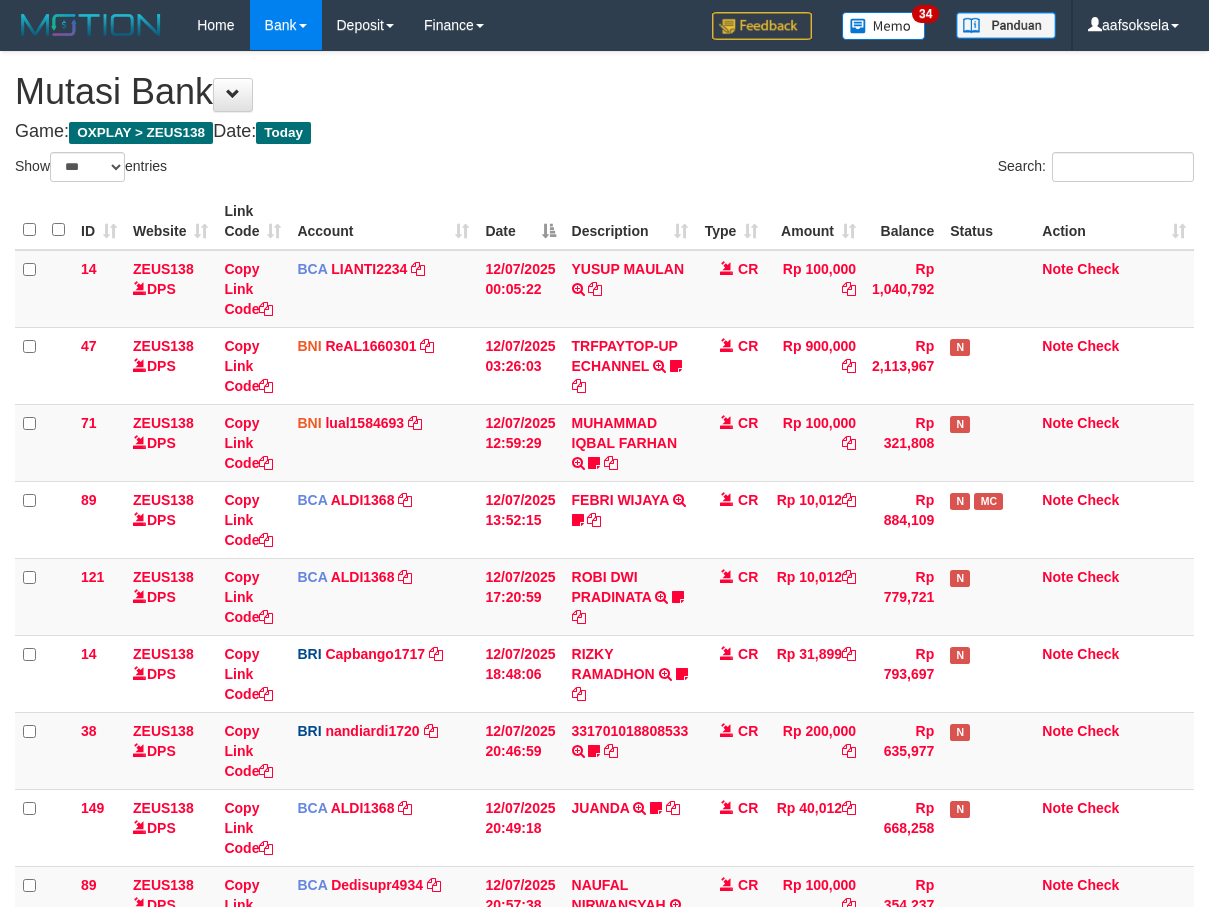 select on "***" 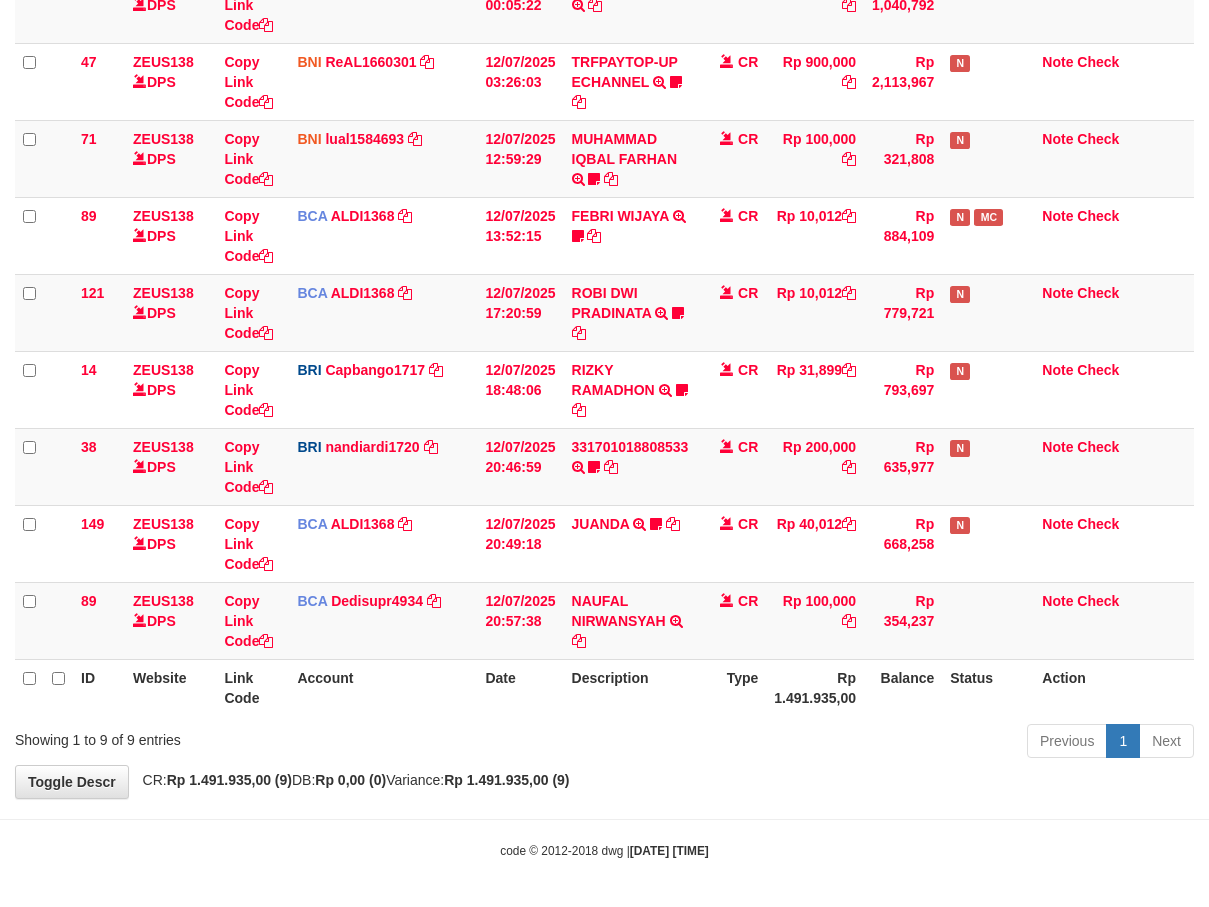click on "Previous 1 Next" at bounding box center [856, 743] 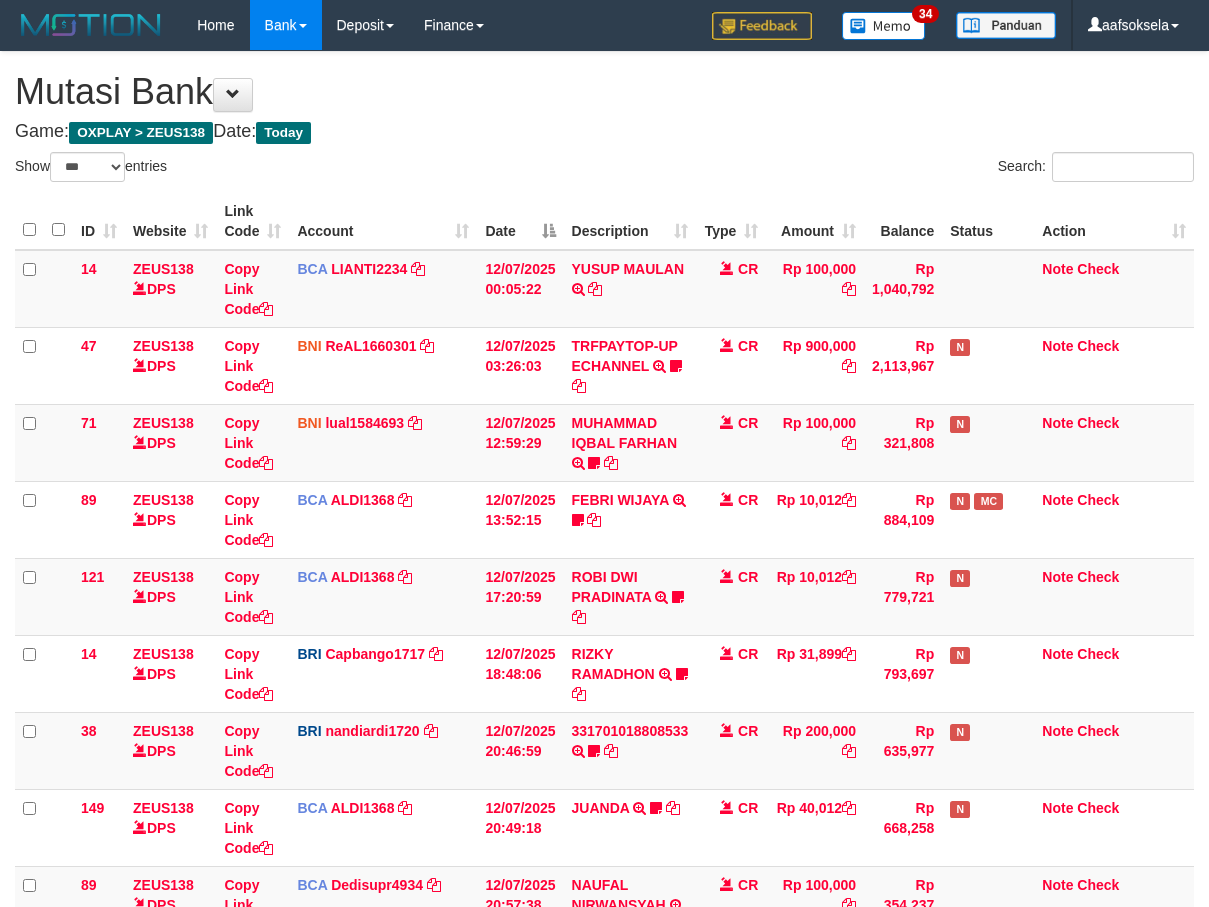 select on "***" 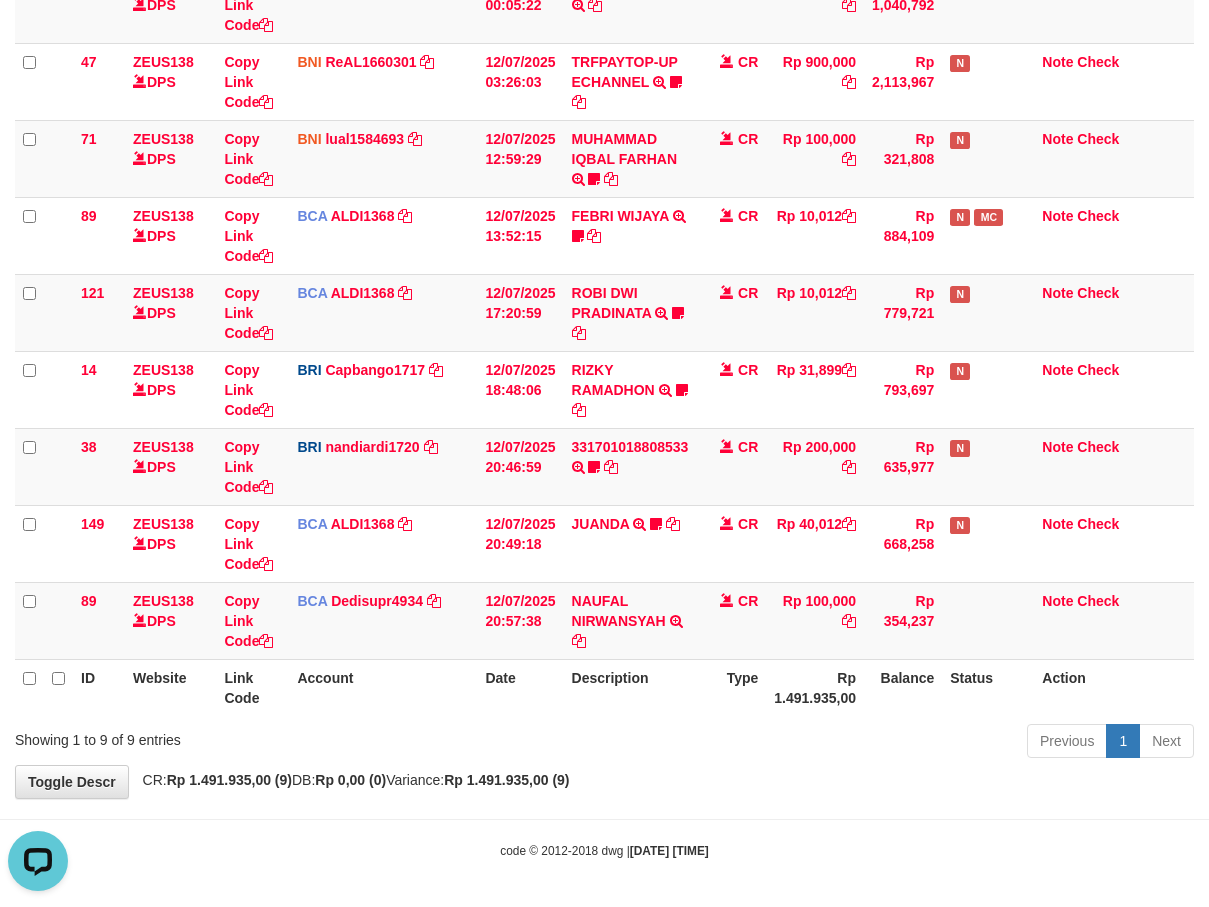 scroll, scrollTop: 0, scrollLeft: 0, axis: both 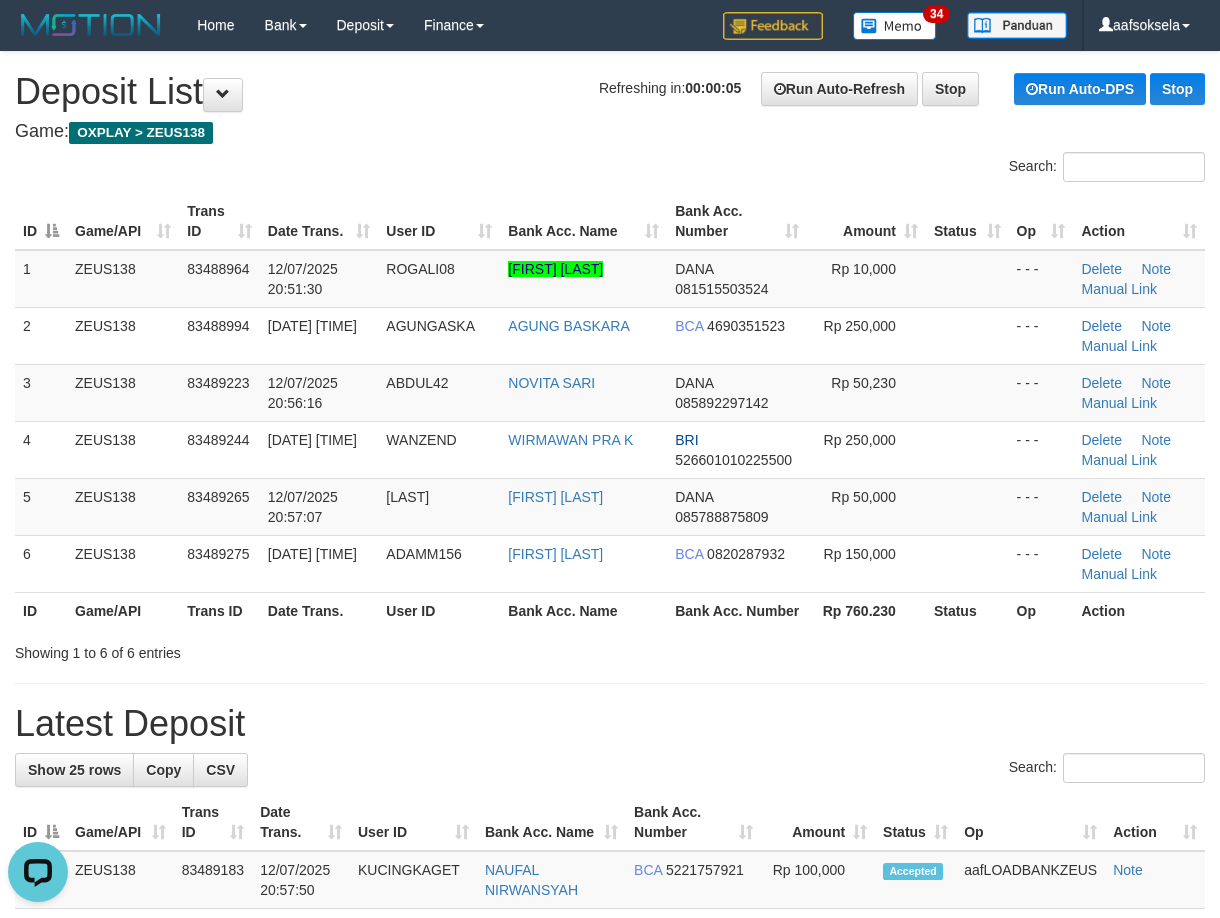 click on "**********" at bounding box center (610, 1231) 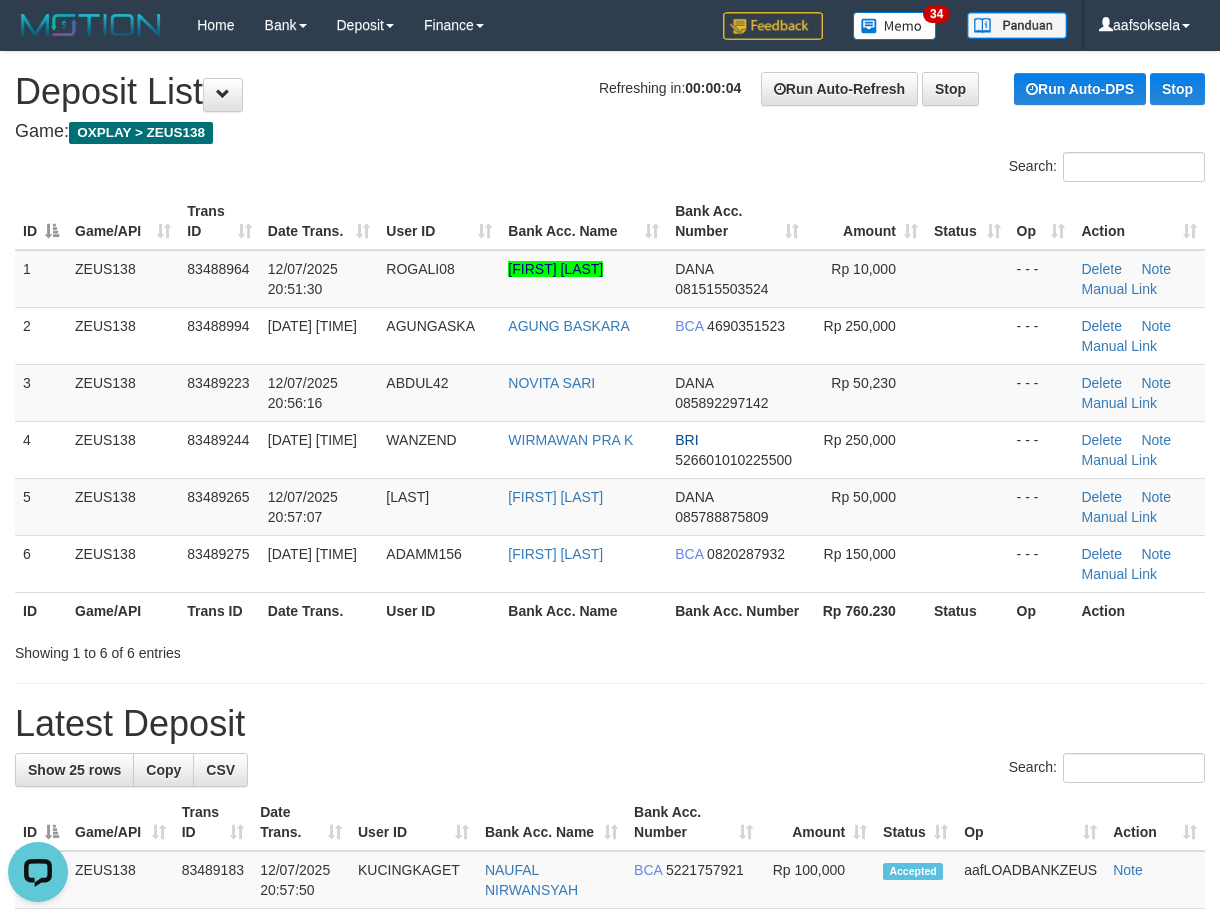 click on "**********" at bounding box center [610, 1231] 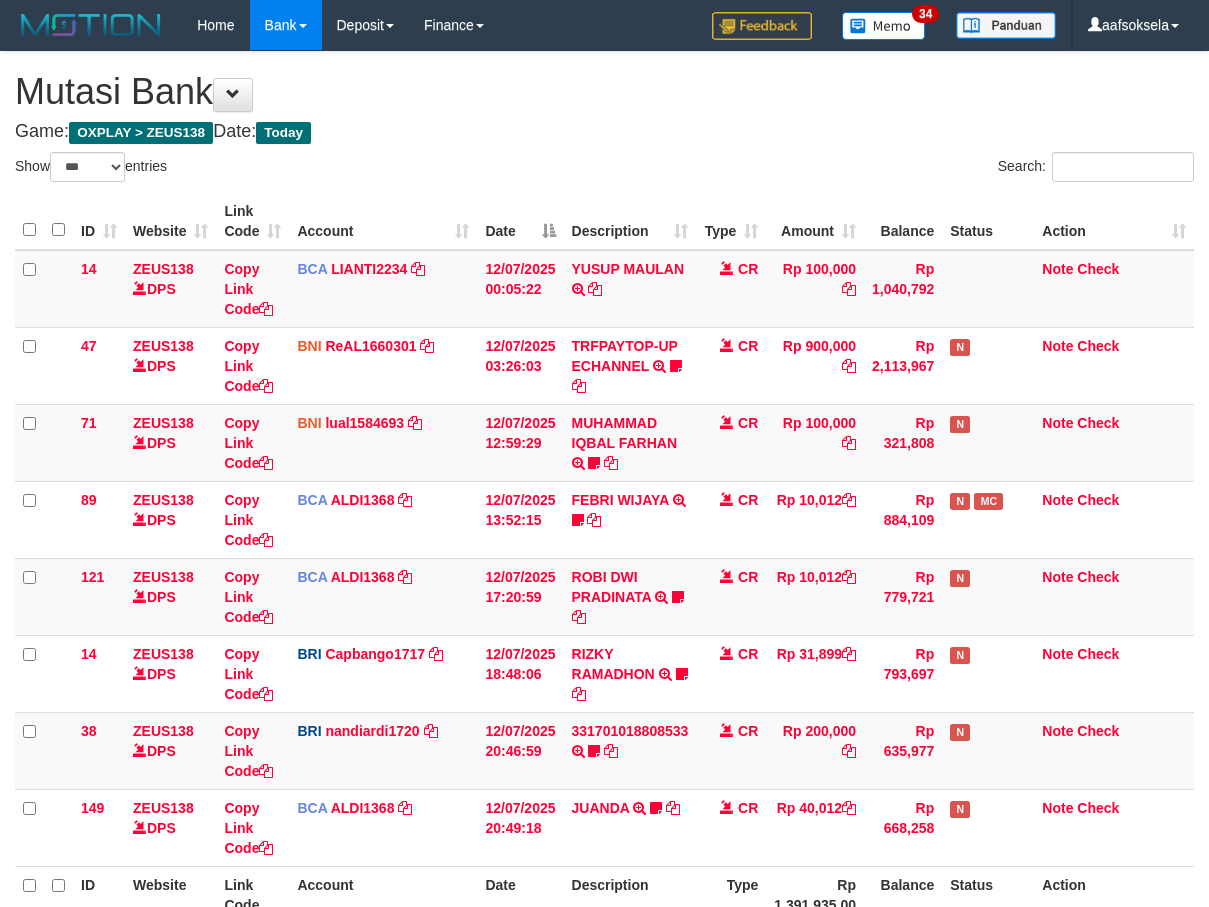select on "***" 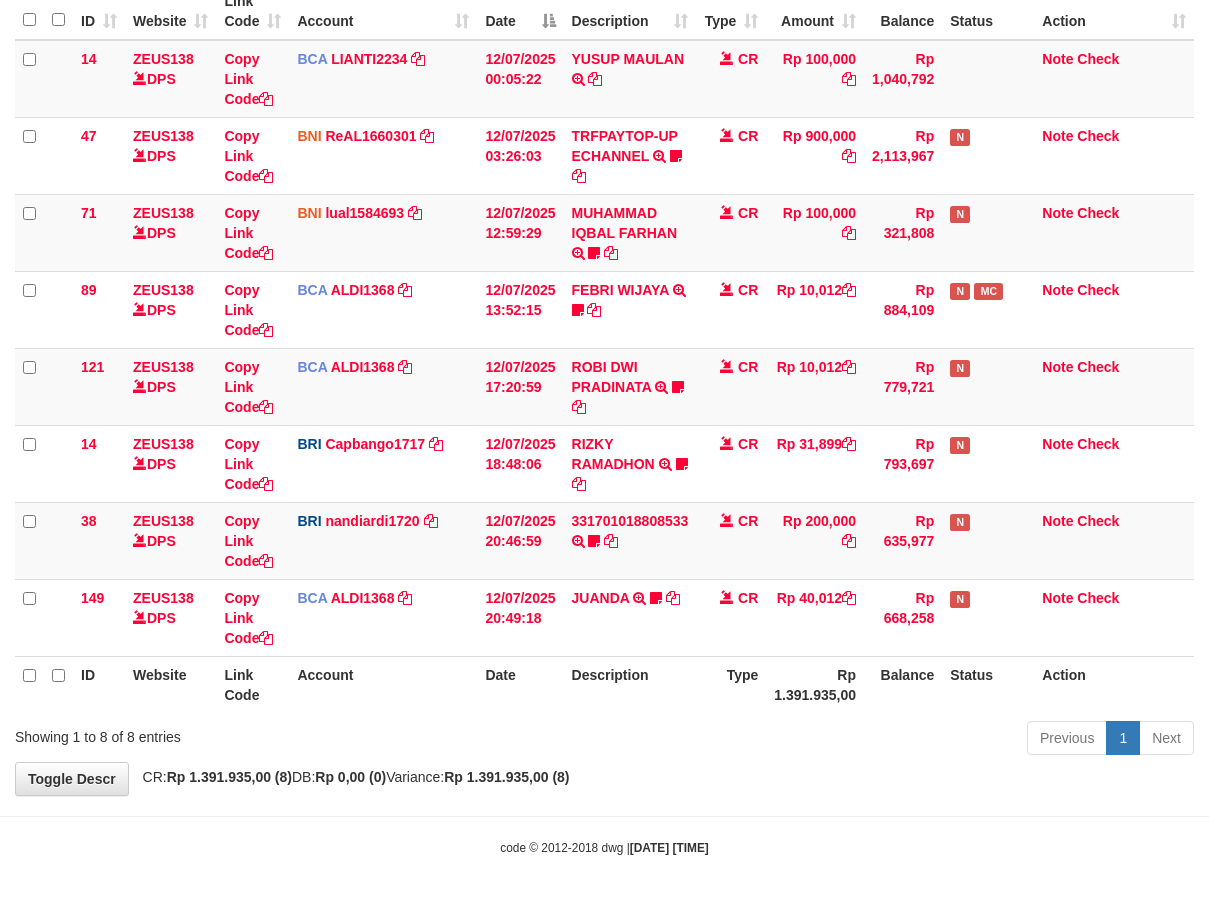click on "**********" at bounding box center (604, 318) 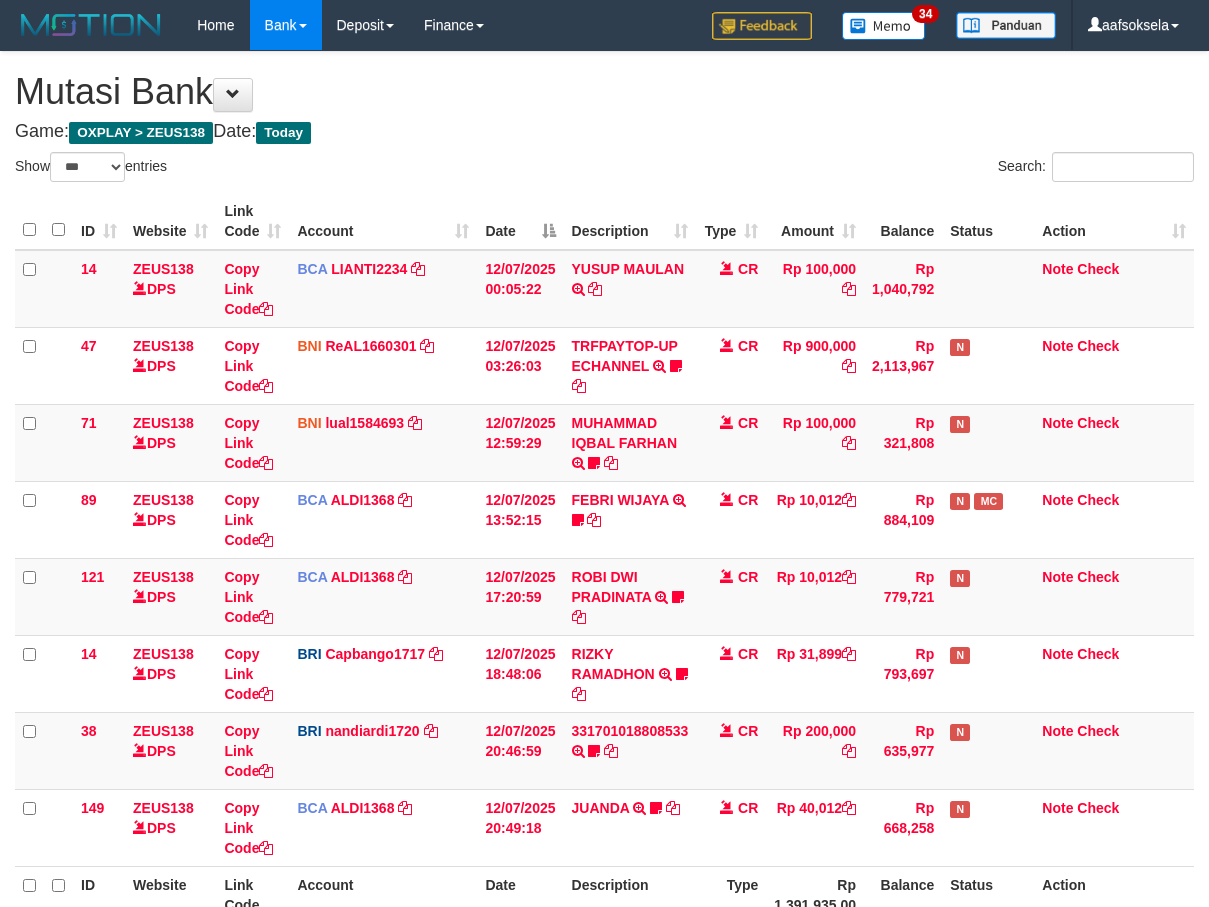 select on "***" 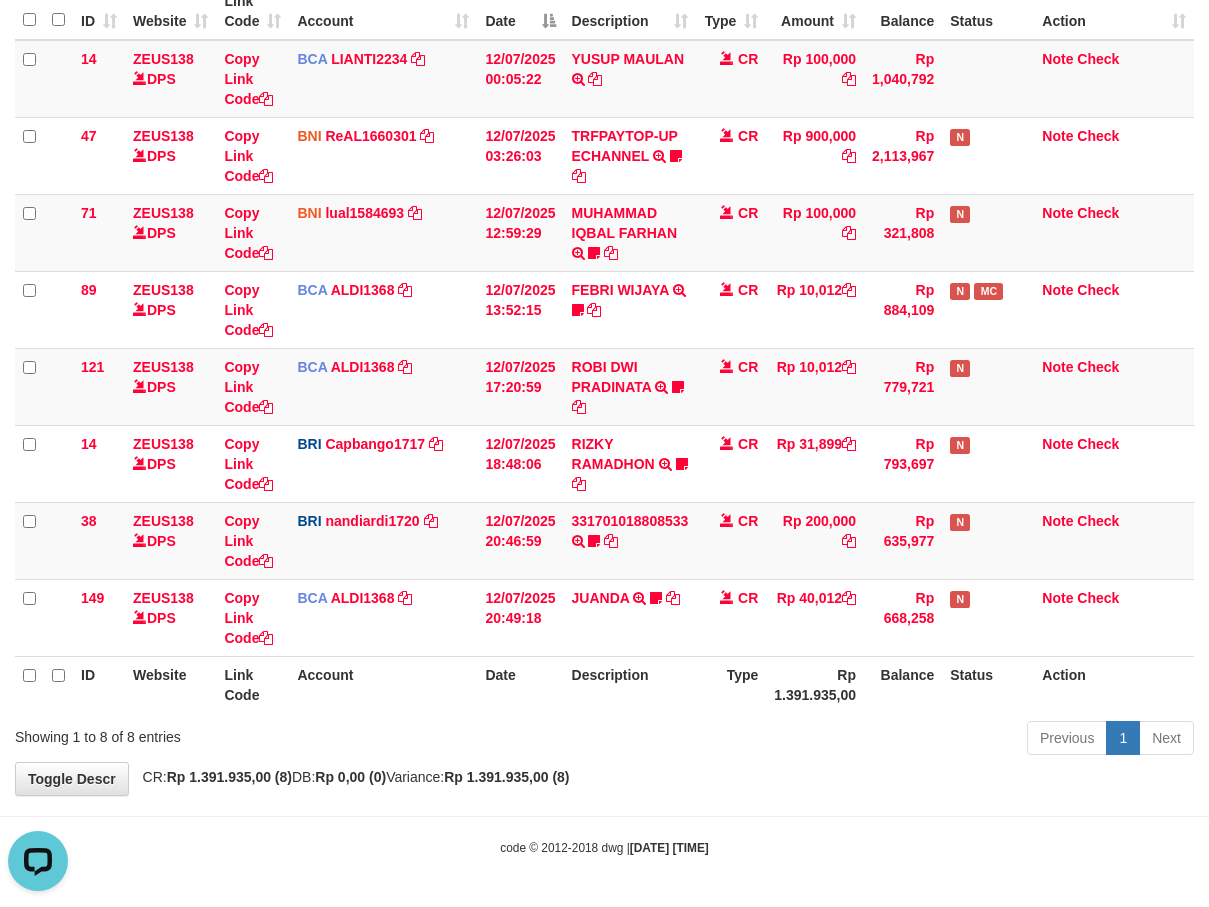 scroll, scrollTop: 0, scrollLeft: 0, axis: both 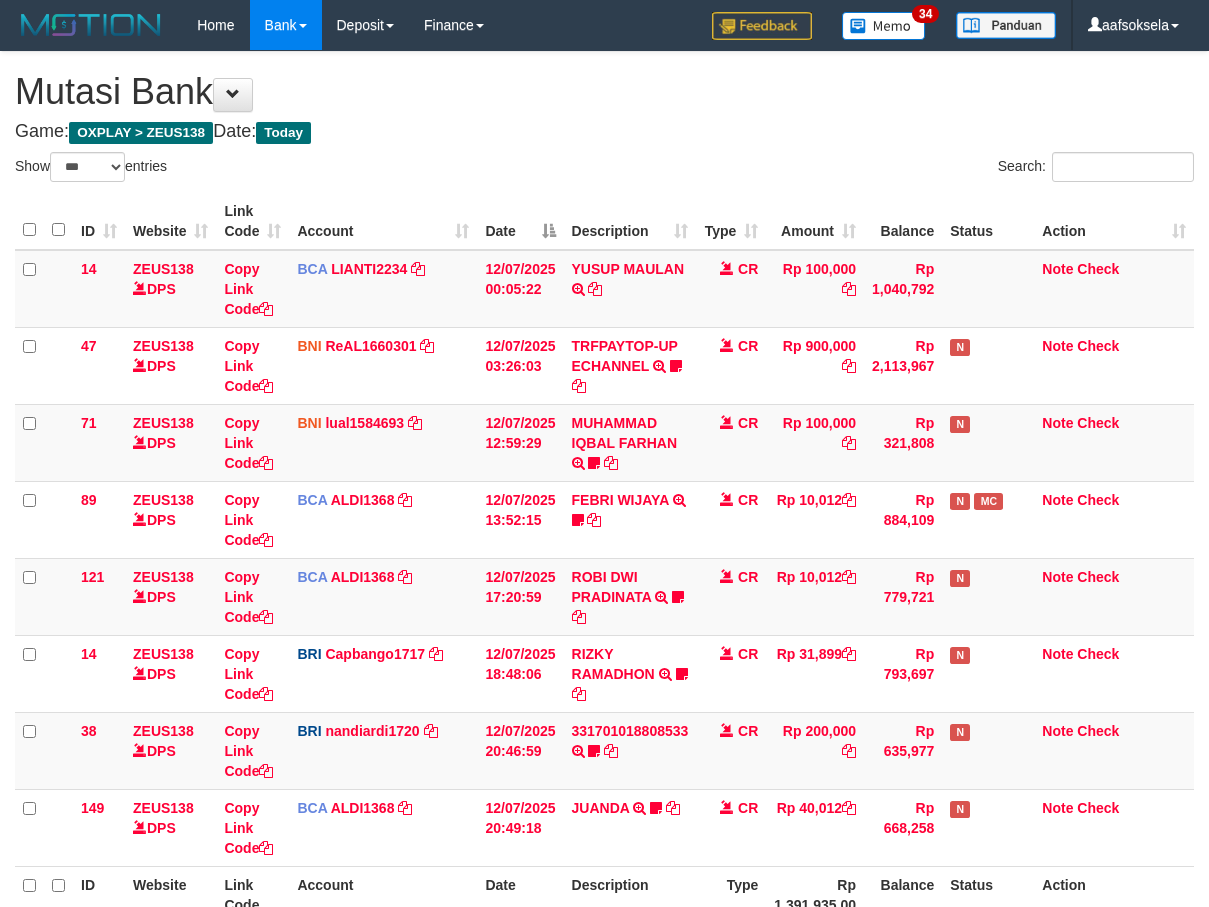 select on "***" 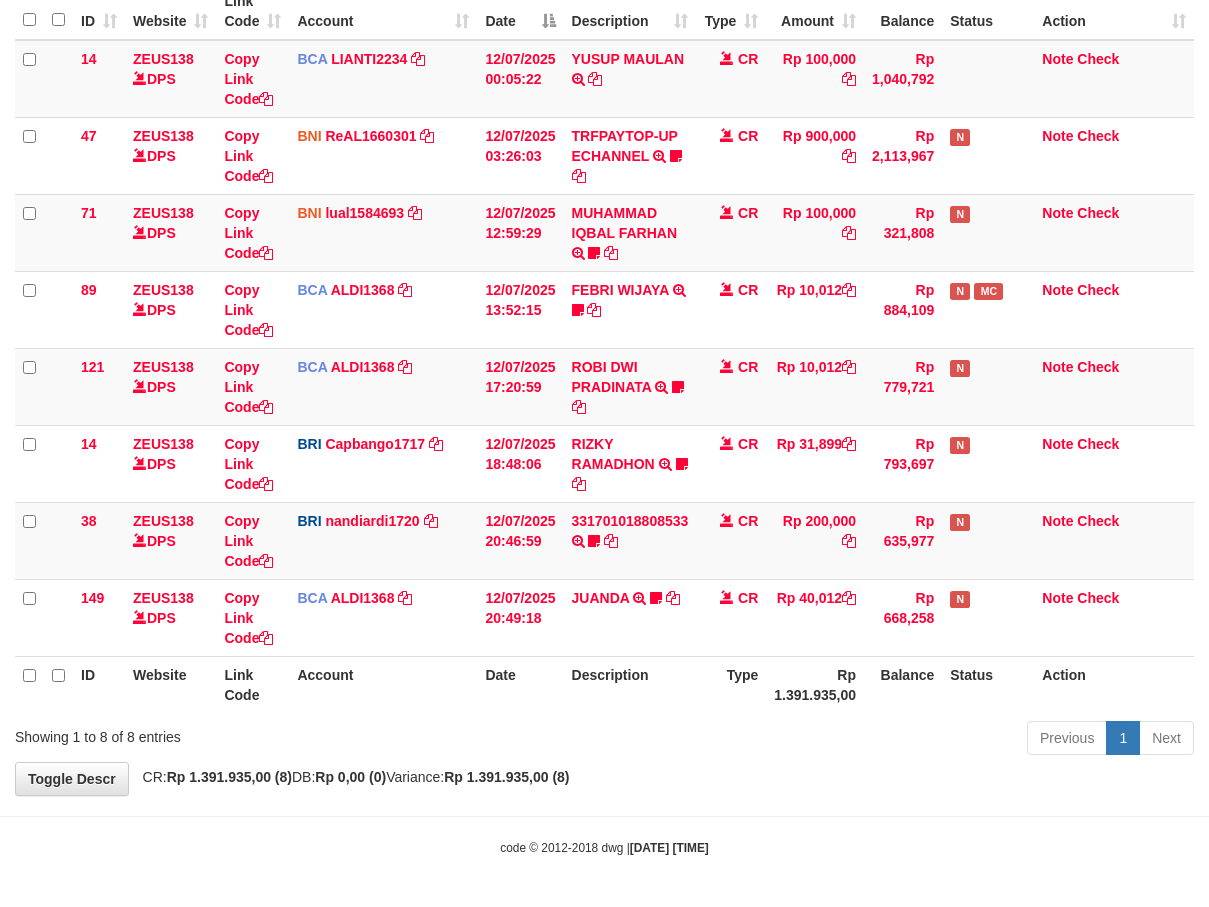 click on "Previous 1 Next" at bounding box center (856, 740) 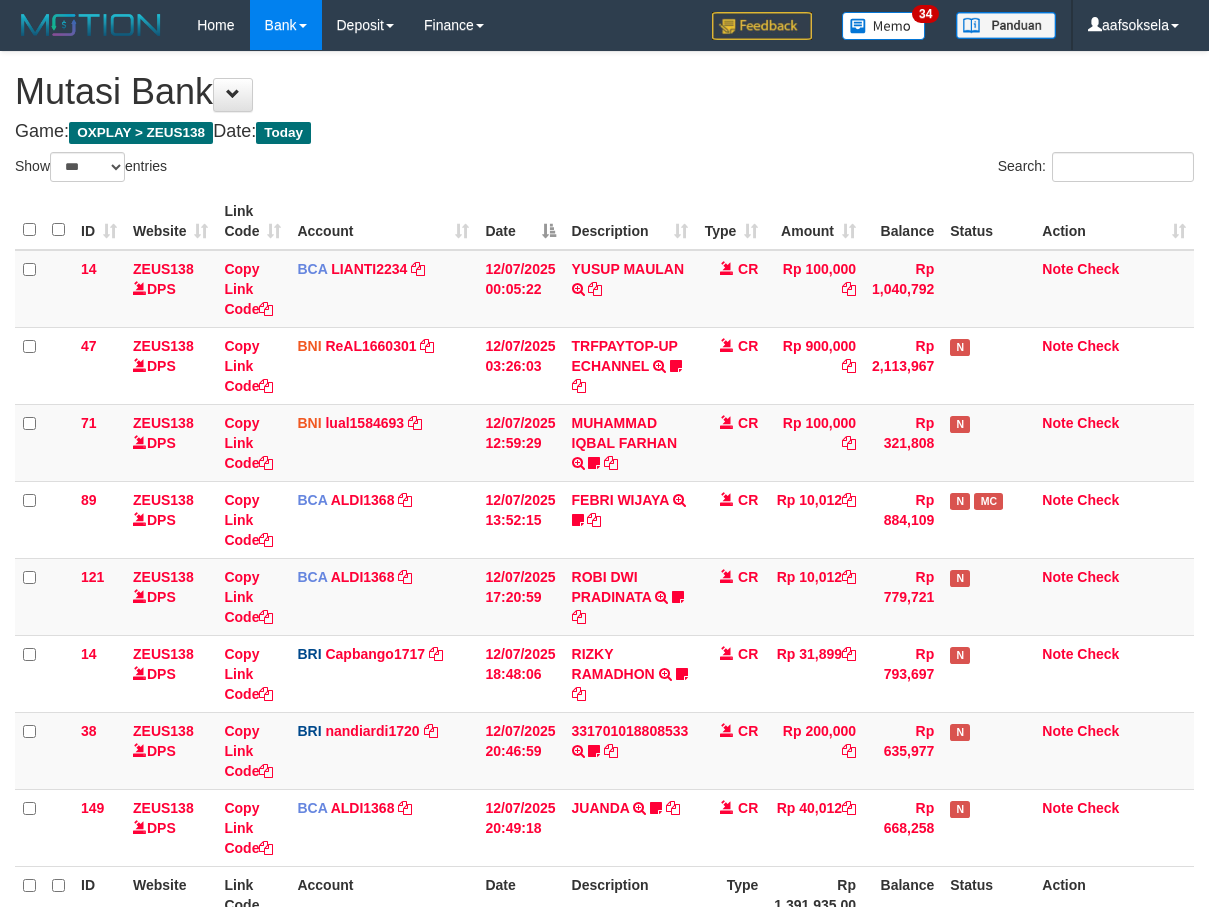 select on "***" 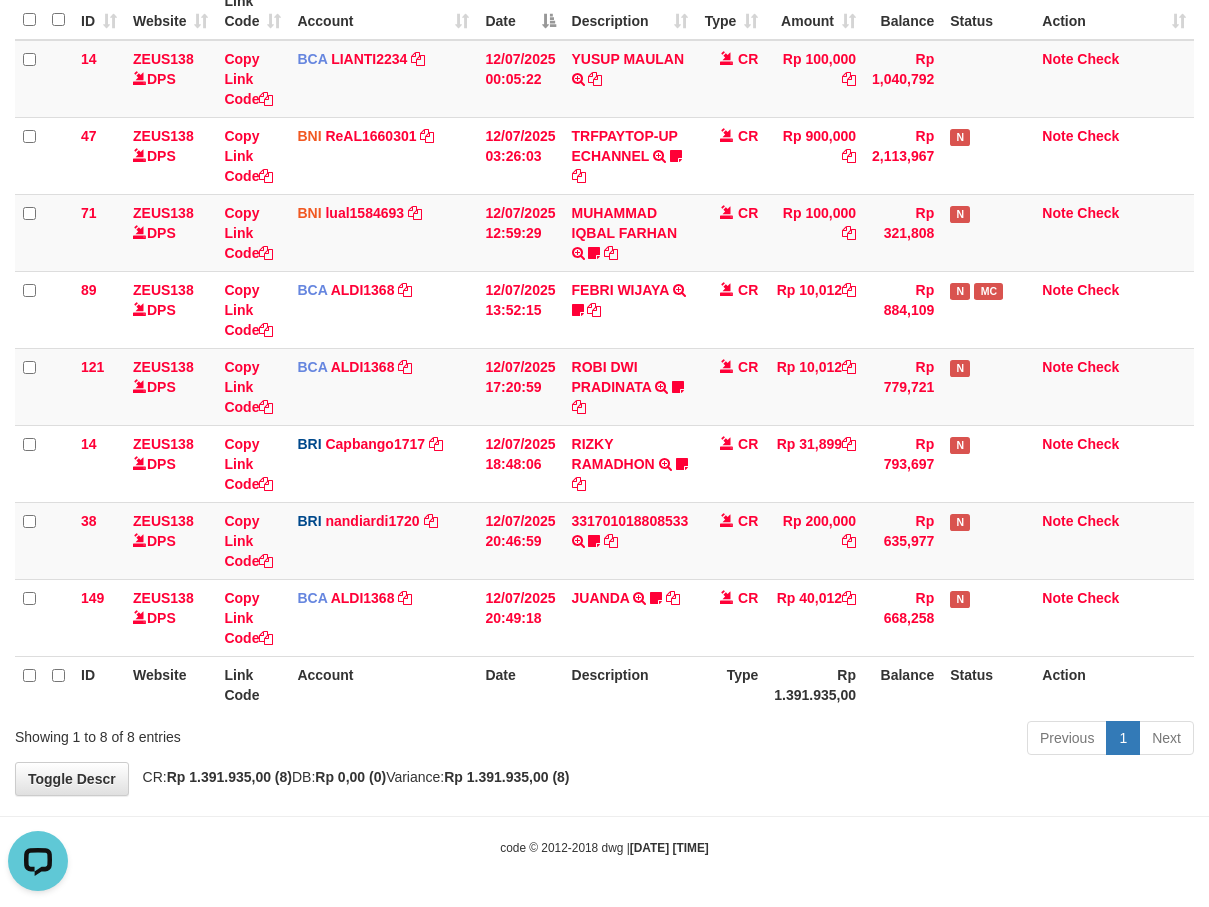 scroll, scrollTop: 0, scrollLeft: 0, axis: both 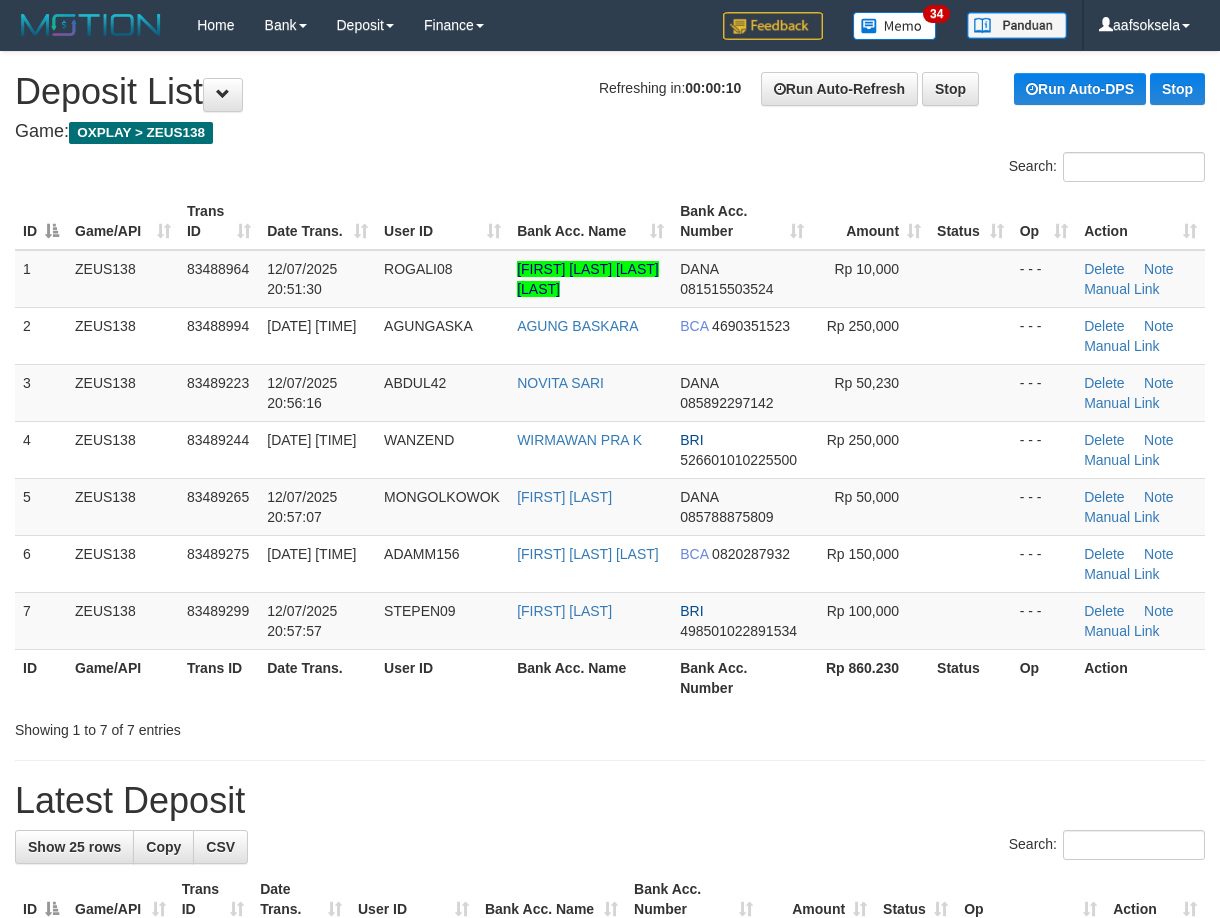 click on "**********" at bounding box center (610, 1269) 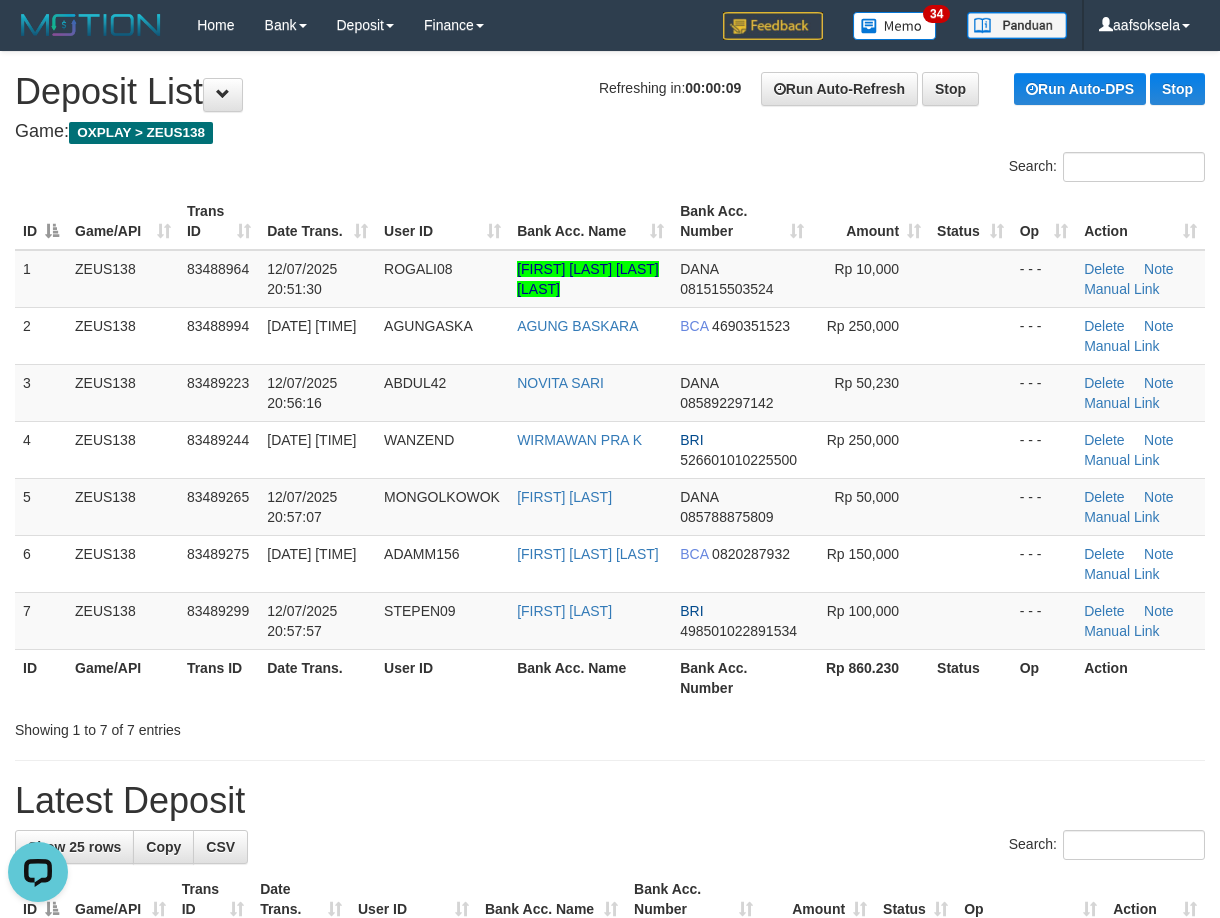 scroll, scrollTop: 0, scrollLeft: 0, axis: both 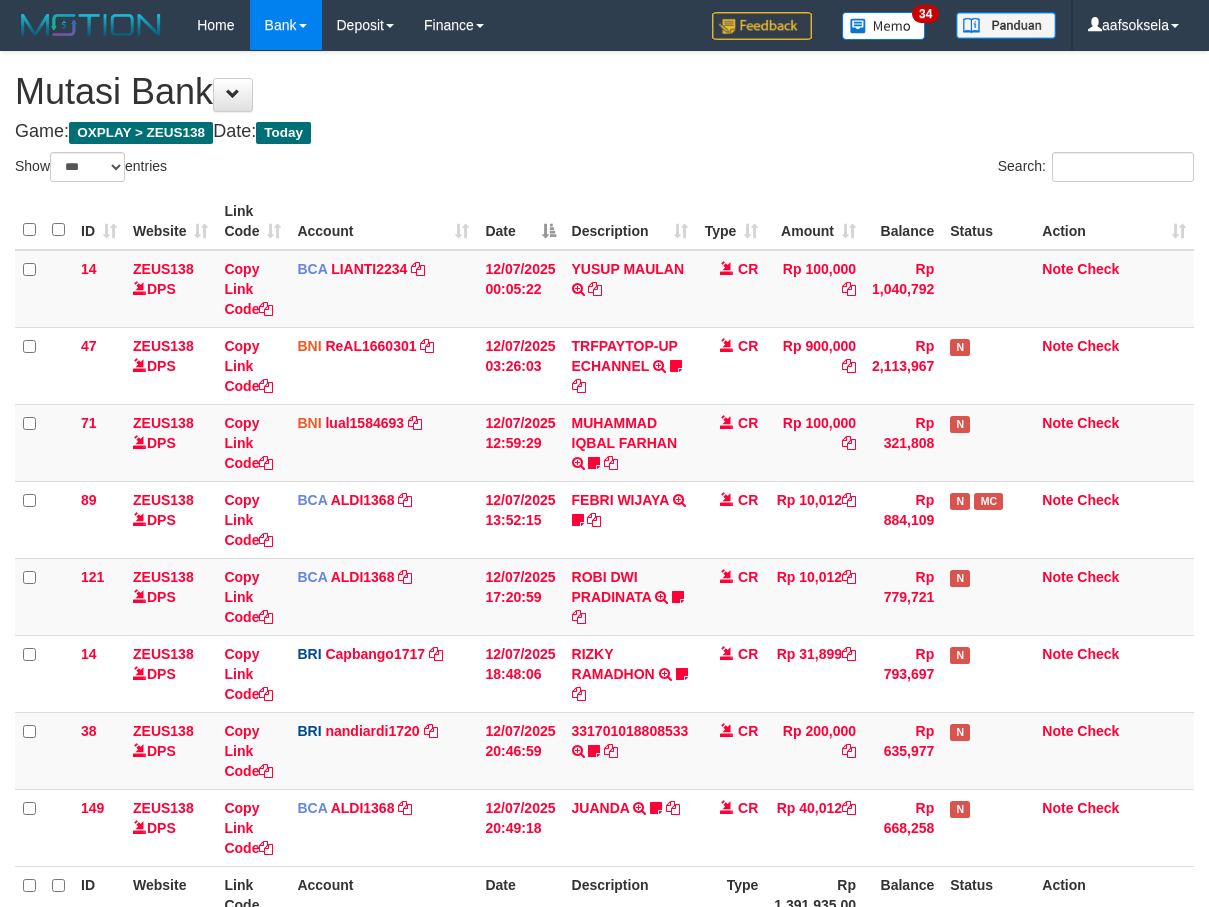 select on "***" 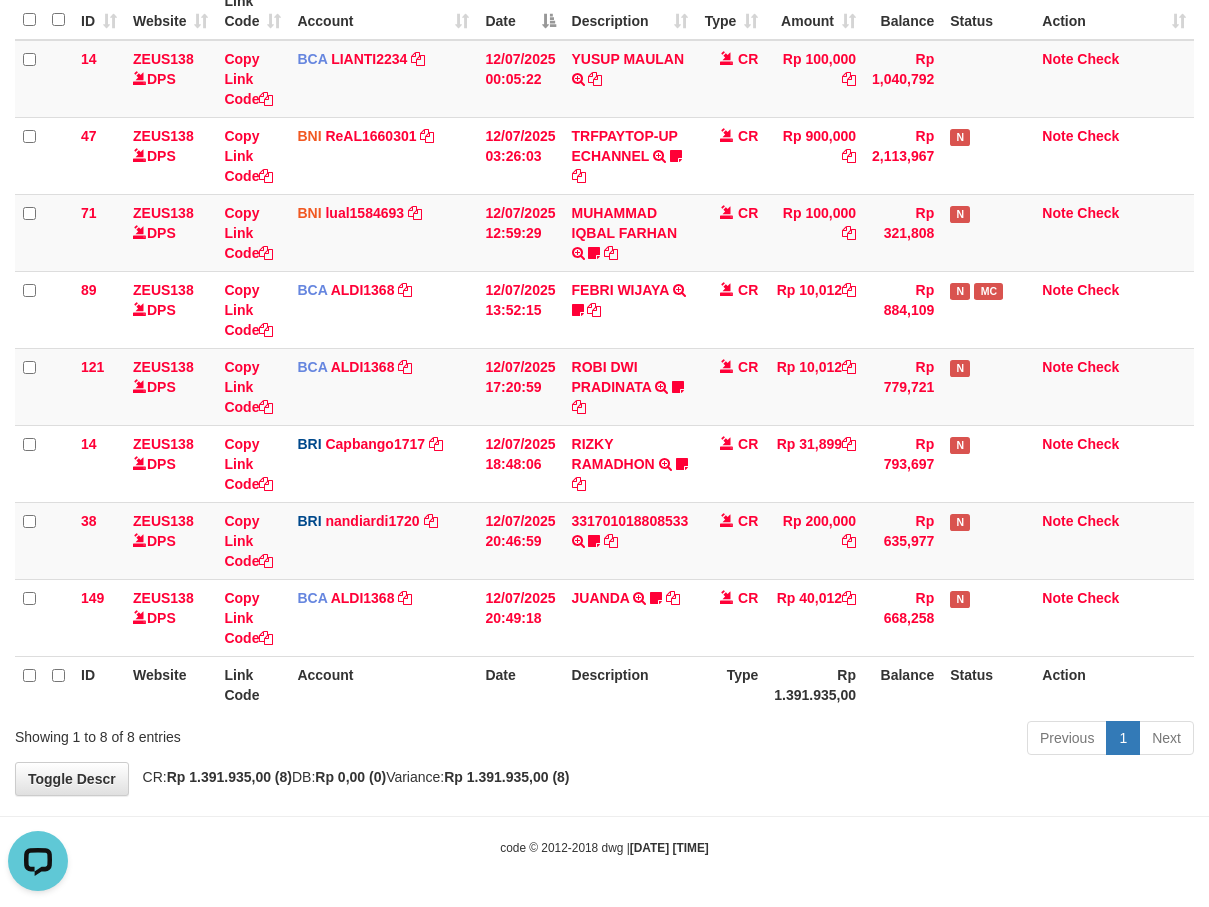 scroll, scrollTop: 0, scrollLeft: 0, axis: both 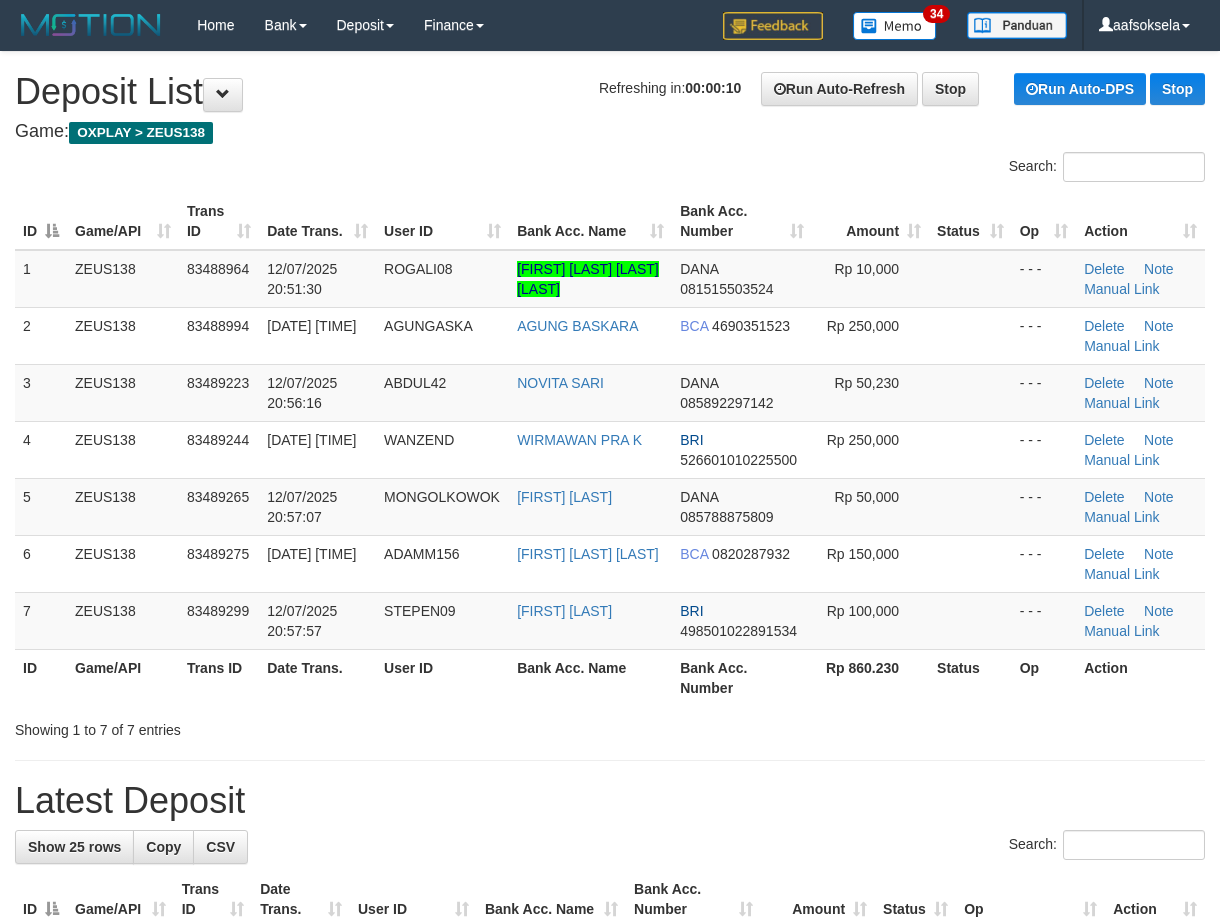 click on "**********" at bounding box center [610, 1269] 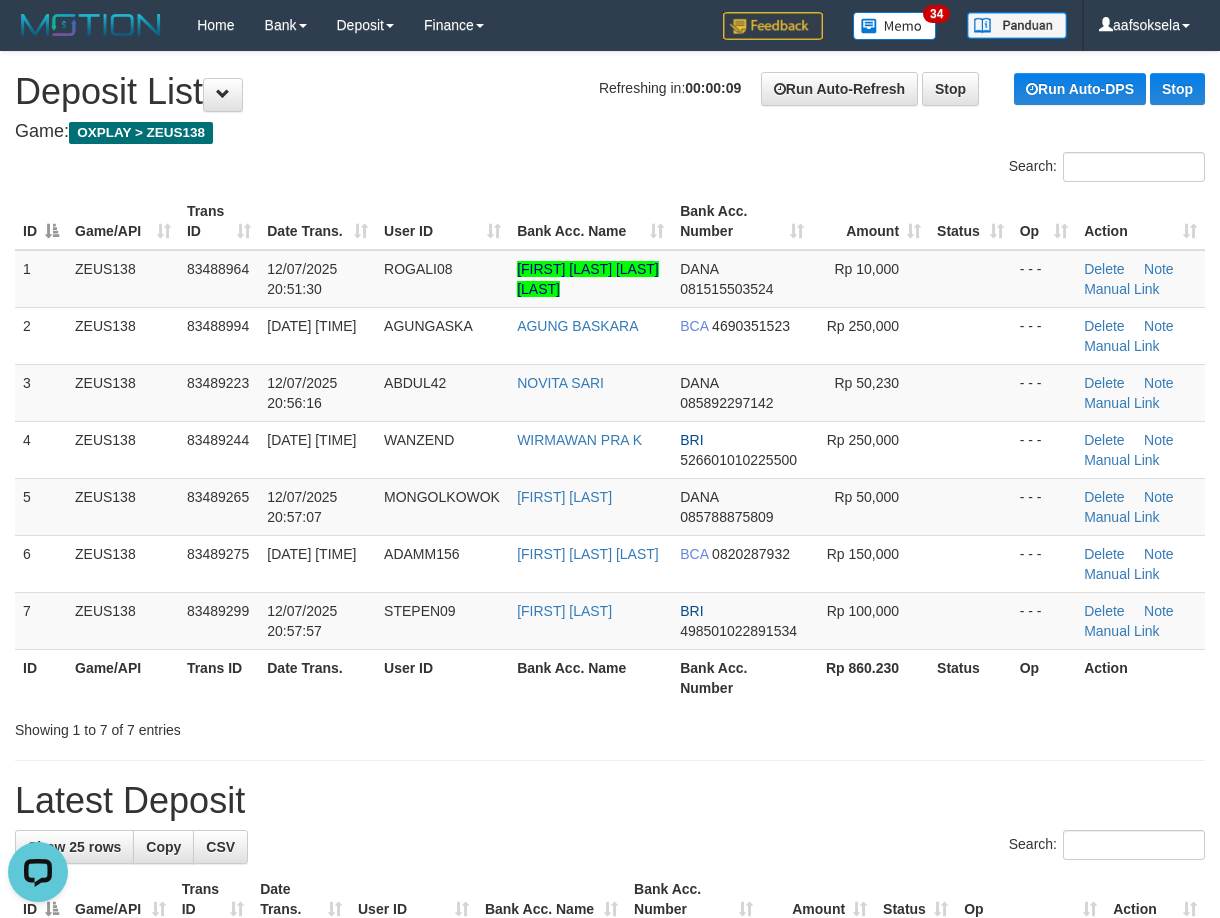 scroll, scrollTop: 0, scrollLeft: 0, axis: both 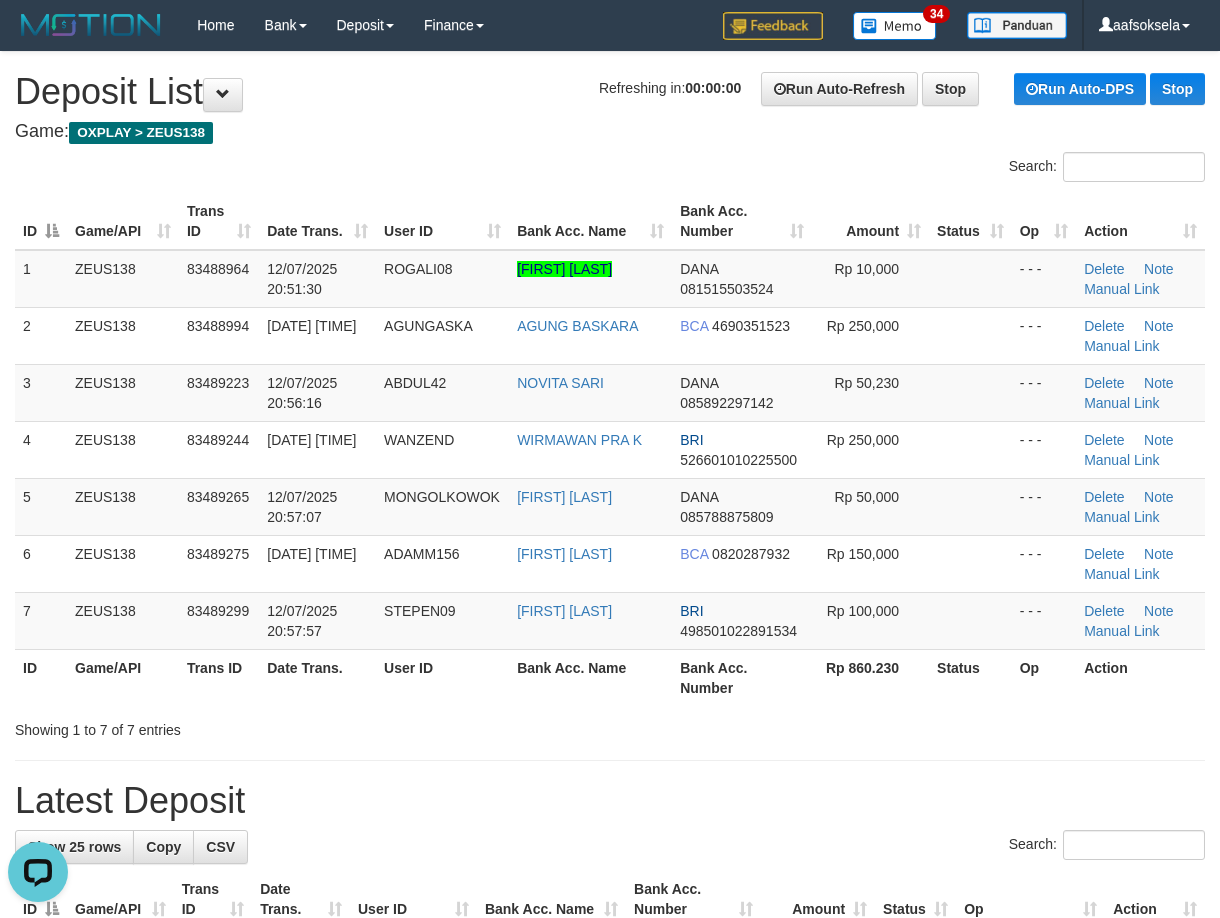 click on "**********" at bounding box center (610, 1269) 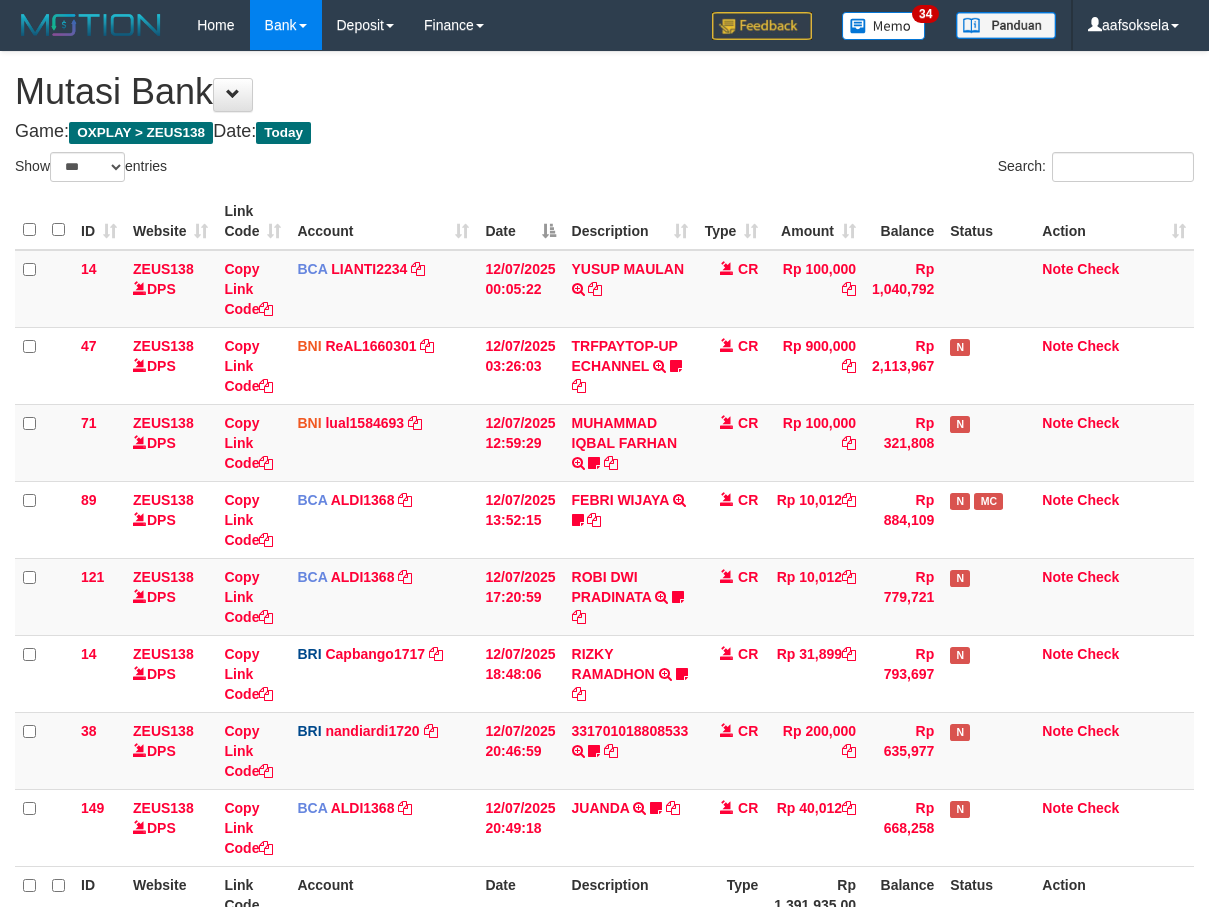 select on "***" 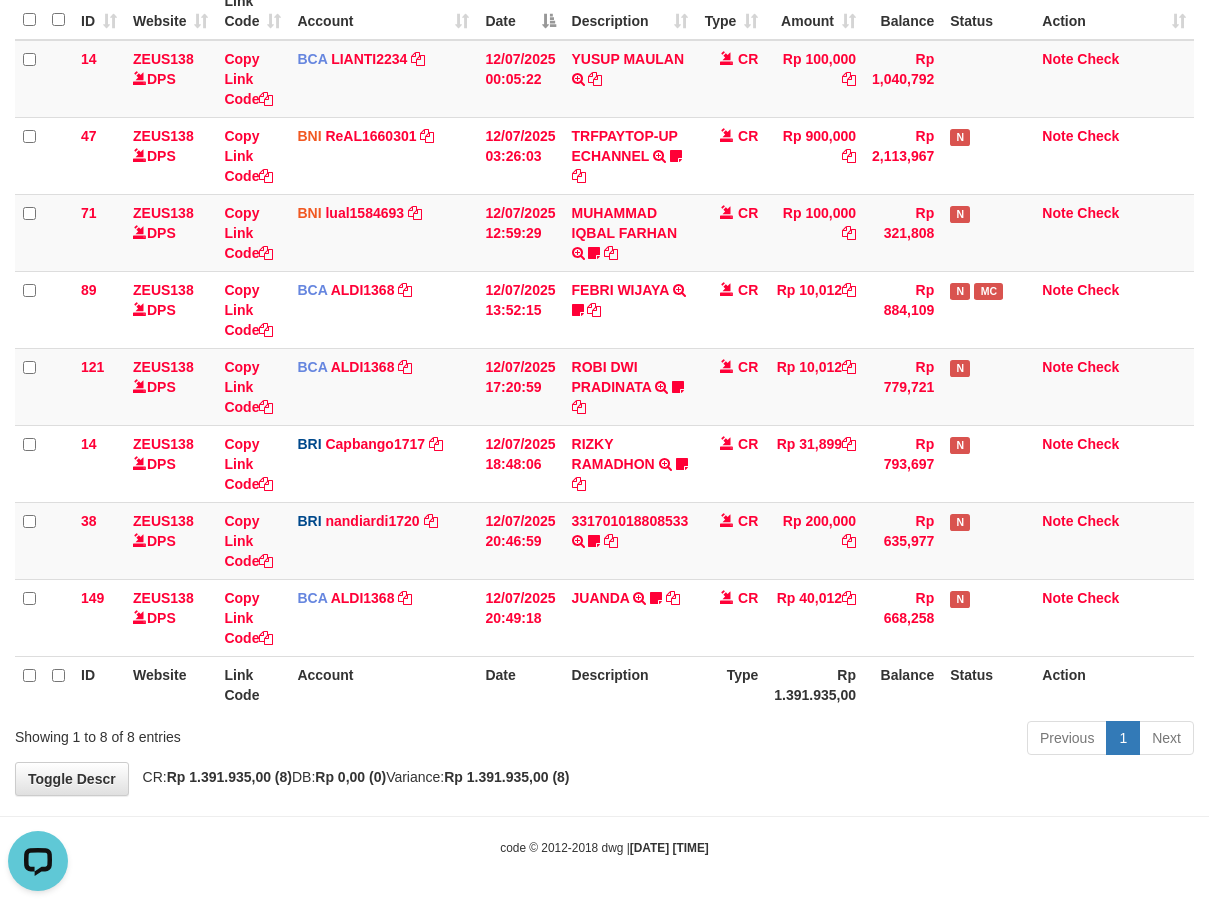 scroll, scrollTop: 0, scrollLeft: 0, axis: both 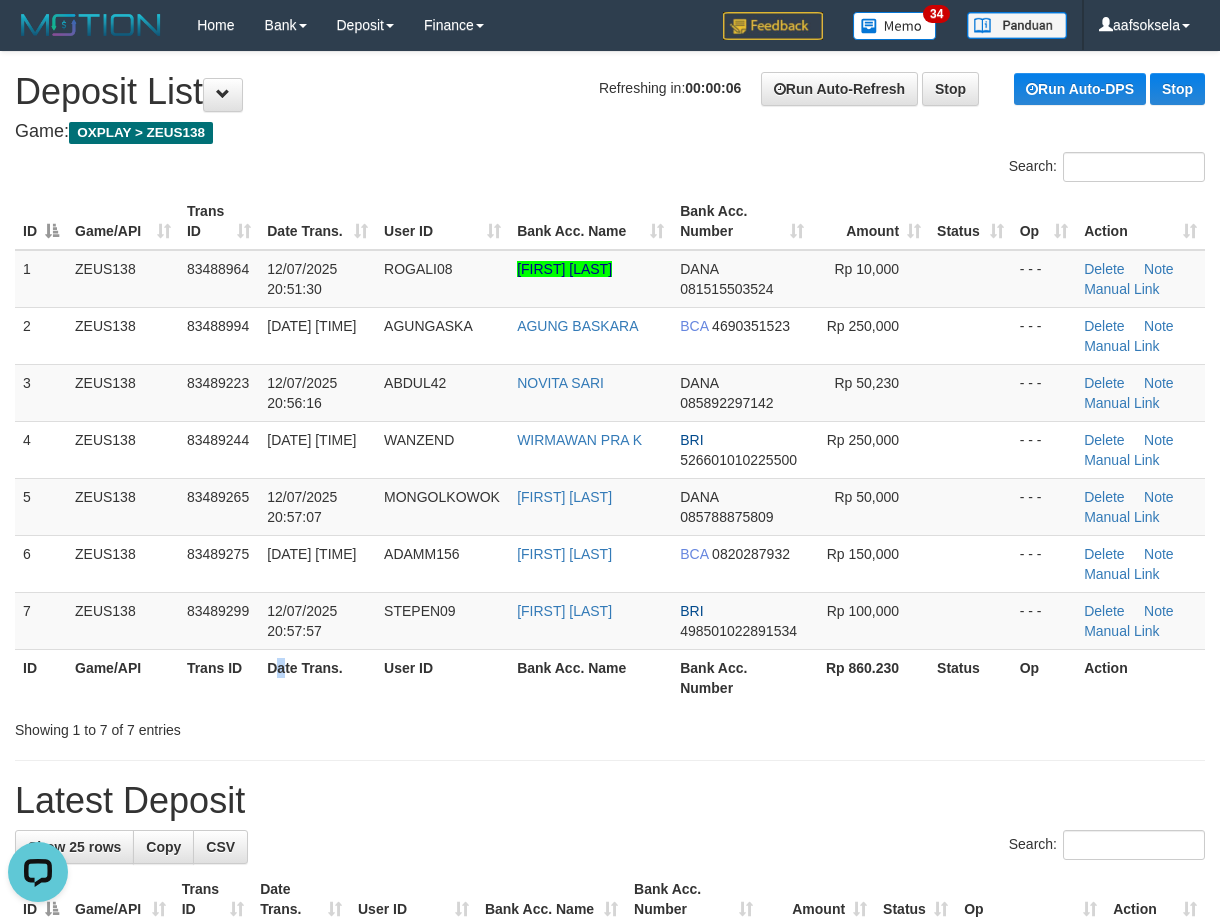 drag, startPoint x: 282, startPoint y: 702, endPoint x: 267, endPoint y: 708, distance: 16.155495 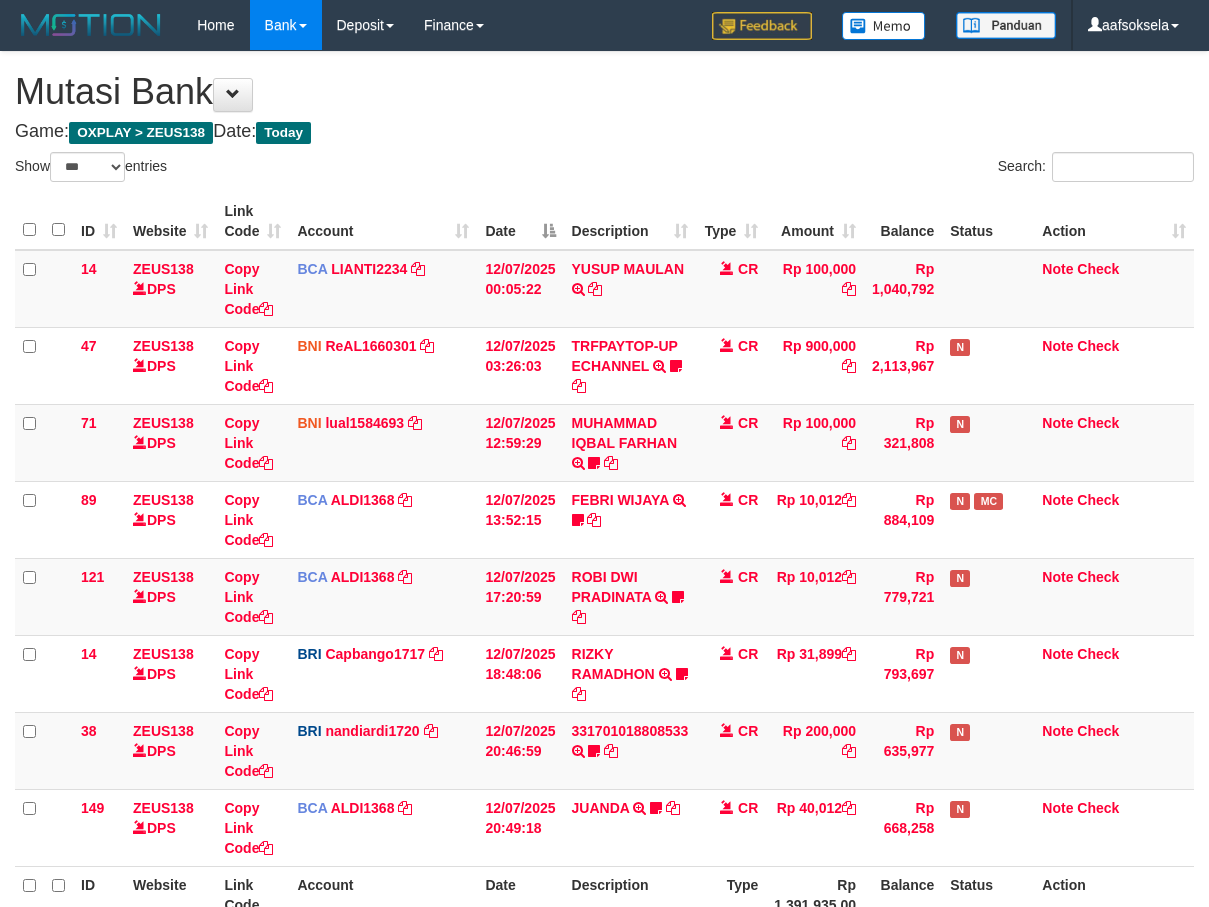 select on "***" 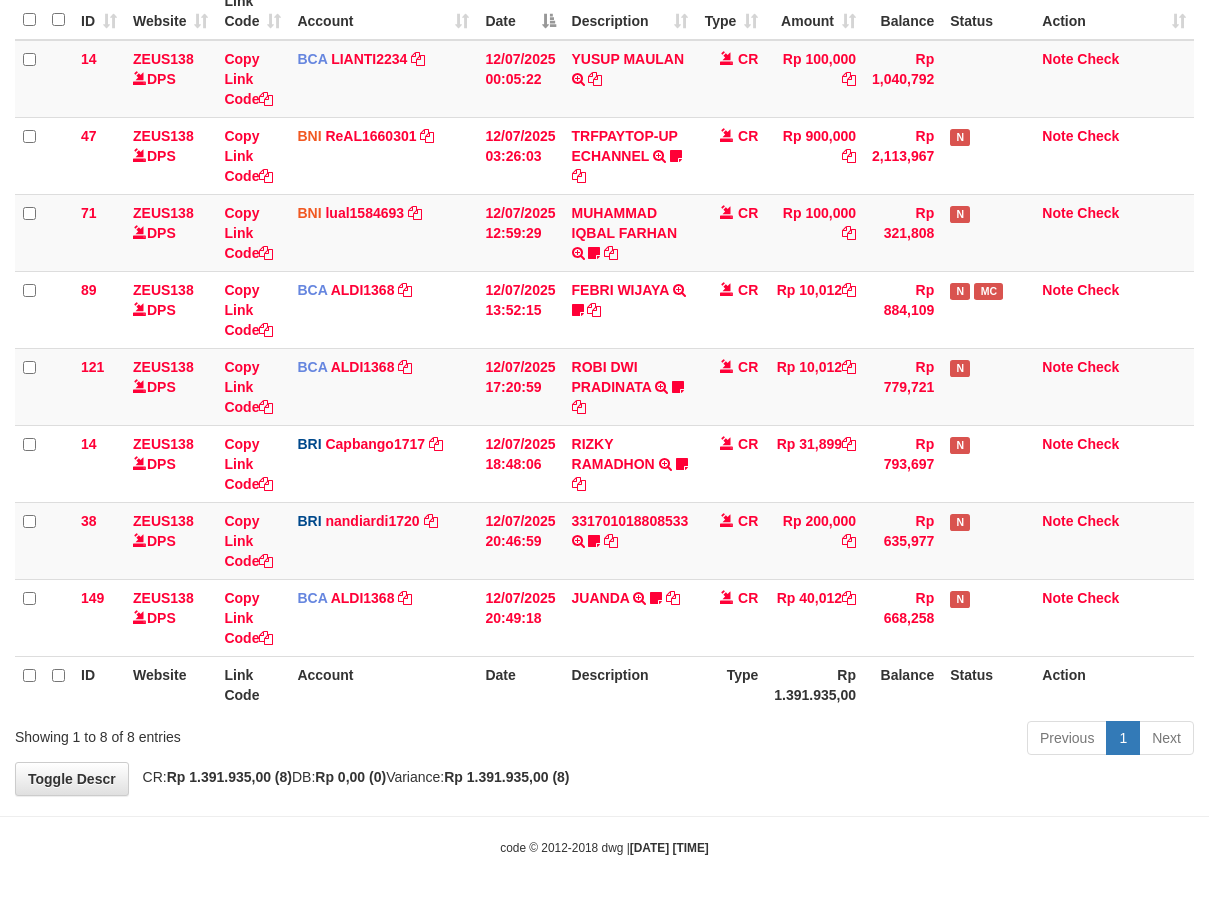 click on "Showing 1 to 8 of 8 entries Previous 1 Next" at bounding box center [604, 740] 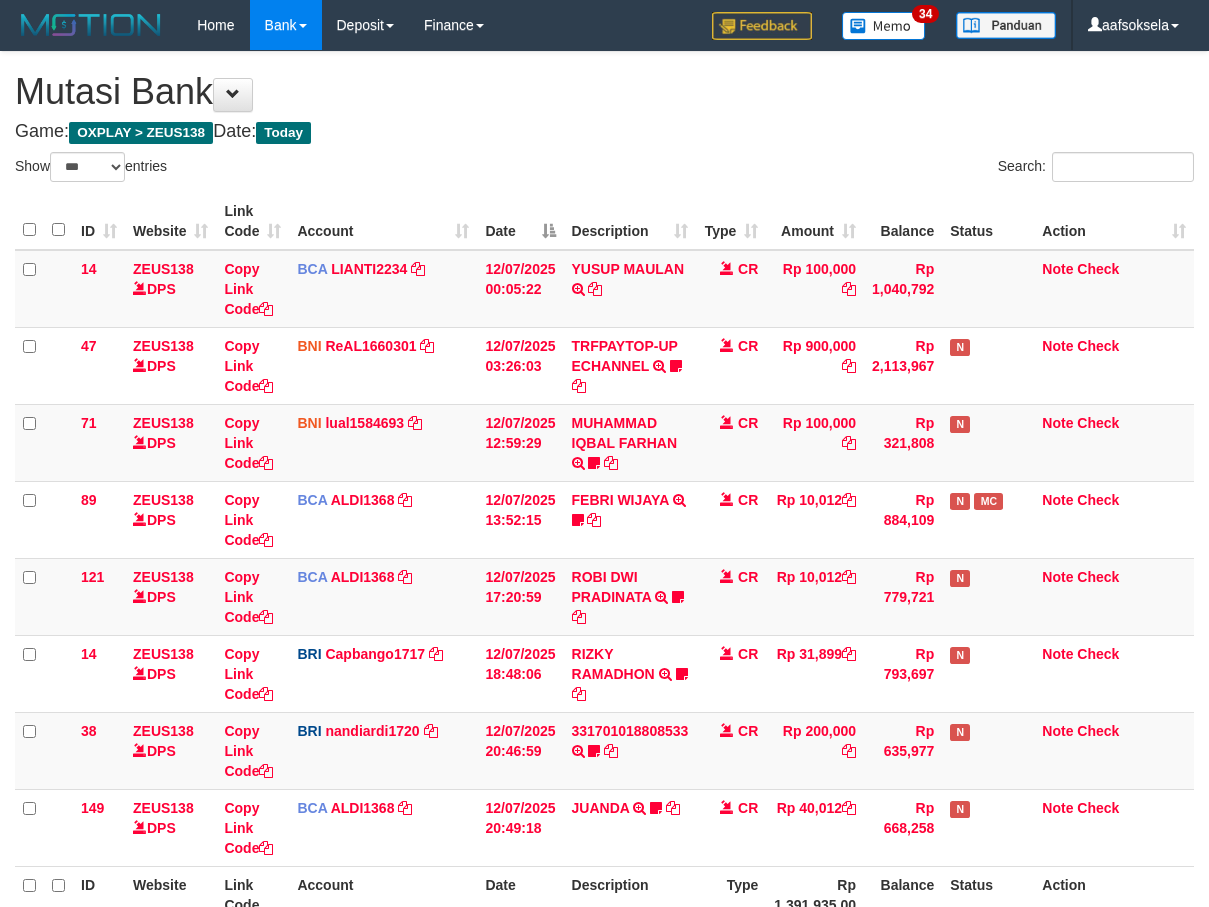 select on "***" 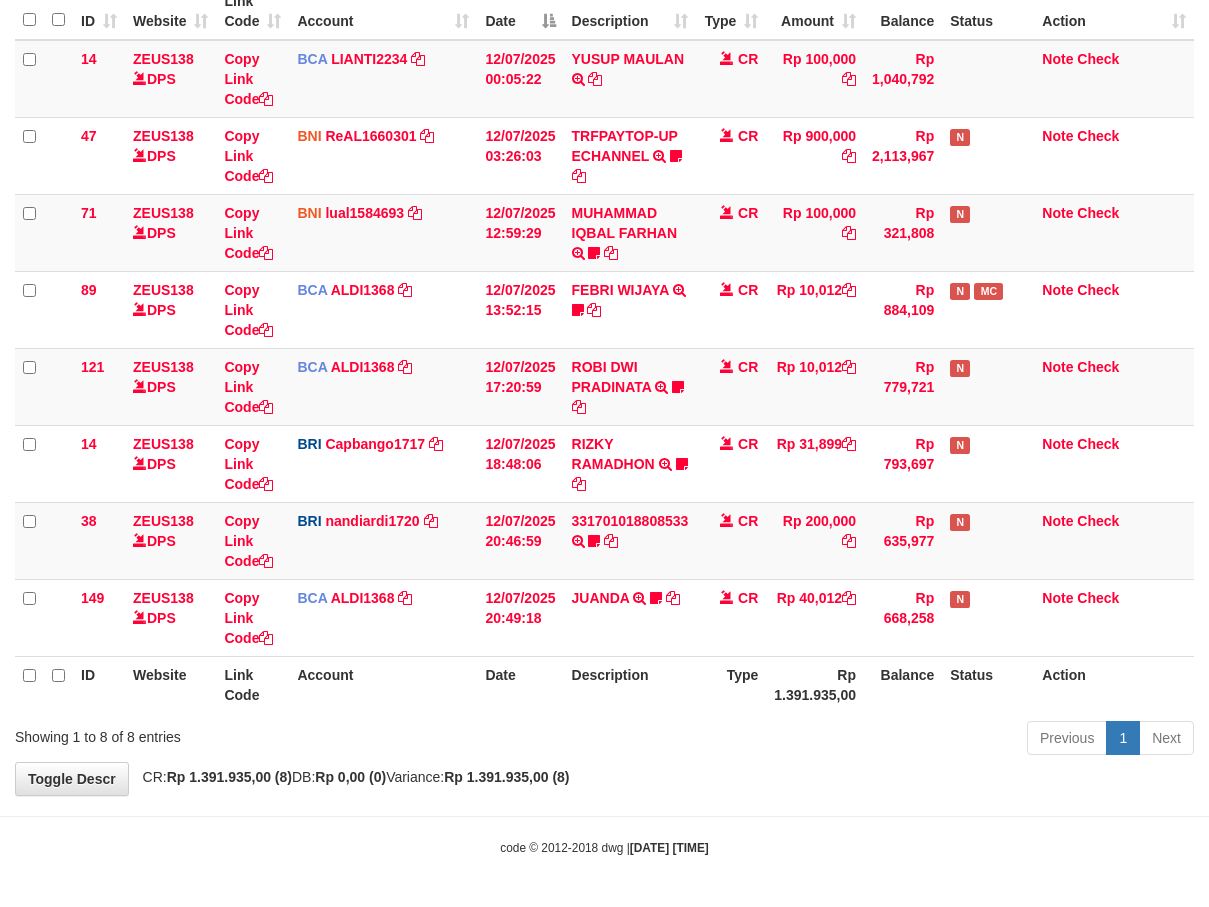 click on "Previous 1 Next" at bounding box center [856, 740] 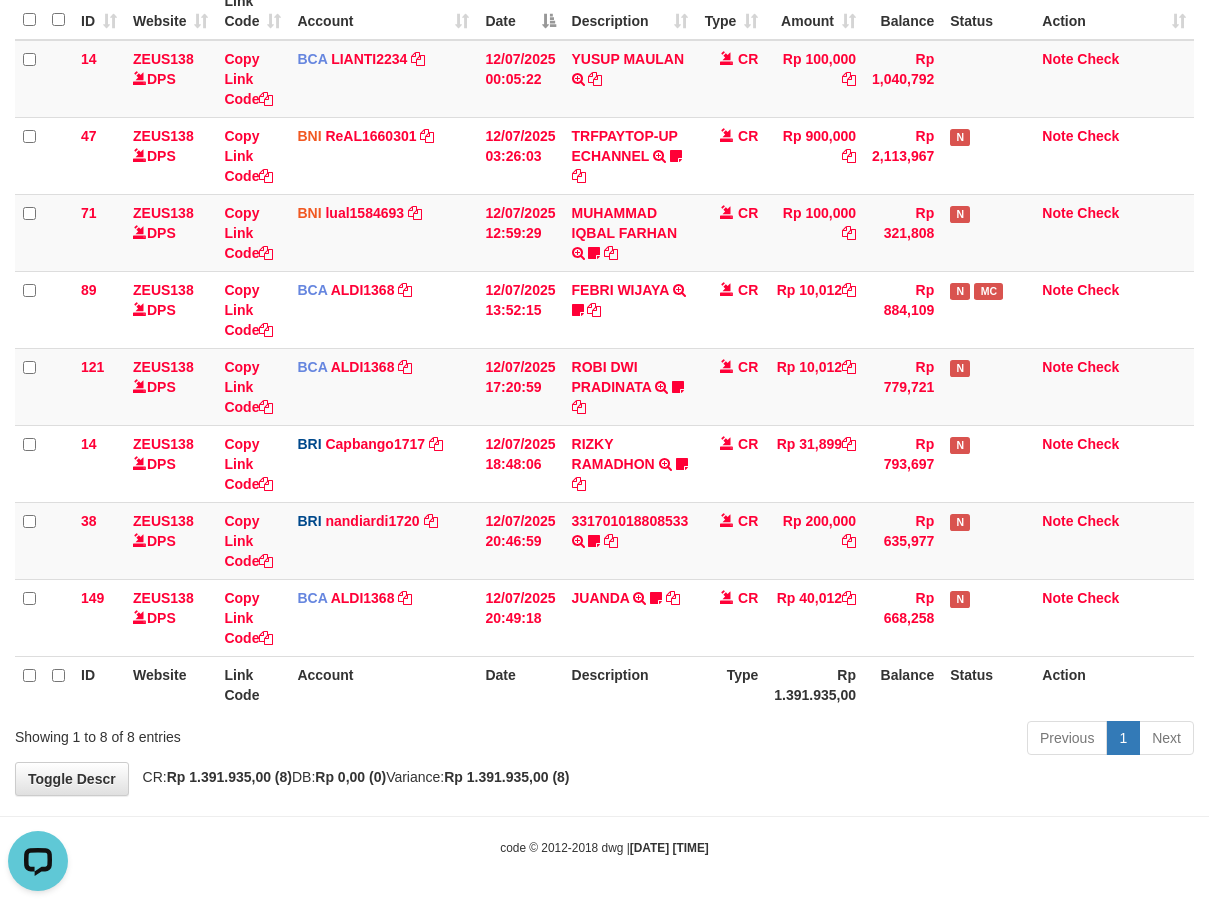 scroll, scrollTop: 0, scrollLeft: 0, axis: both 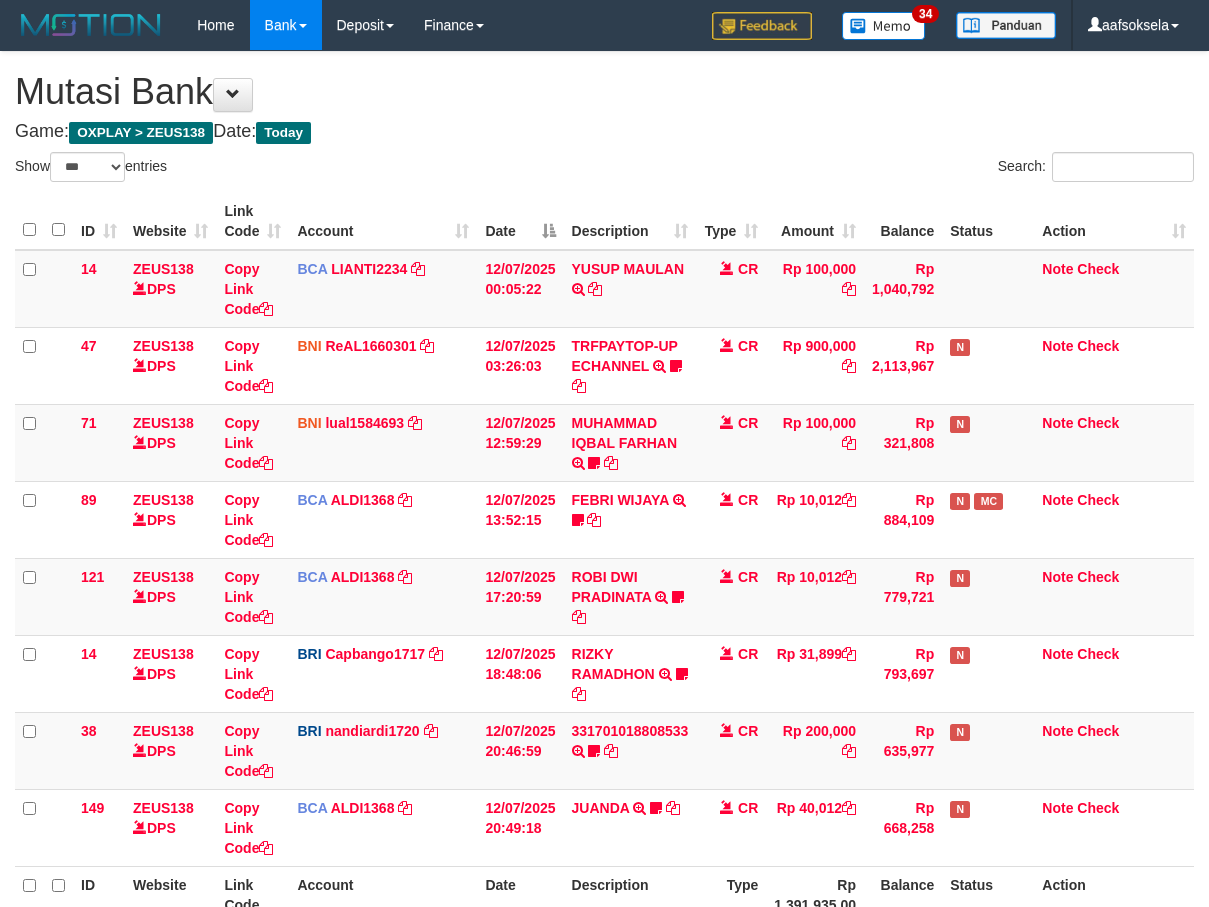 select on "***" 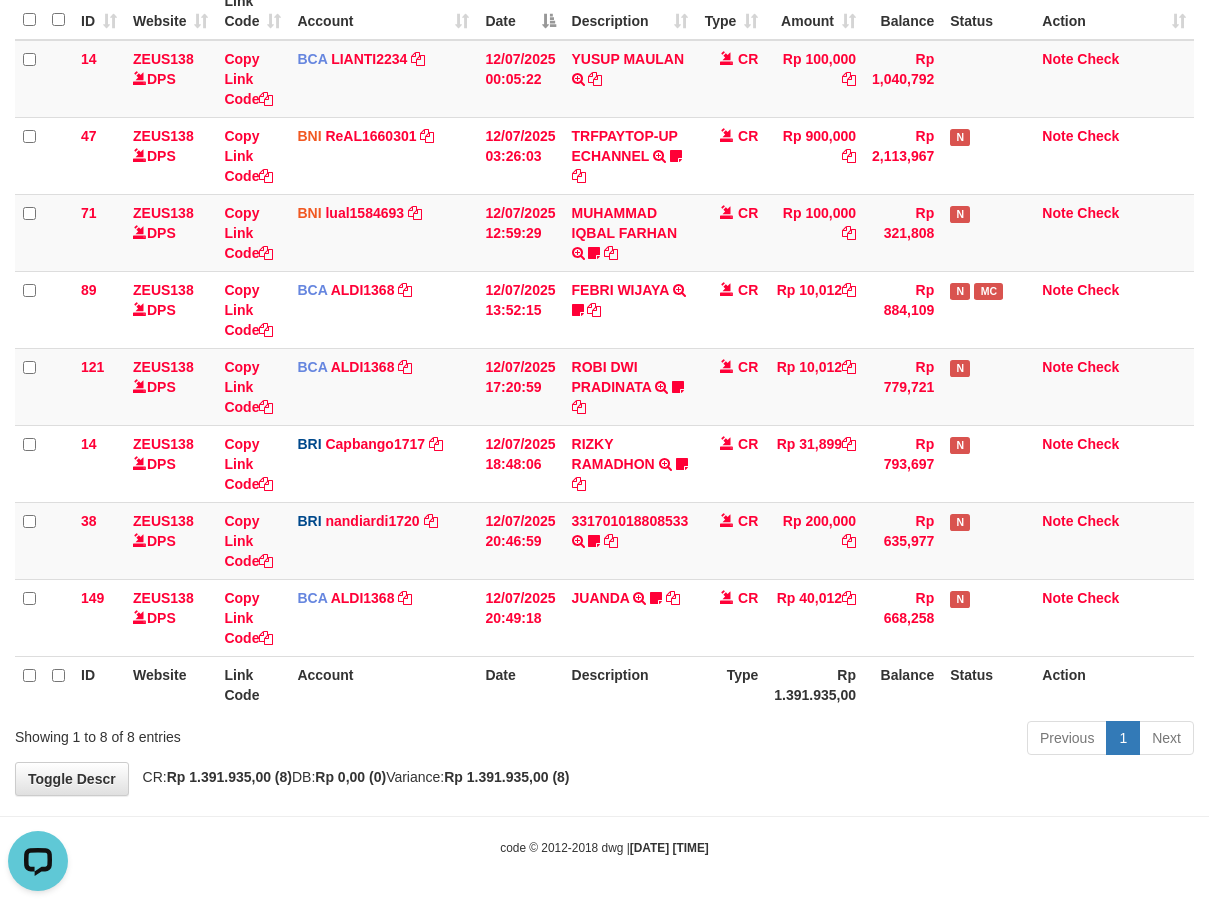 scroll, scrollTop: 0, scrollLeft: 0, axis: both 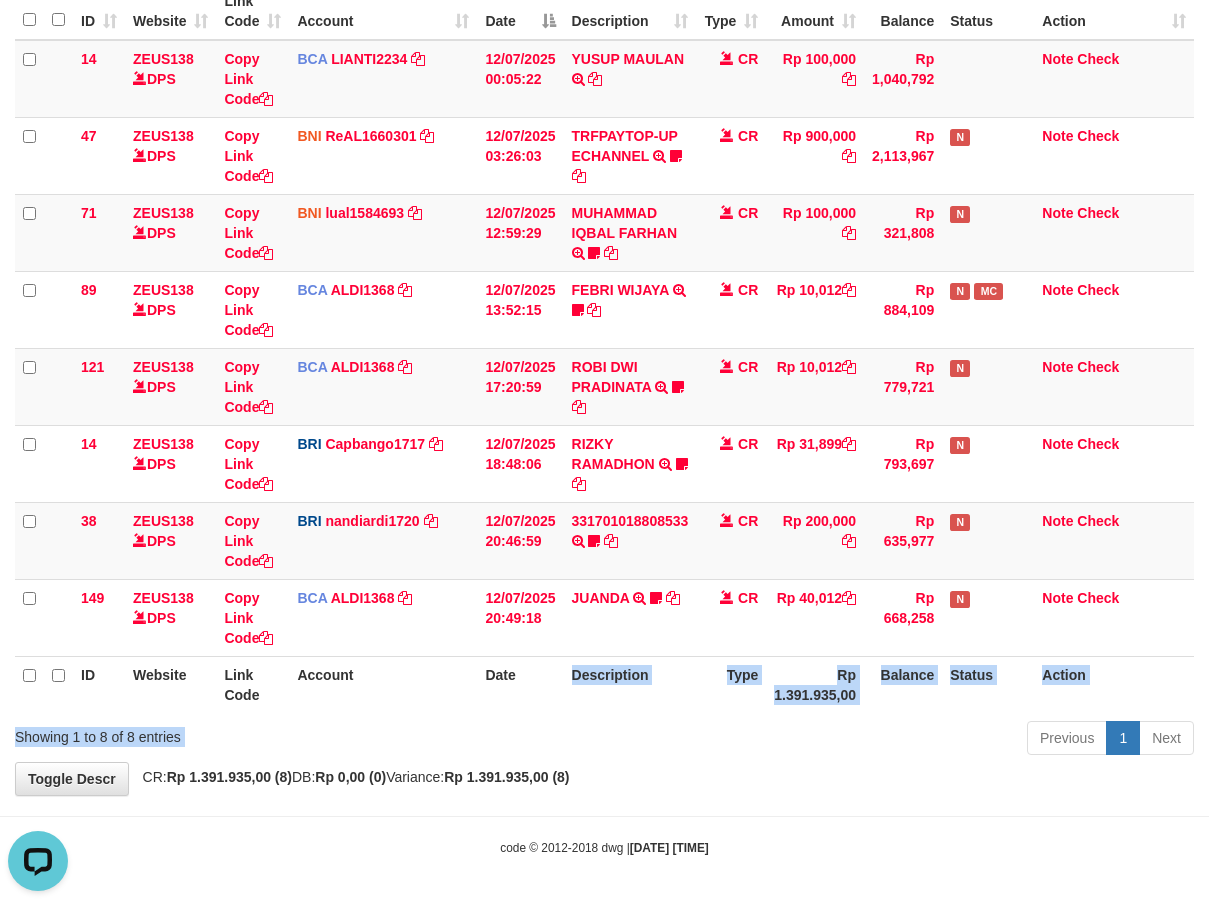 drag, startPoint x: 533, startPoint y: 702, endPoint x: 535, endPoint y: 730, distance: 28.071337 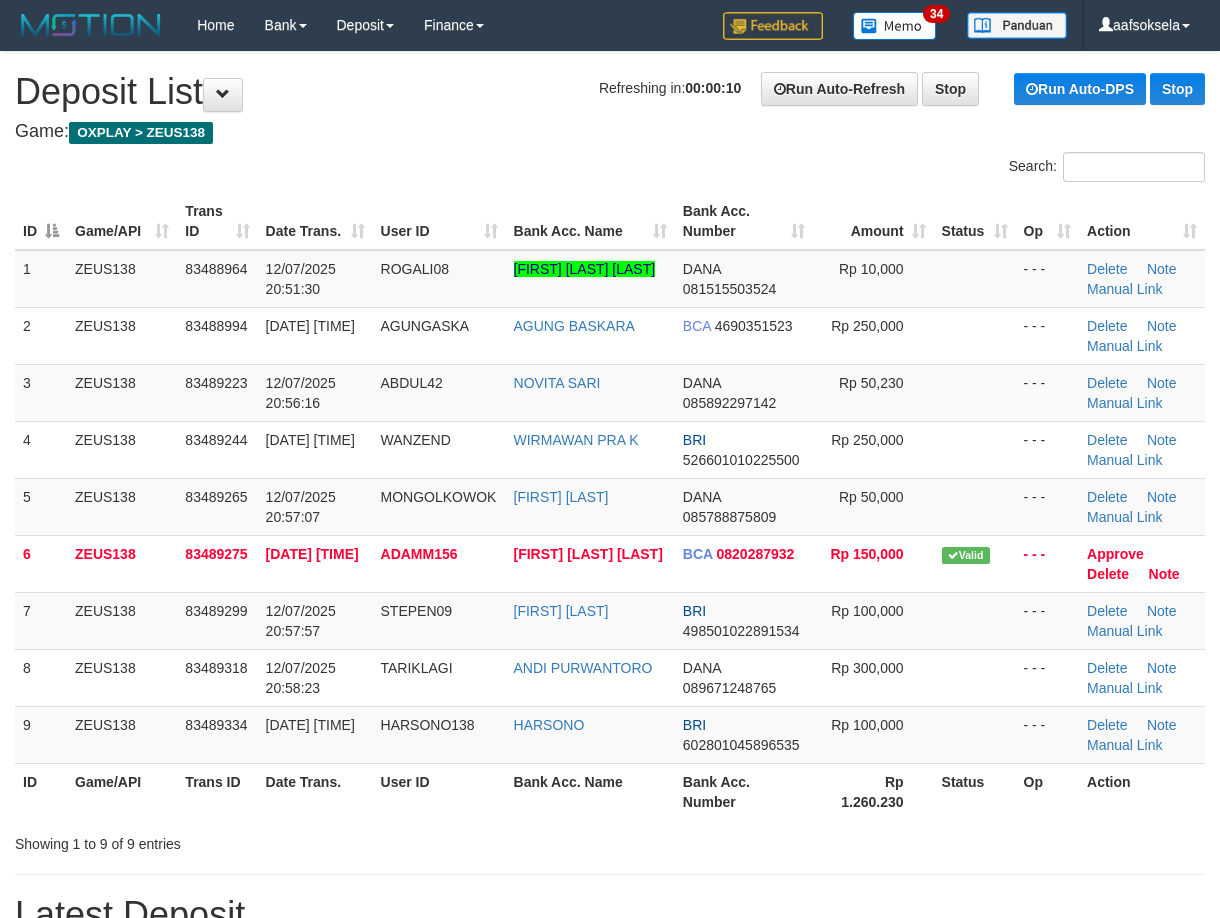 scroll, scrollTop: 0, scrollLeft: 0, axis: both 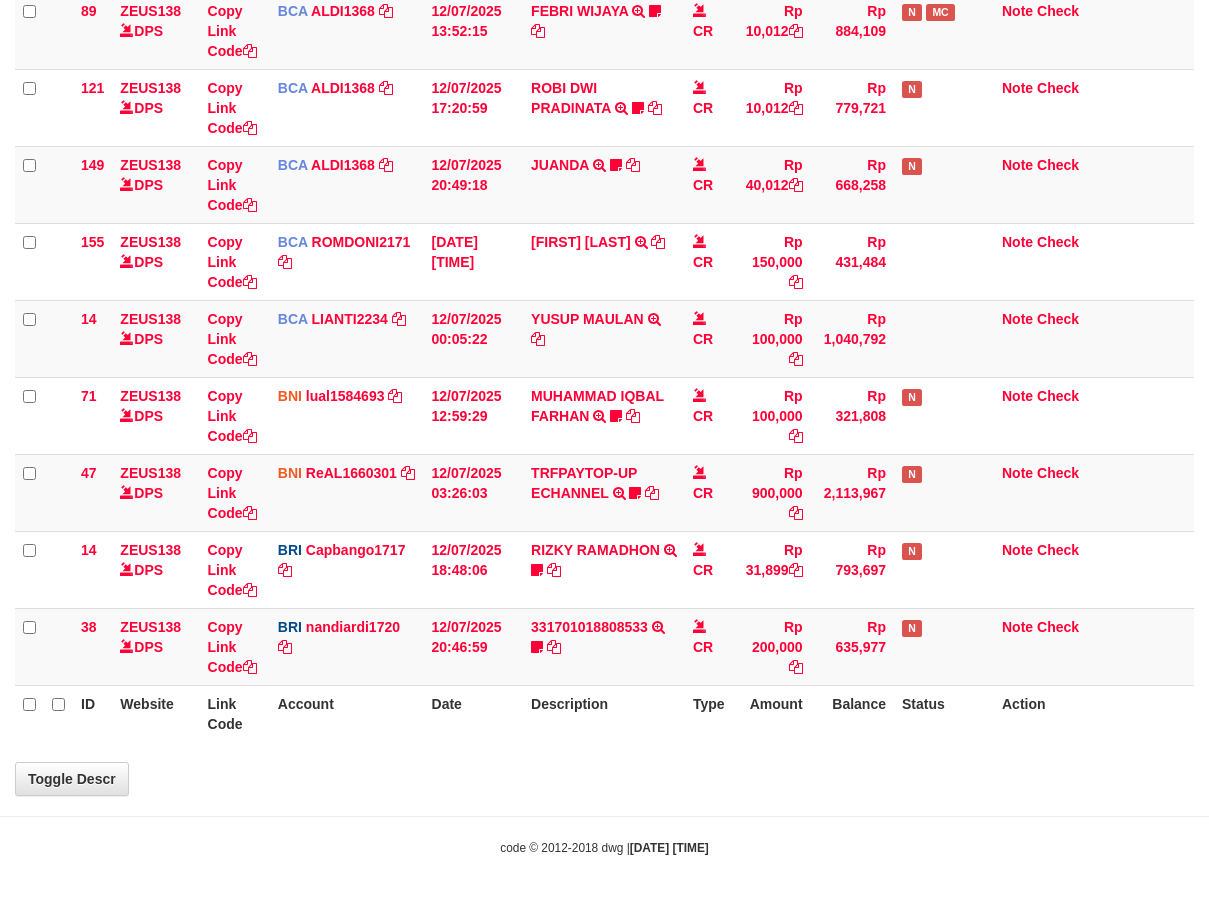 select on "***" 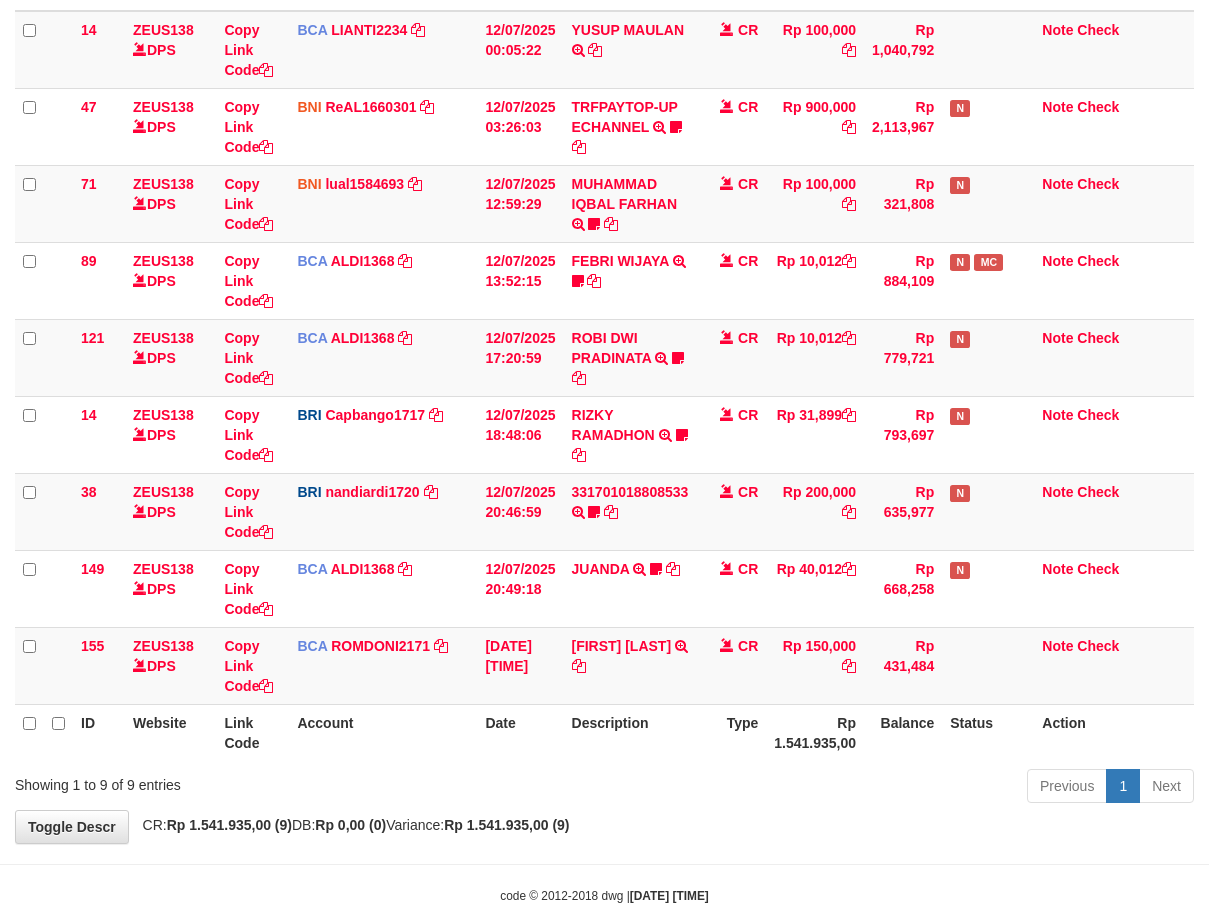 scroll, scrollTop: 210, scrollLeft: 0, axis: vertical 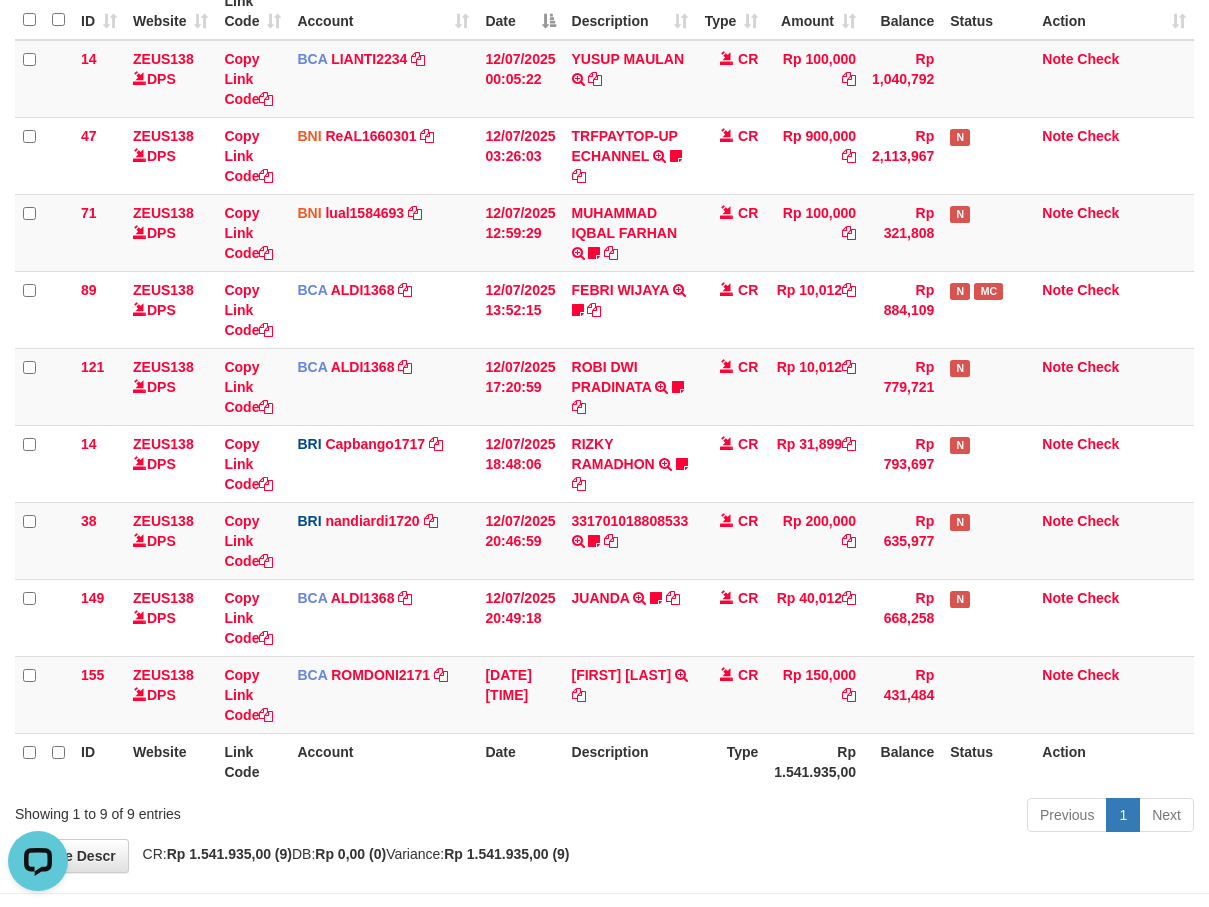 click on "Previous 1 Next" at bounding box center (856, 817) 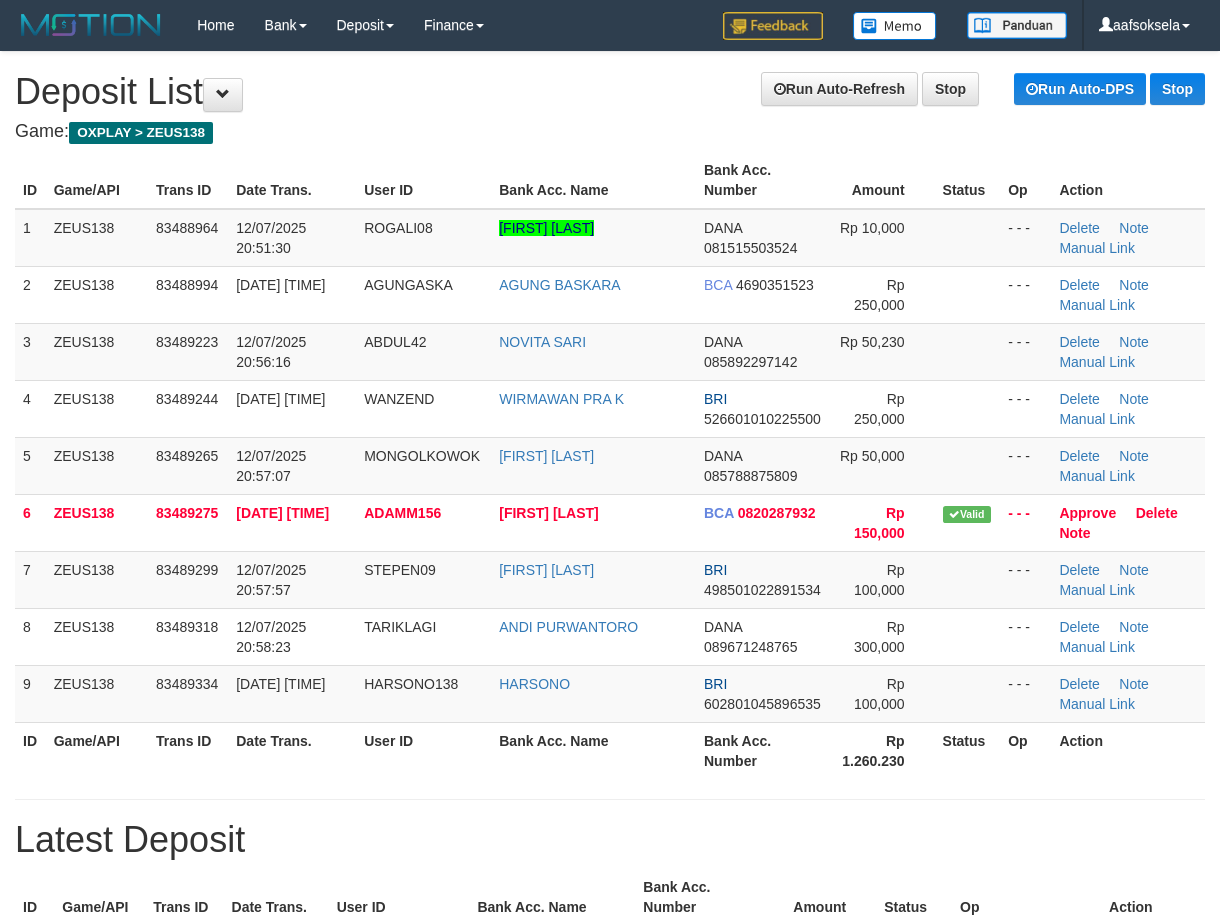 scroll, scrollTop: 0, scrollLeft: 0, axis: both 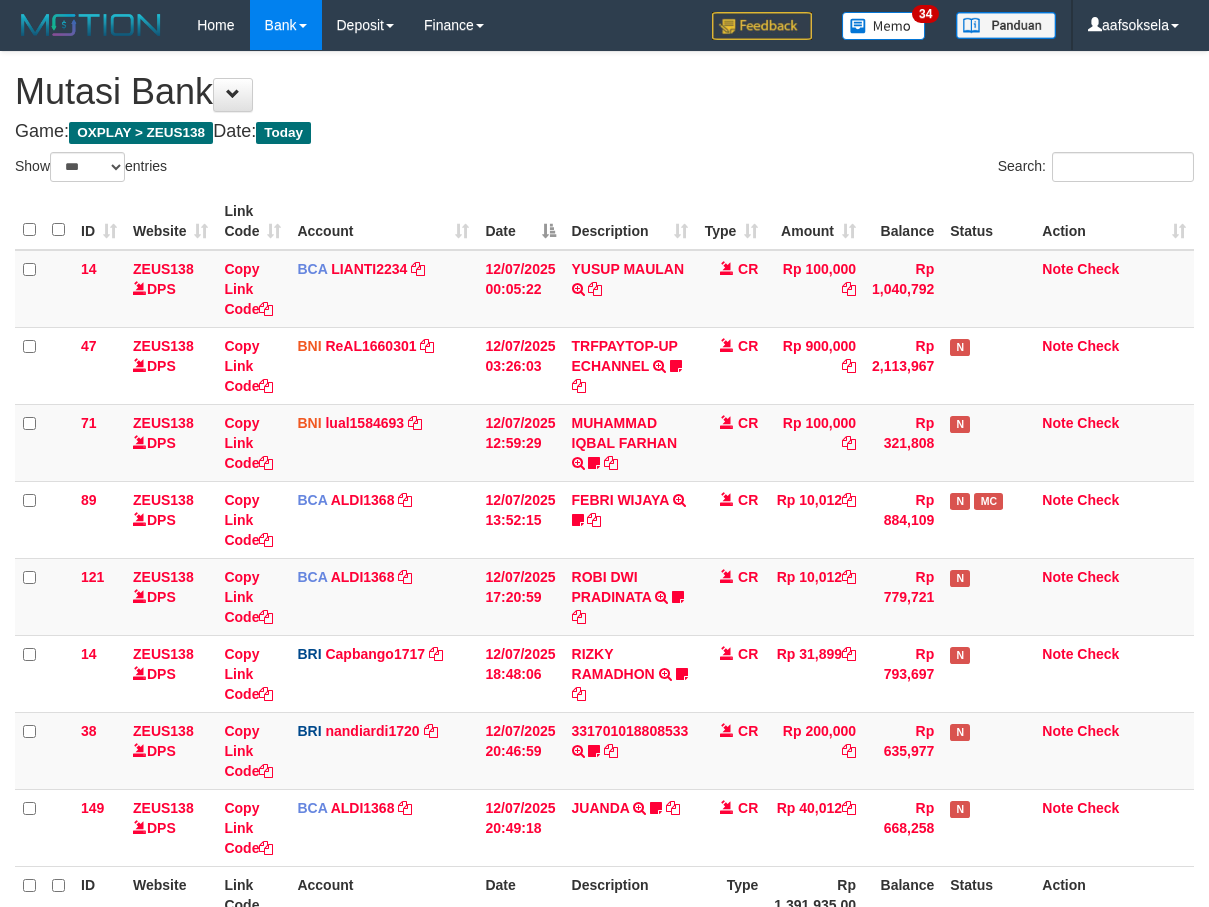 select on "***" 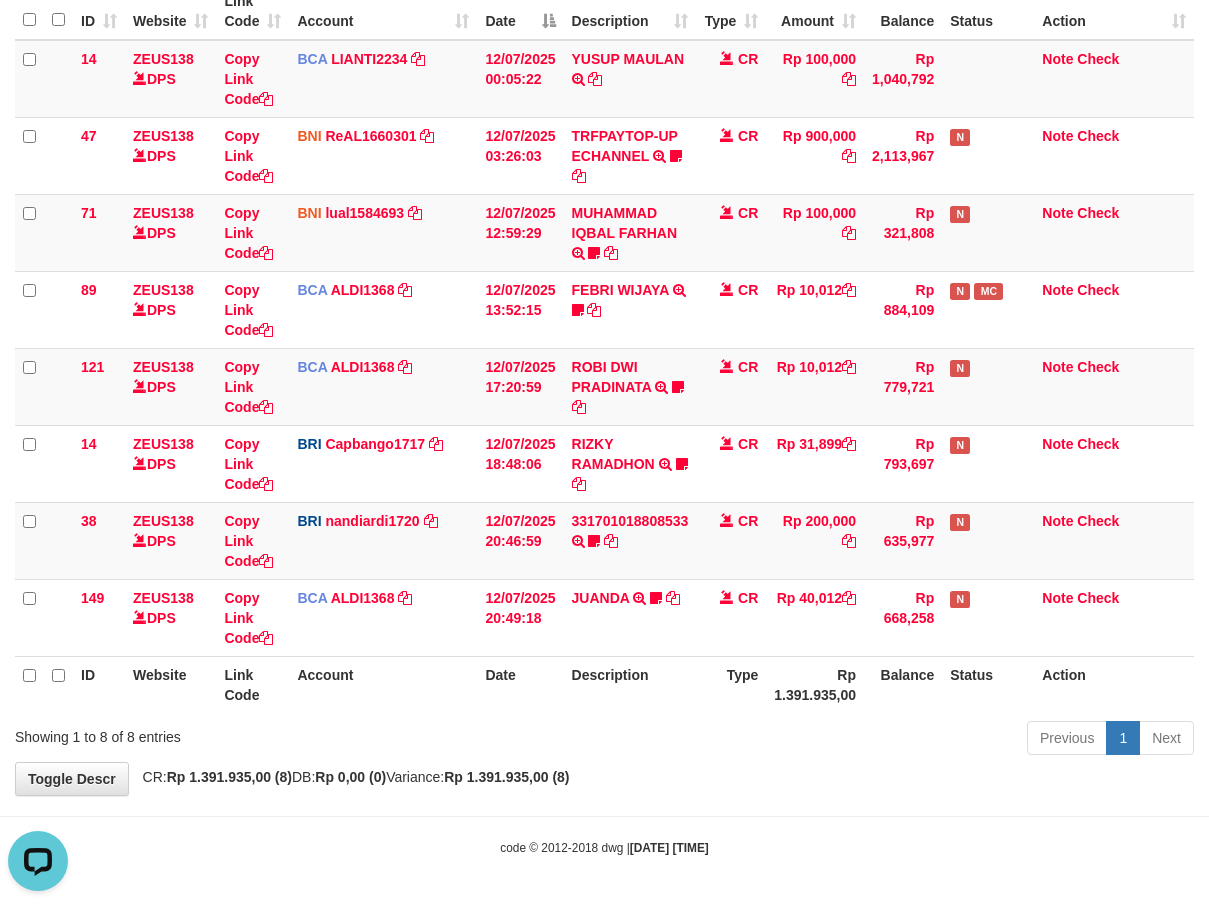 scroll, scrollTop: 0, scrollLeft: 0, axis: both 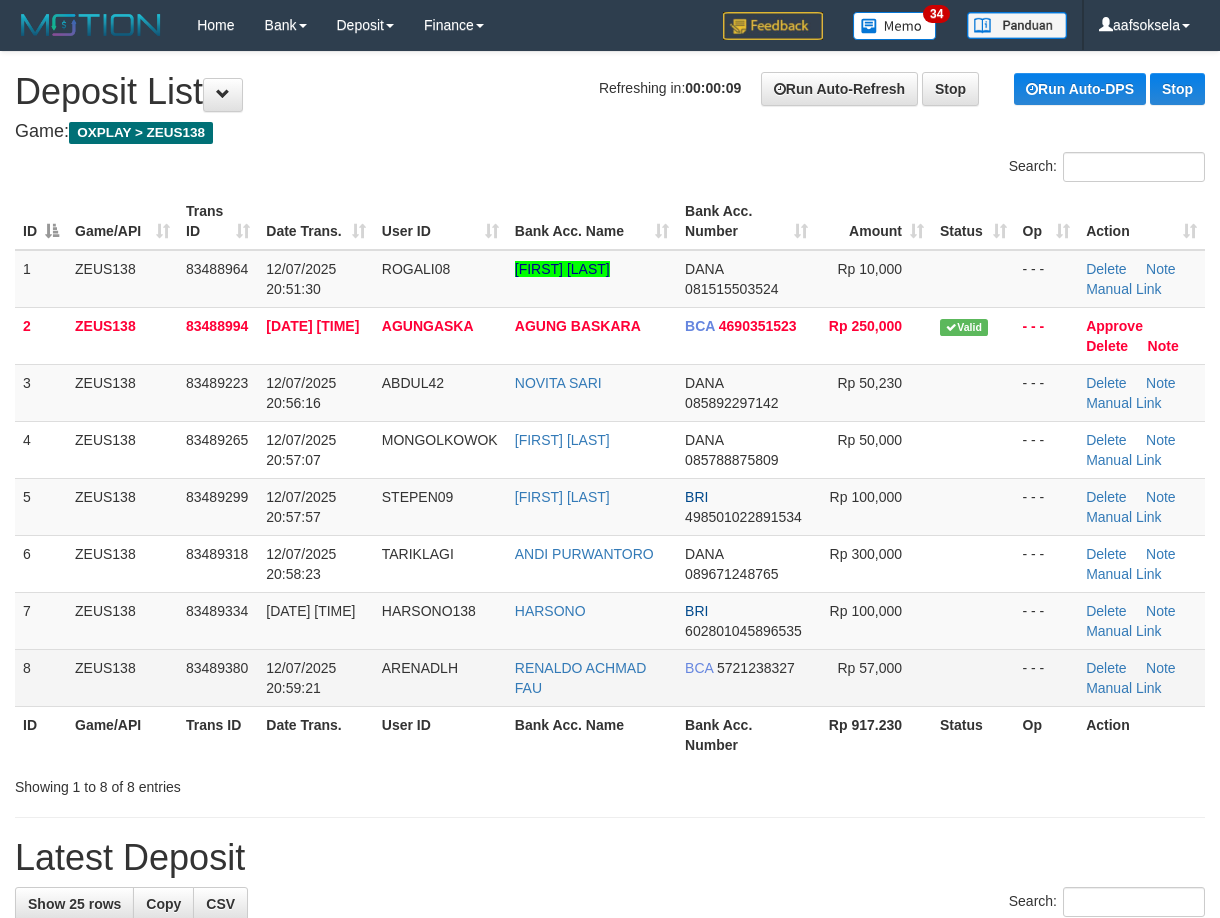 click on "ARENADLH" at bounding box center (440, 677) 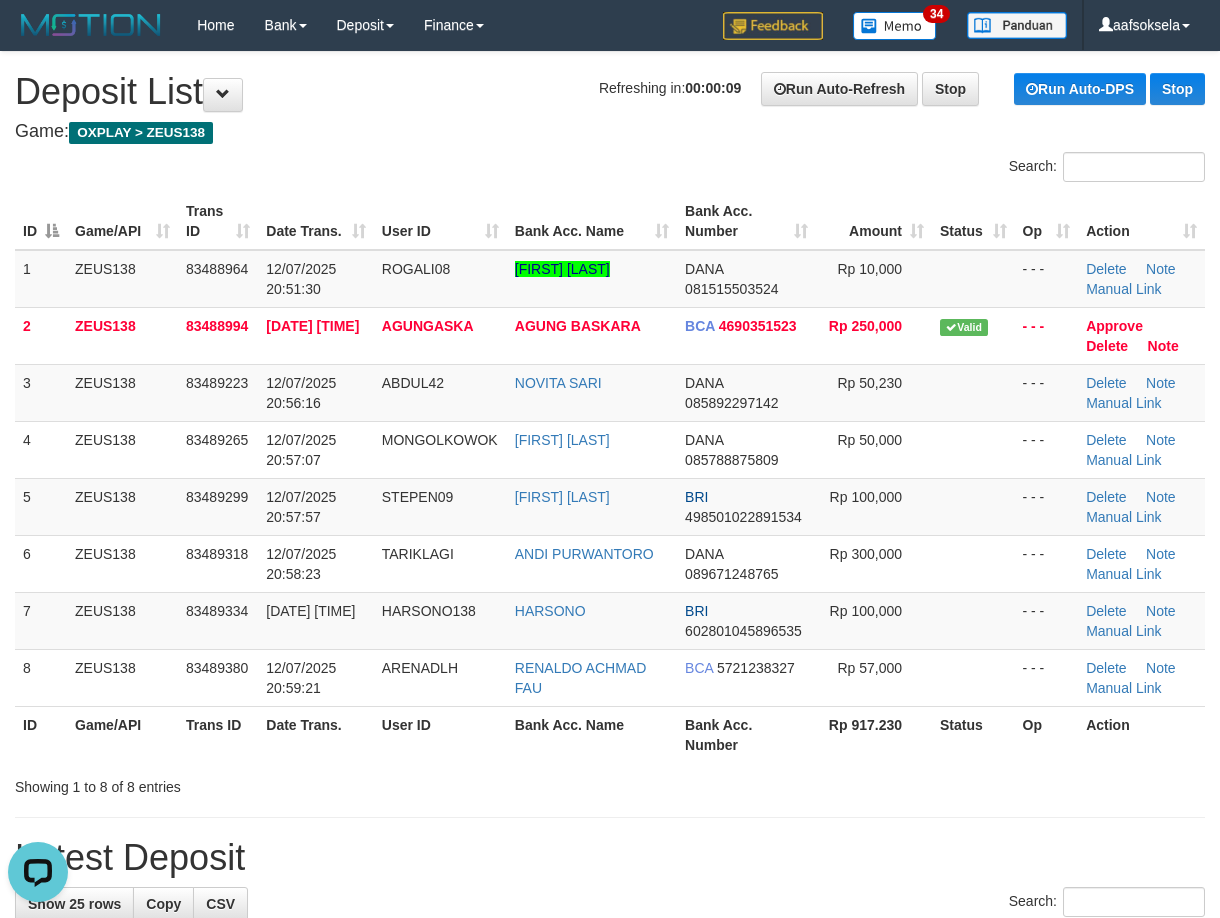 scroll, scrollTop: 0, scrollLeft: 0, axis: both 